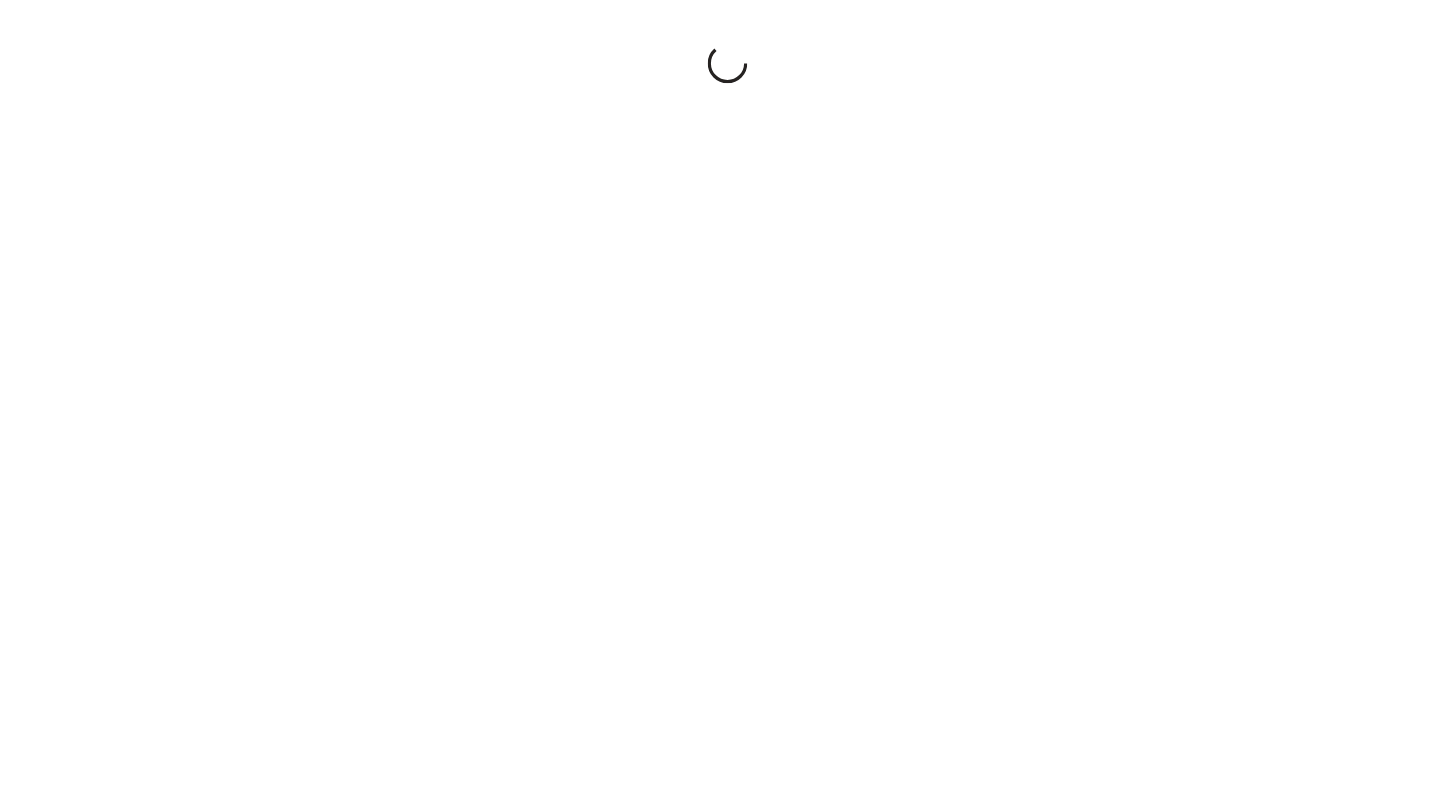 scroll, scrollTop: 0, scrollLeft: 0, axis: both 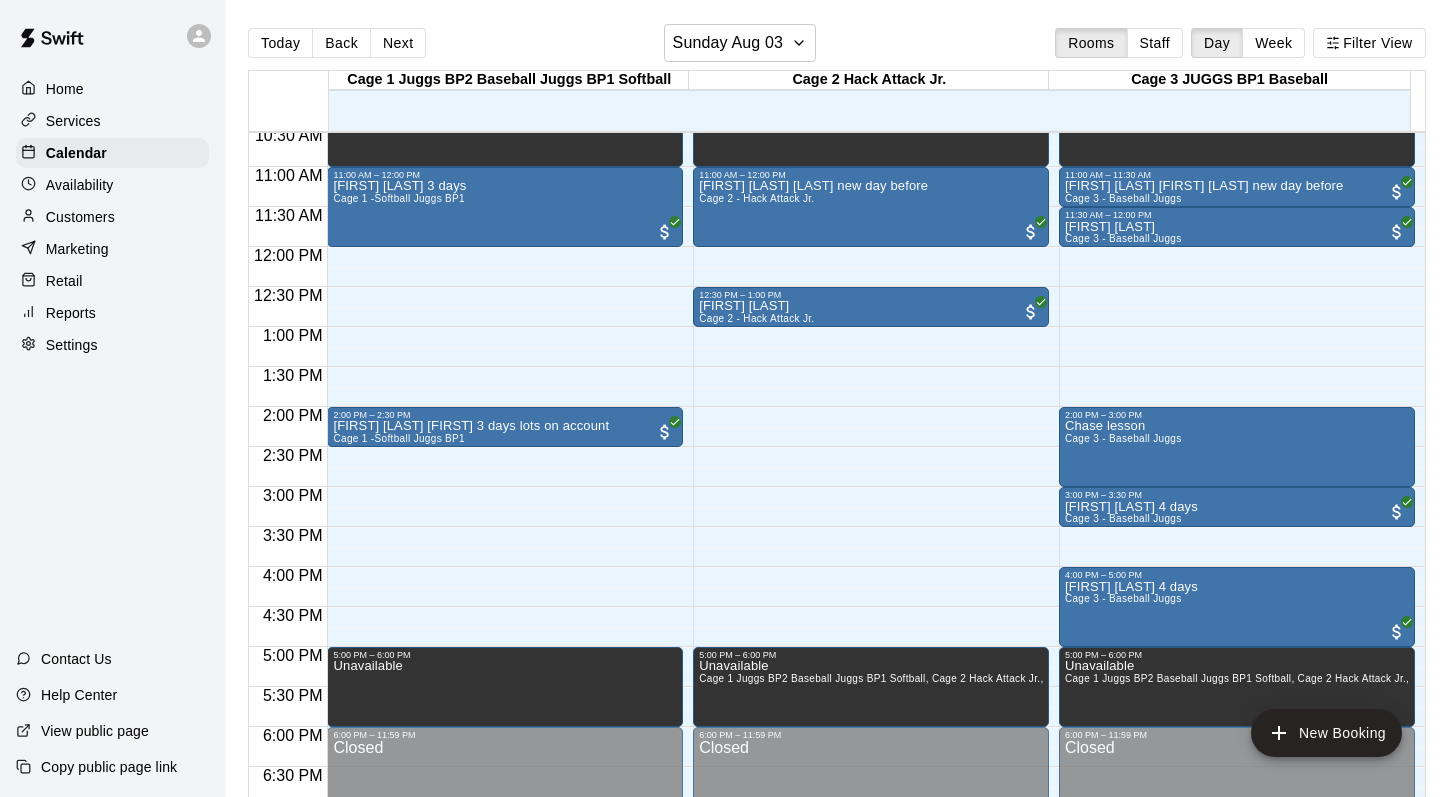 click on "Customers" at bounding box center (112, 217) 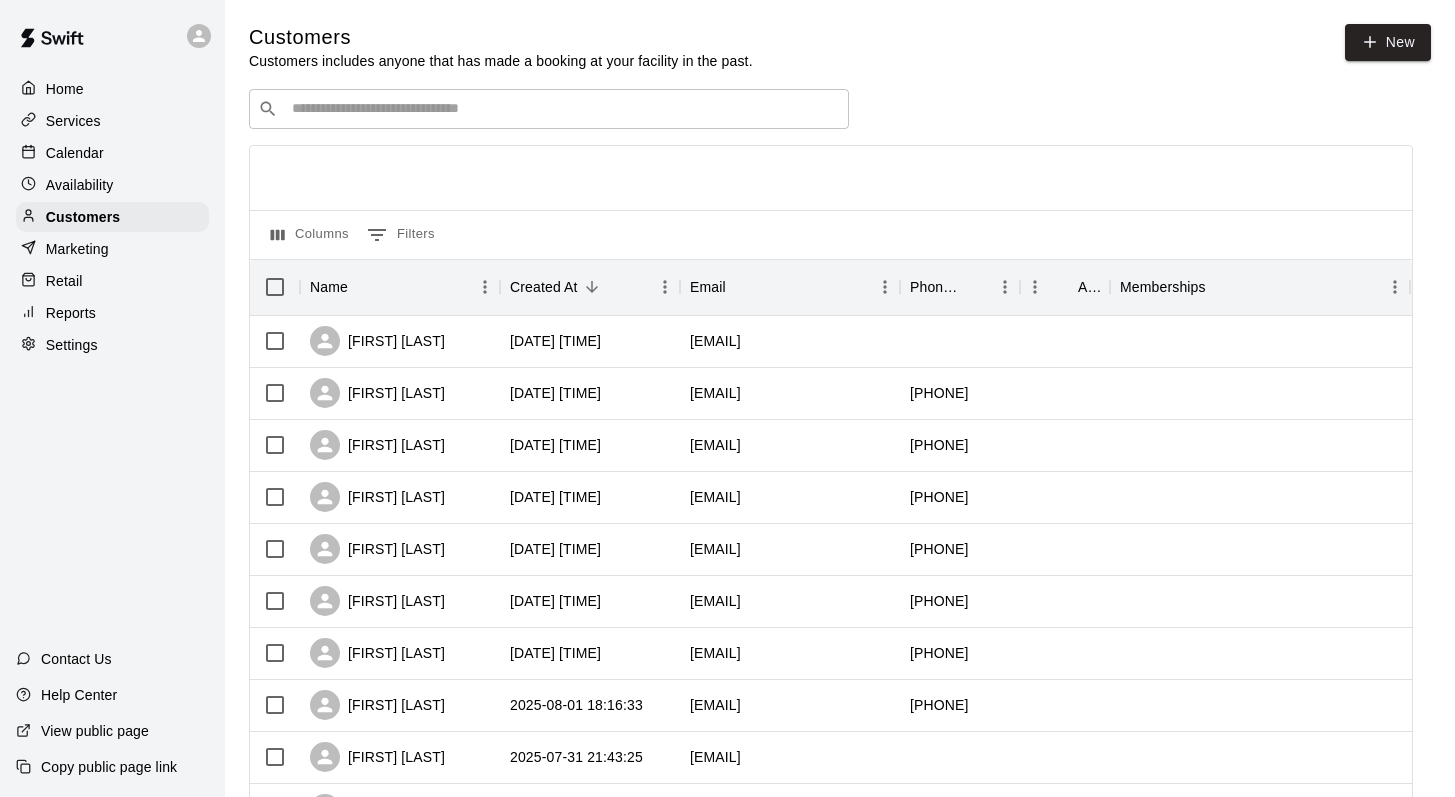 click at bounding box center [563, 109] 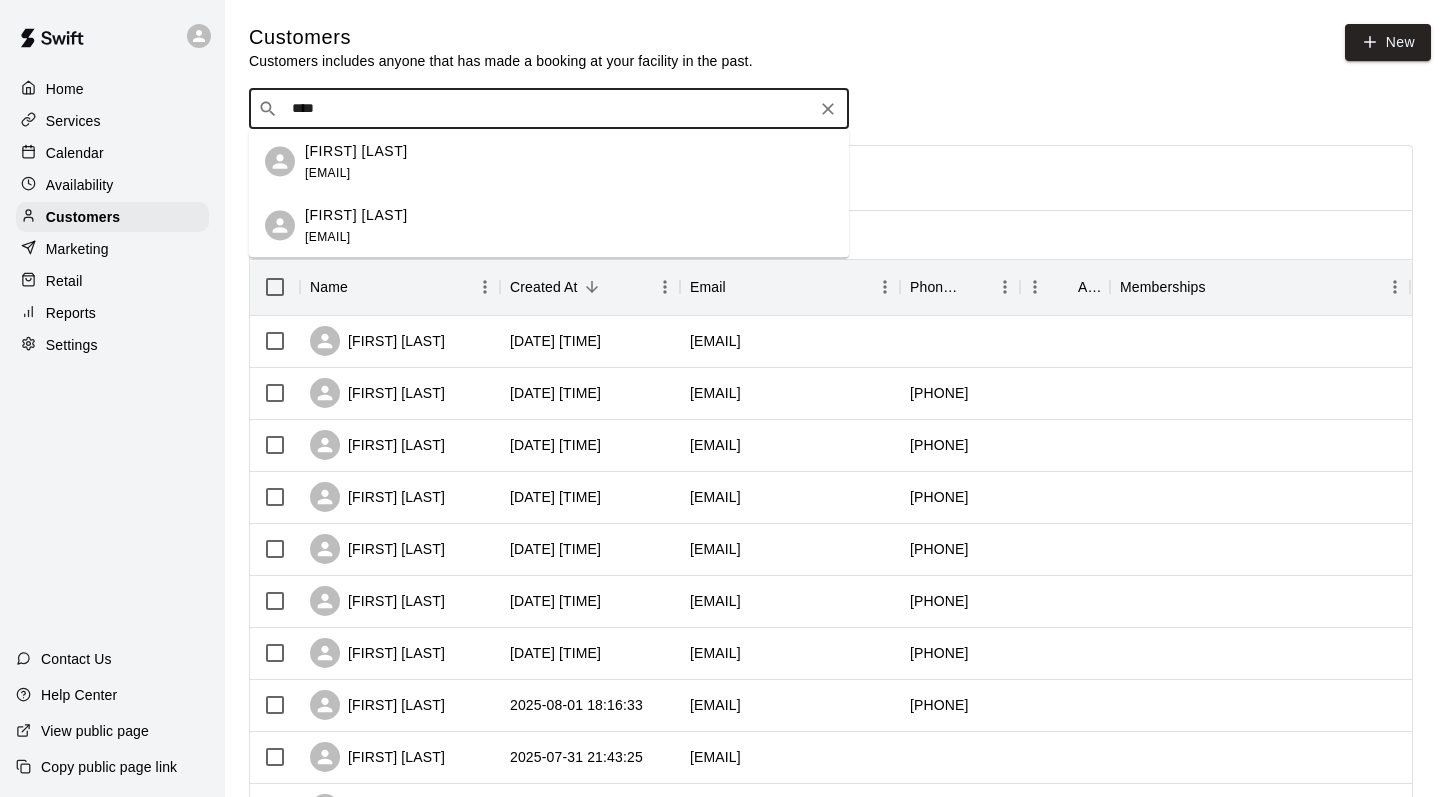 type on "****" 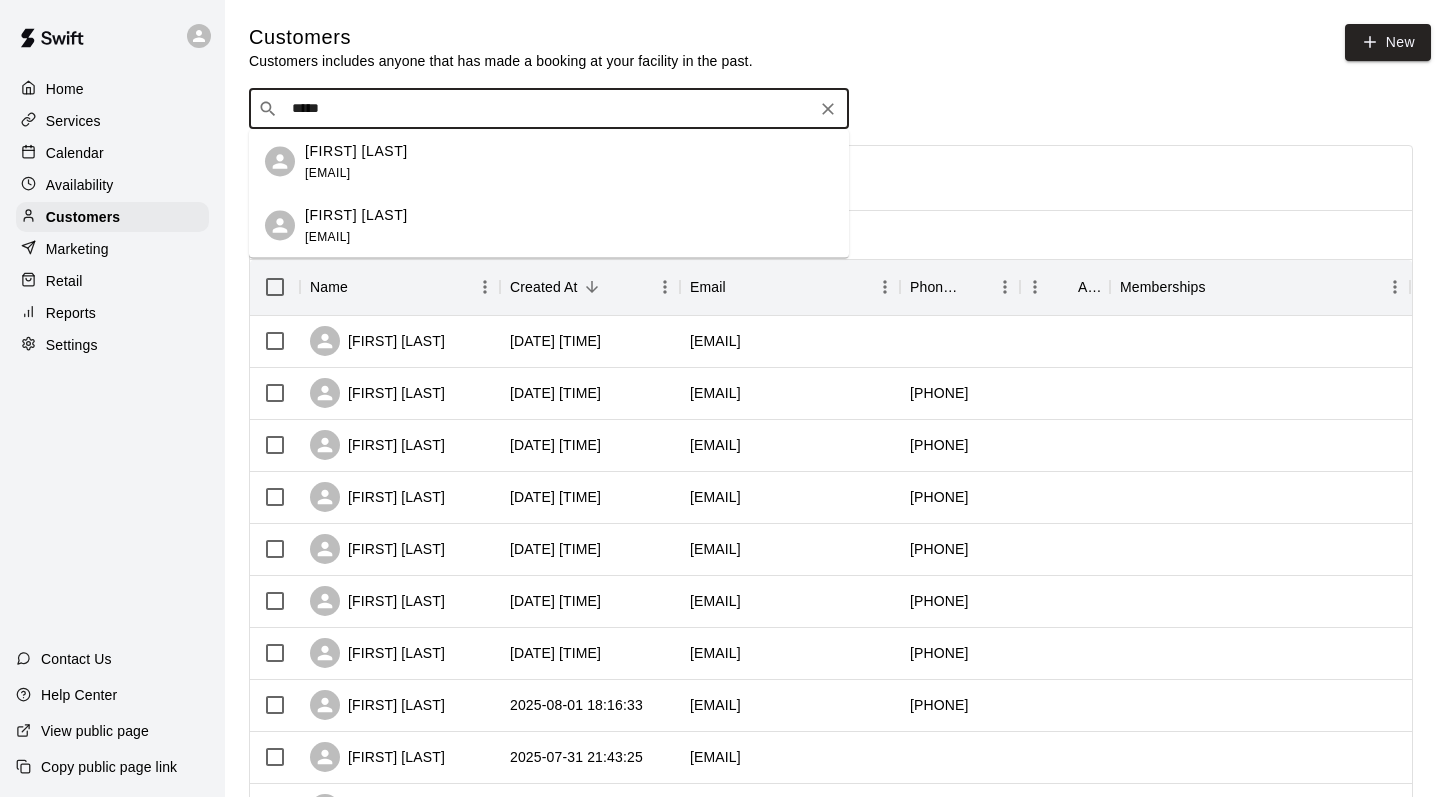 click on "kole chapman" at bounding box center (356, 214) 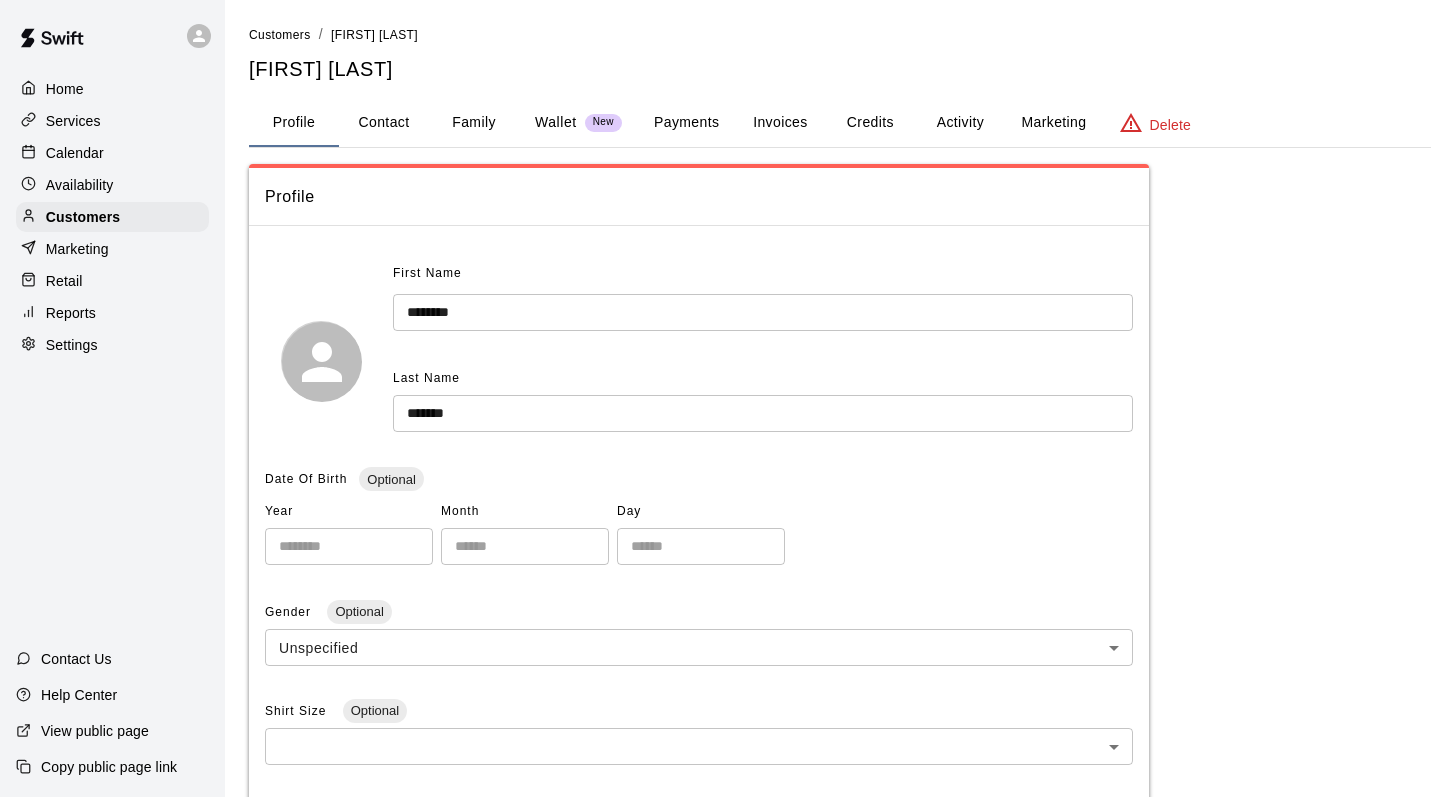 click on "Family" at bounding box center (474, 123) 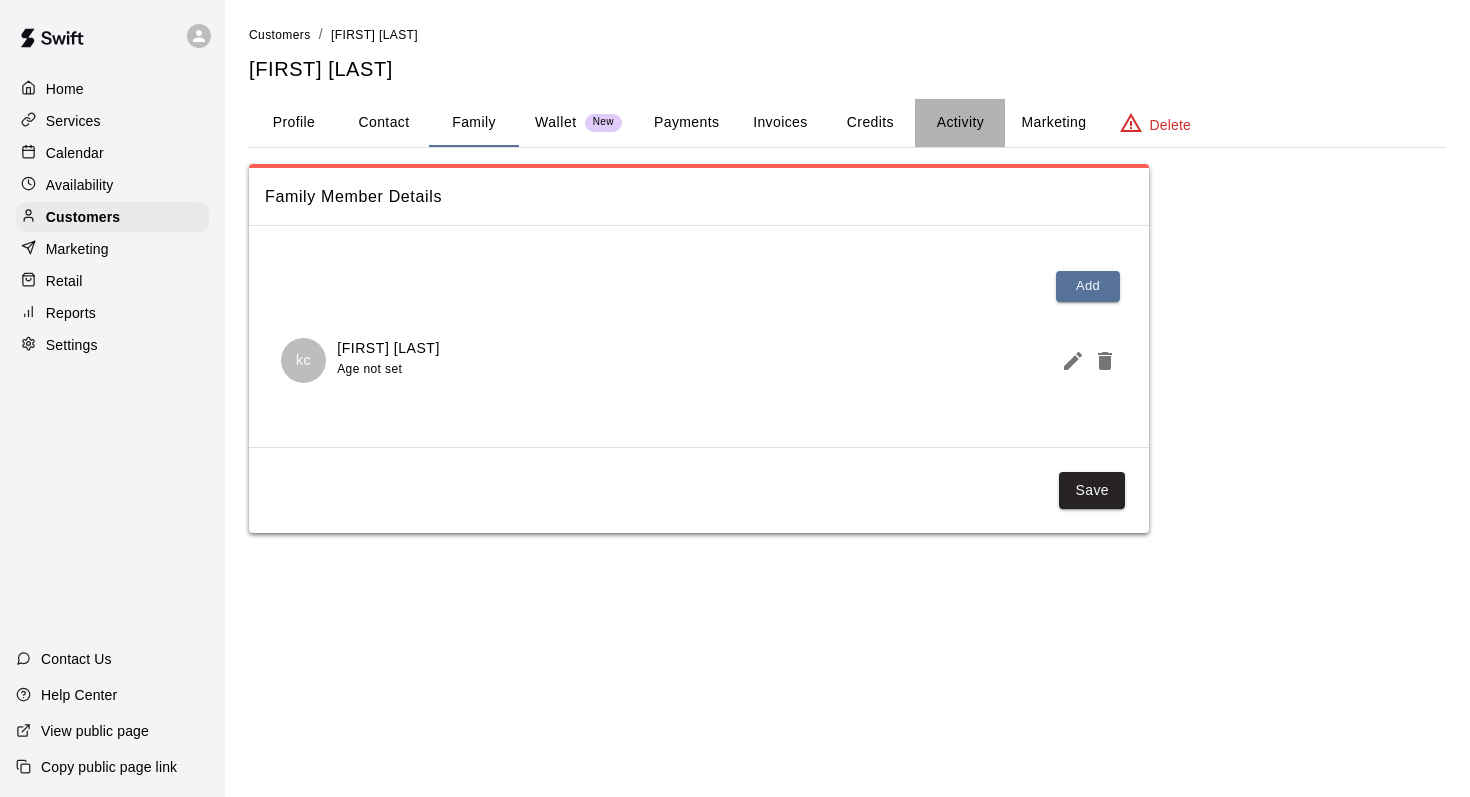 click on "Activity" at bounding box center [960, 123] 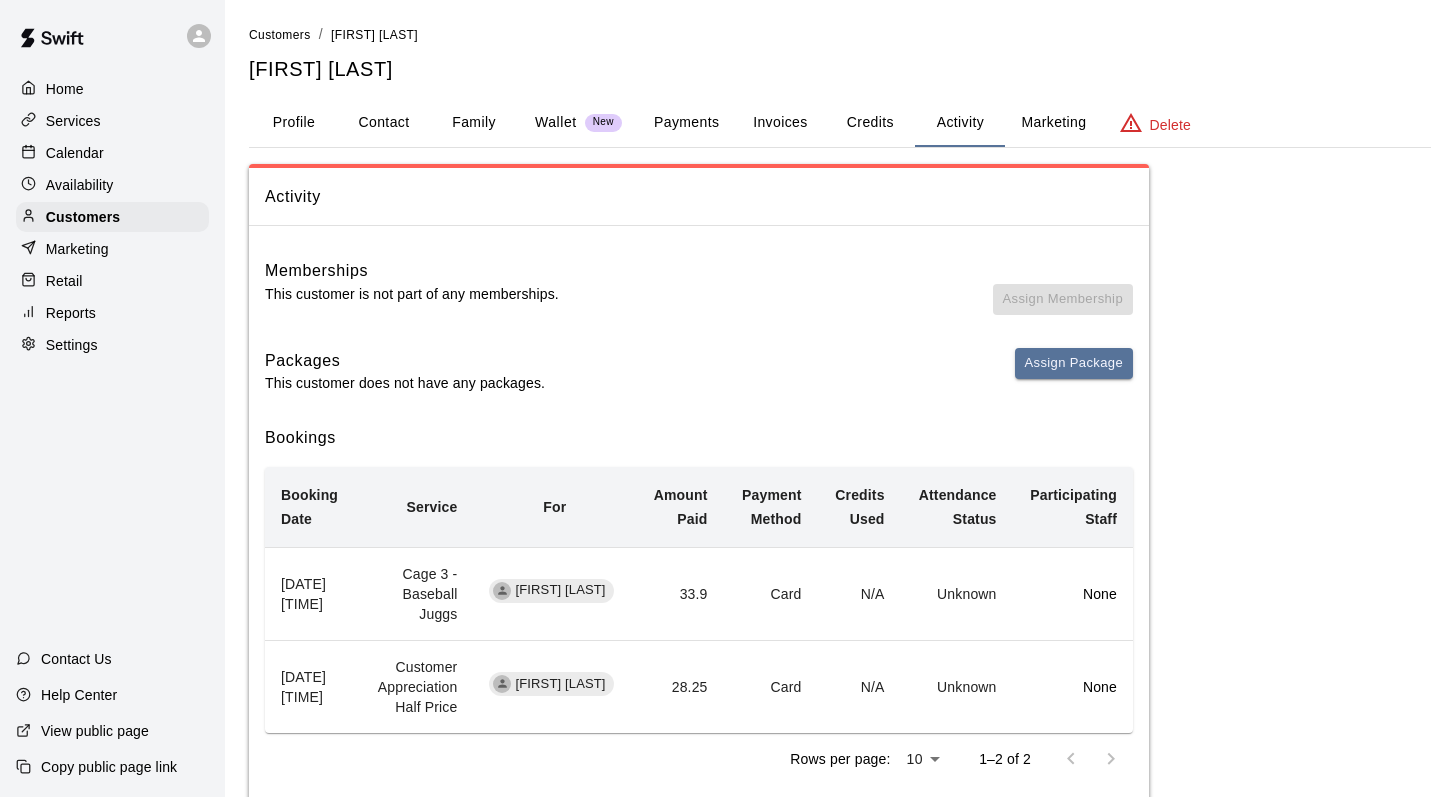click on "Calendar" at bounding box center [75, 153] 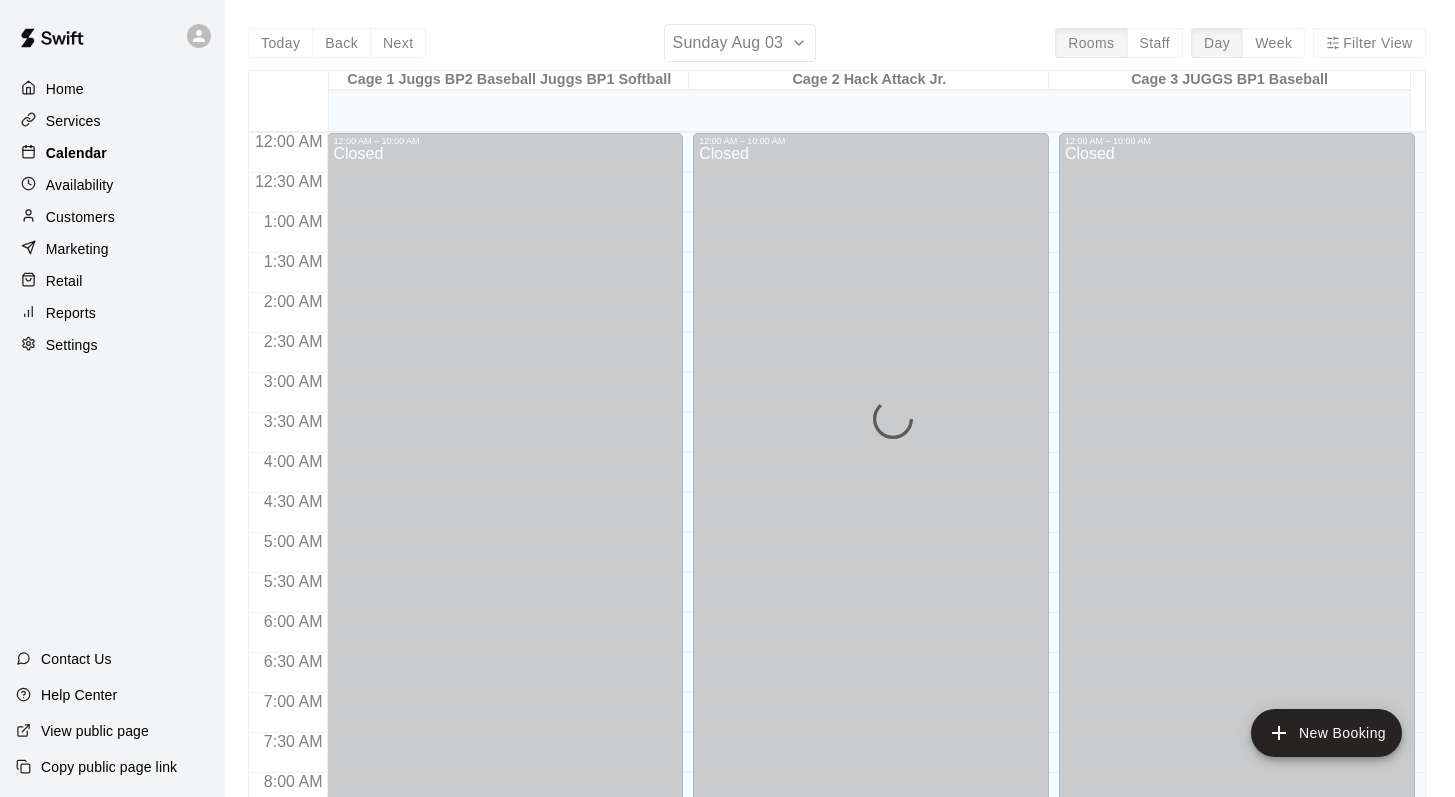 scroll, scrollTop: 846, scrollLeft: 0, axis: vertical 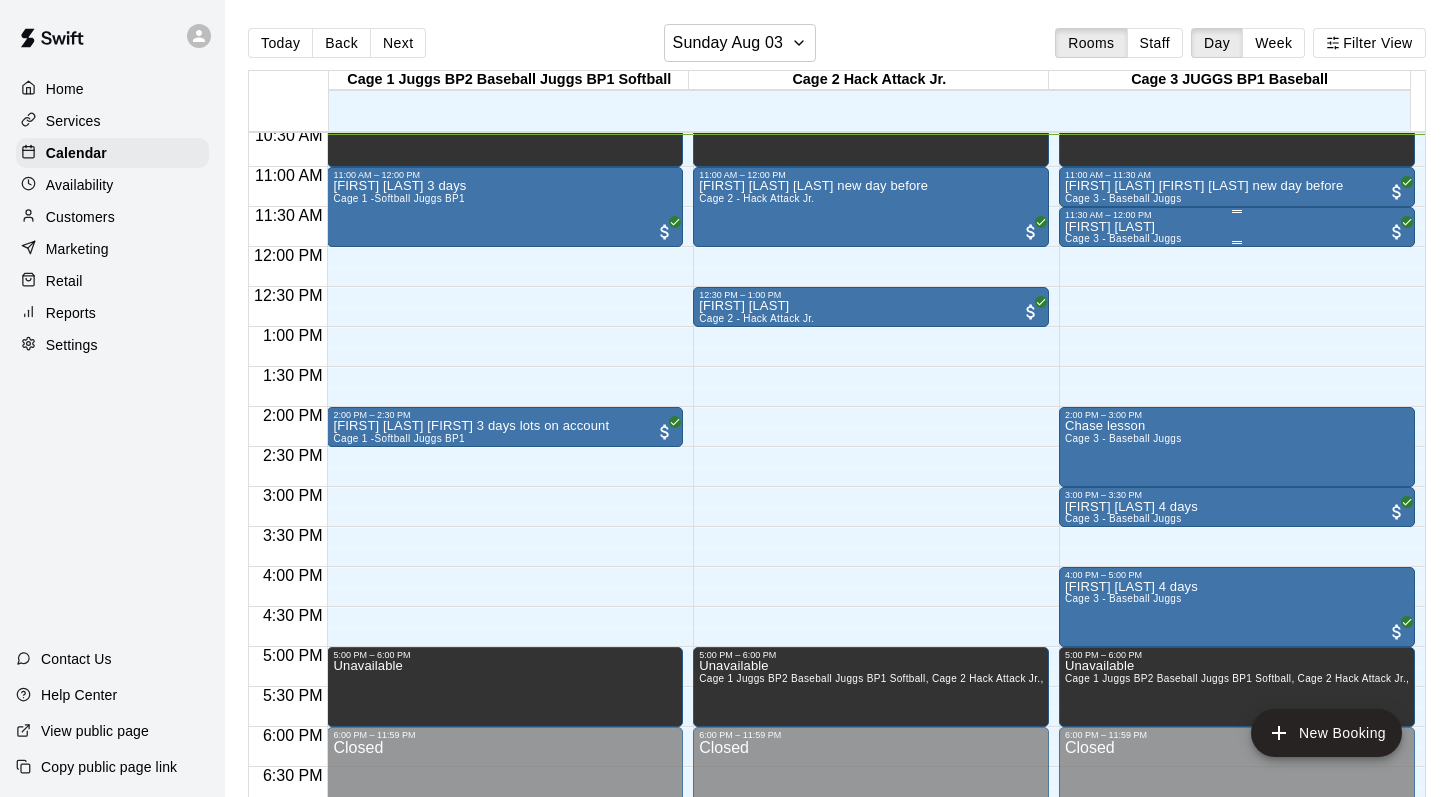 click on "kole chapman" at bounding box center [1123, 227] 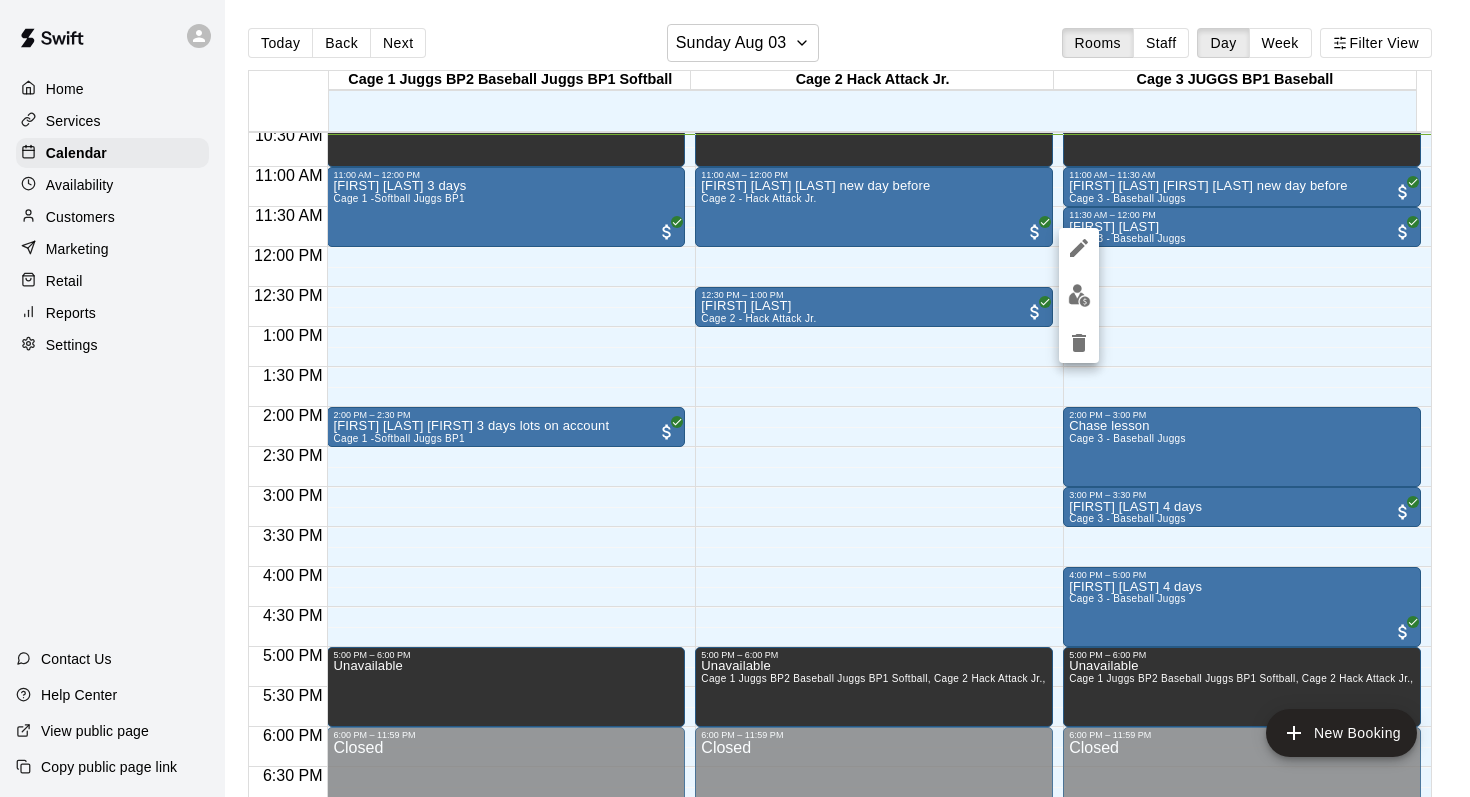 click at bounding box center (735, 398) 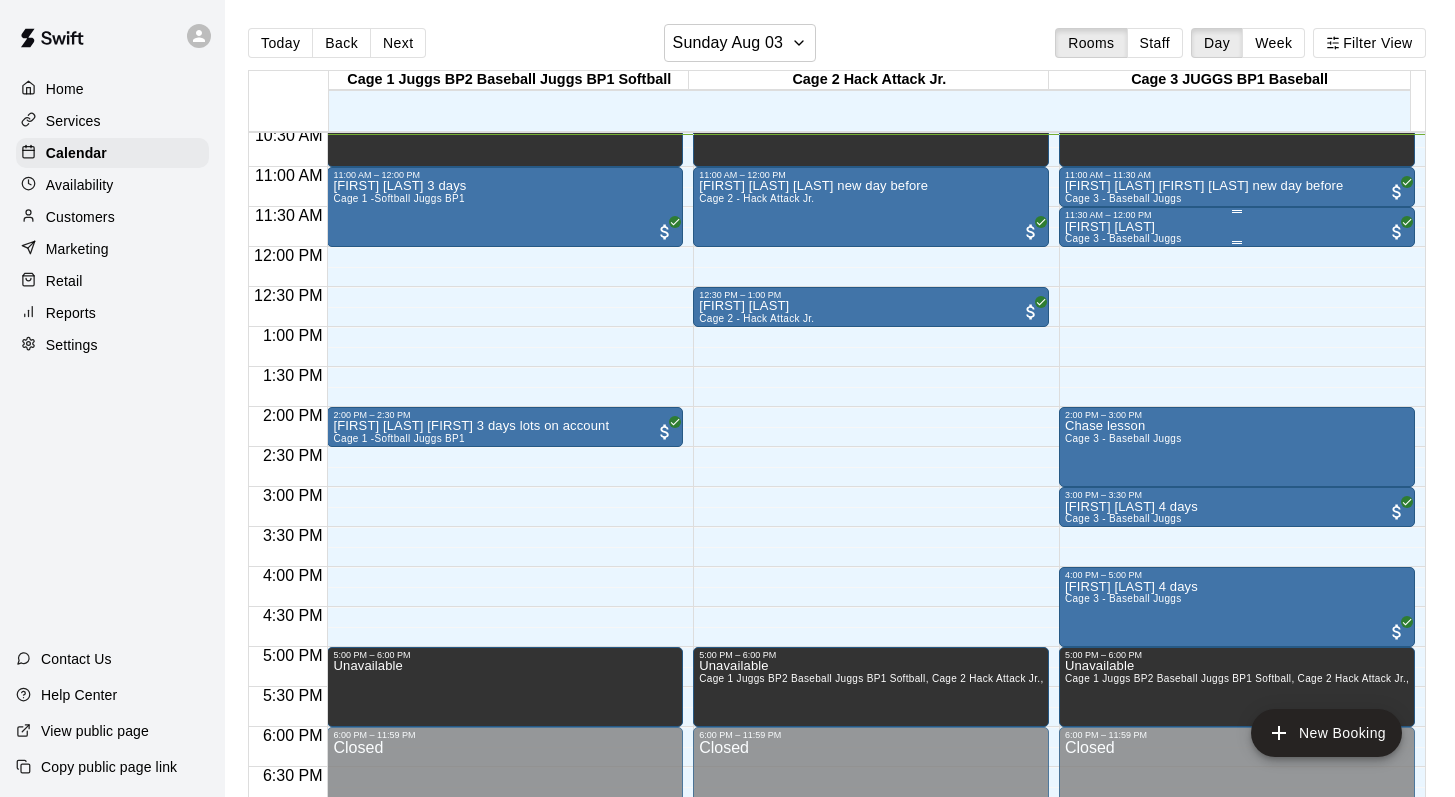 click on "kole chapman" at bounding box center [1123, 227] 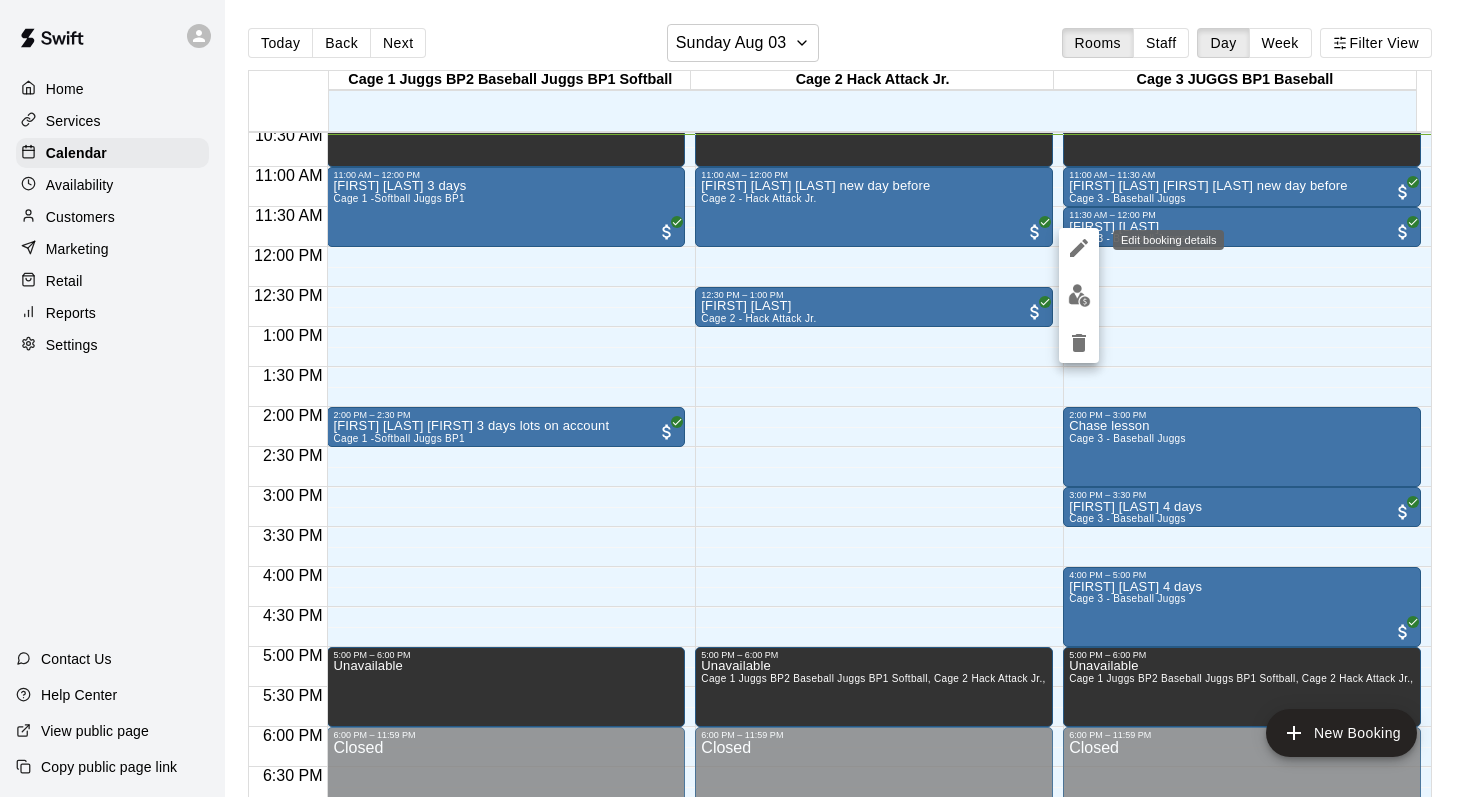 click 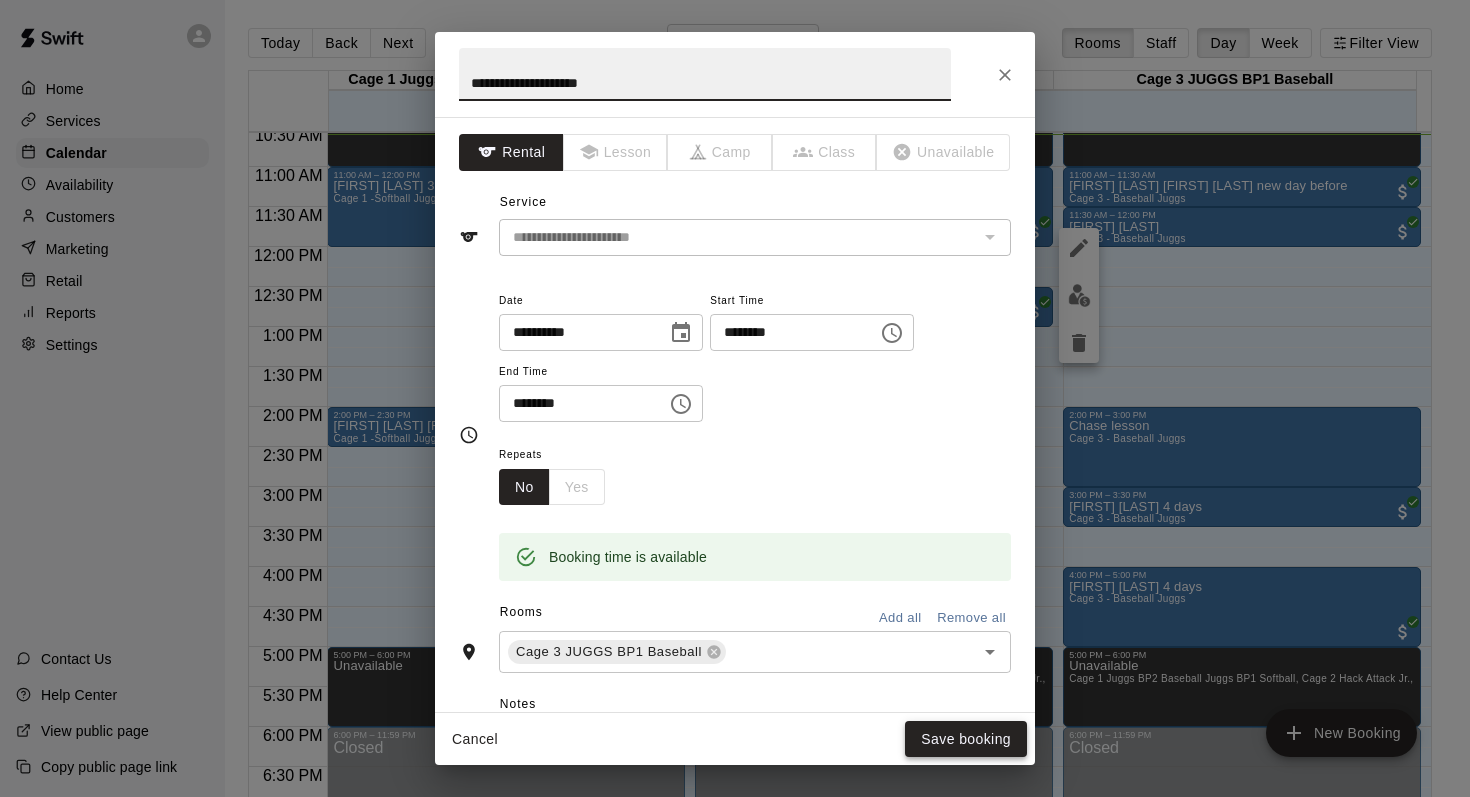type on "**********" 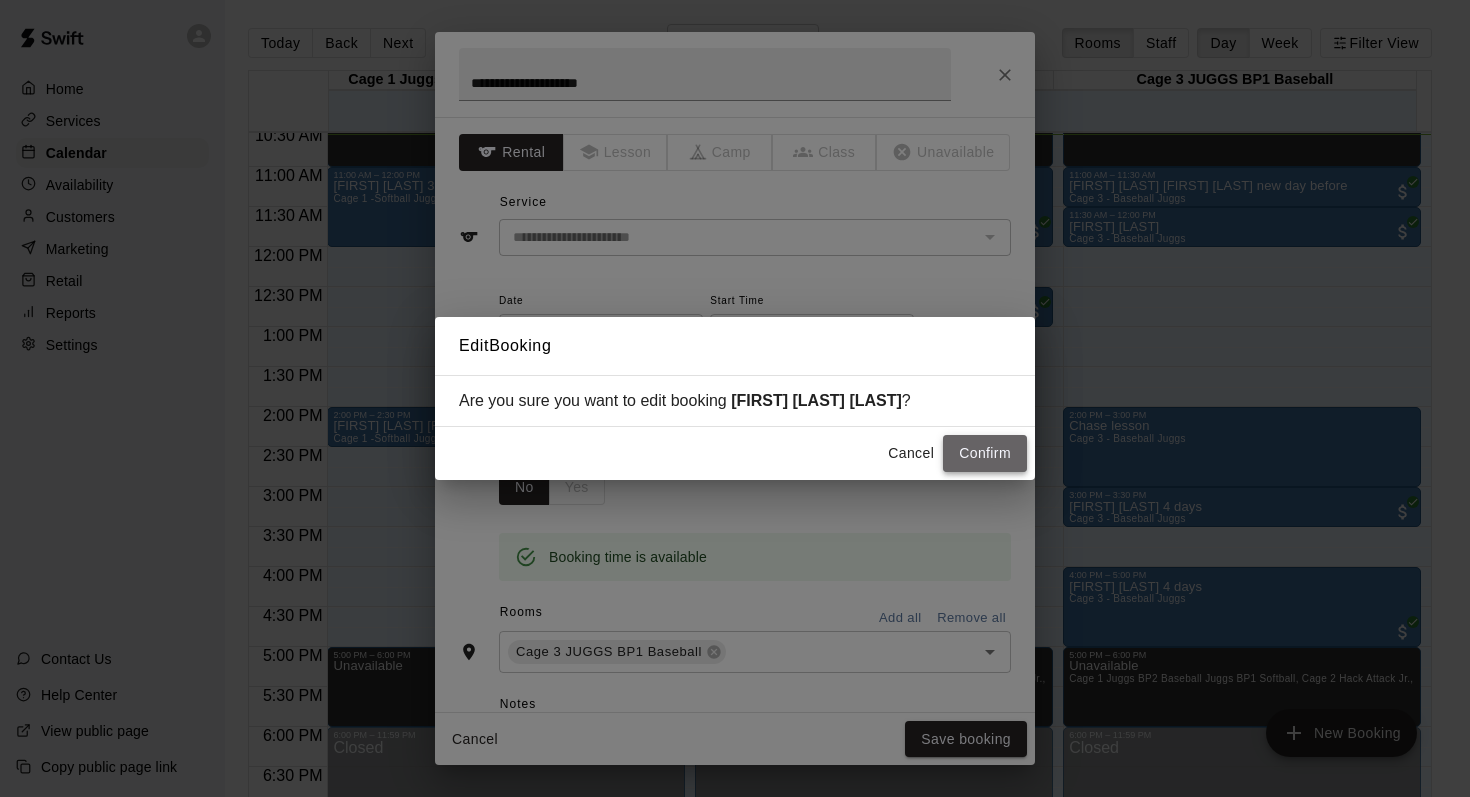 click on "Confirm" at bounding box center (985, 453) 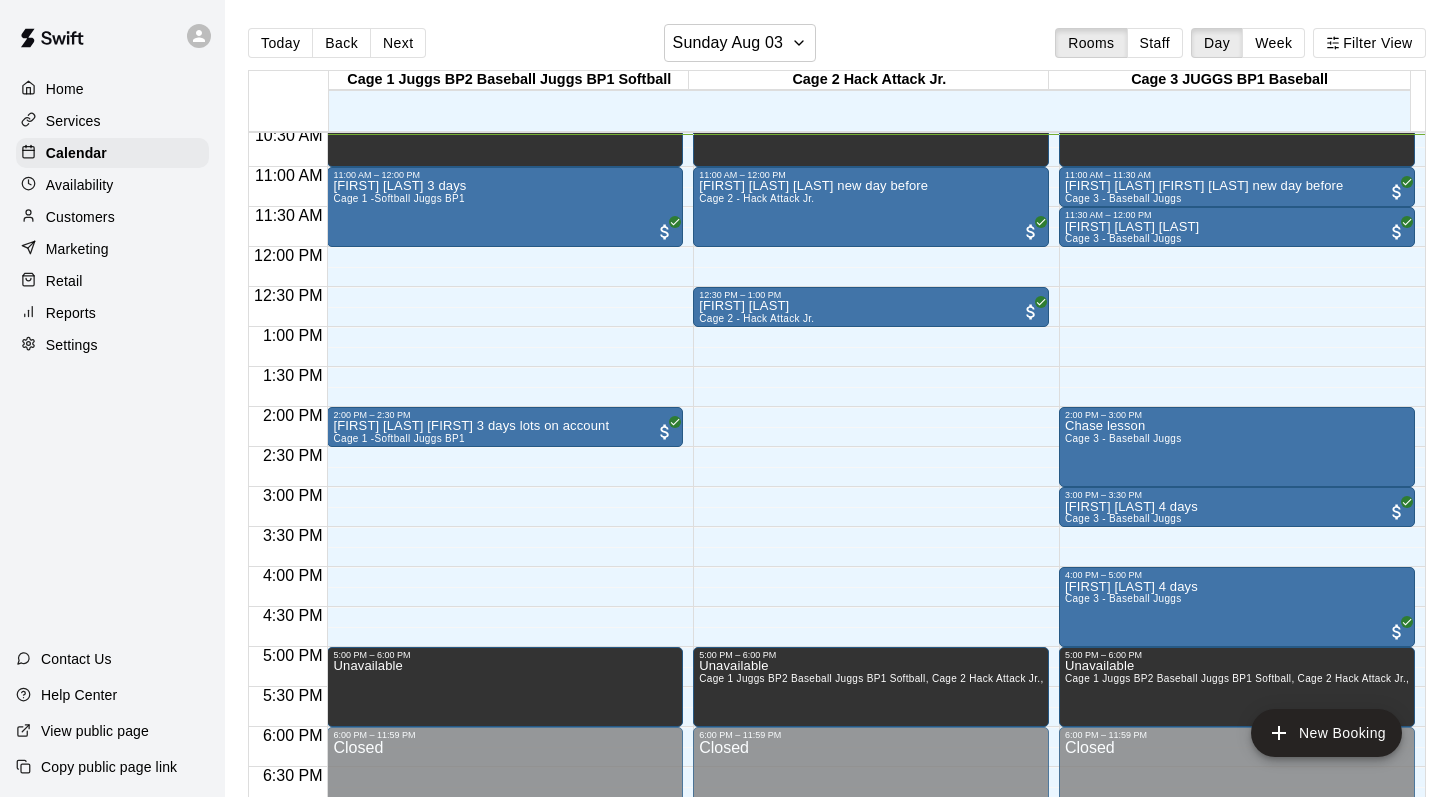 click on "Customers" at bounding box center [80, 217] 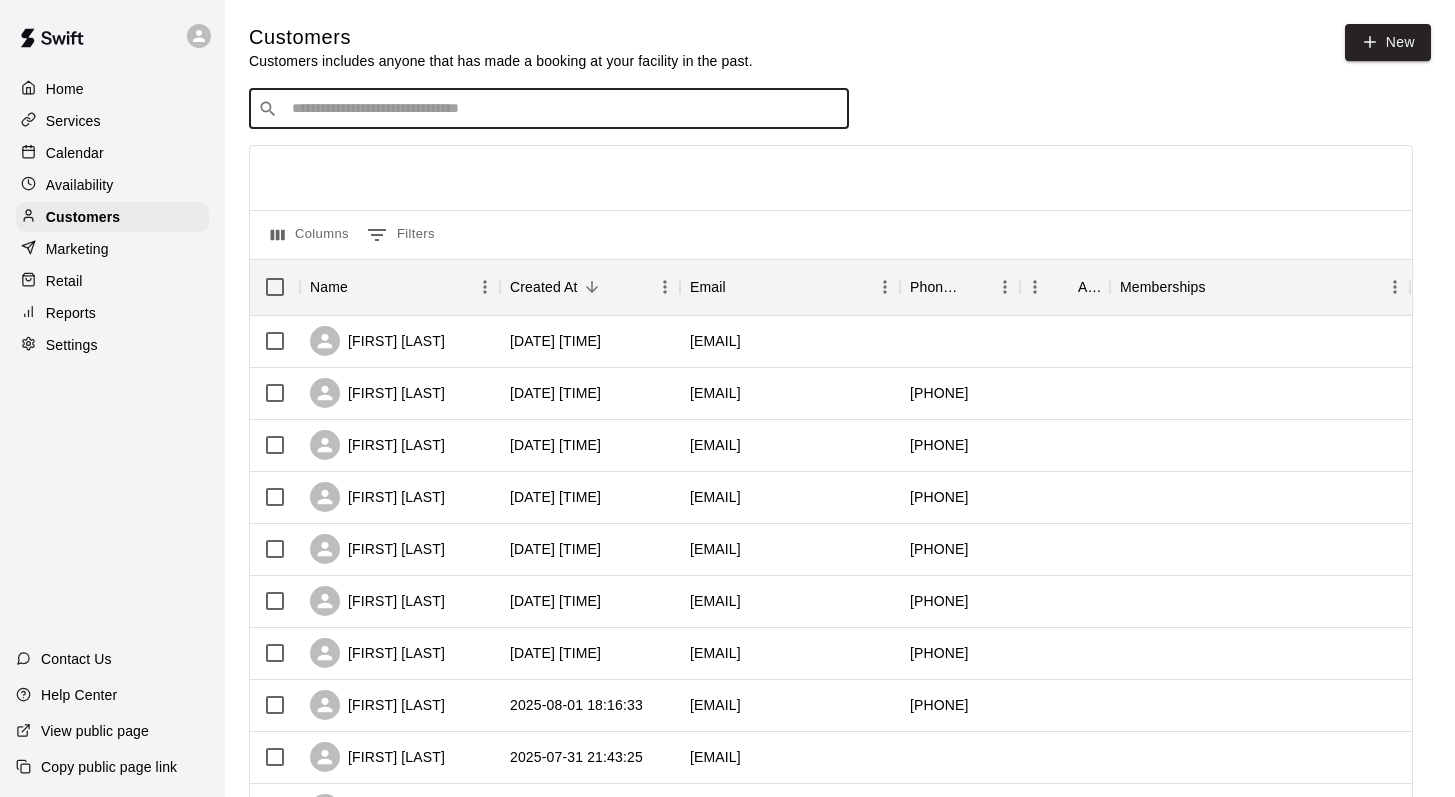 click at bounding box center (563, 109) 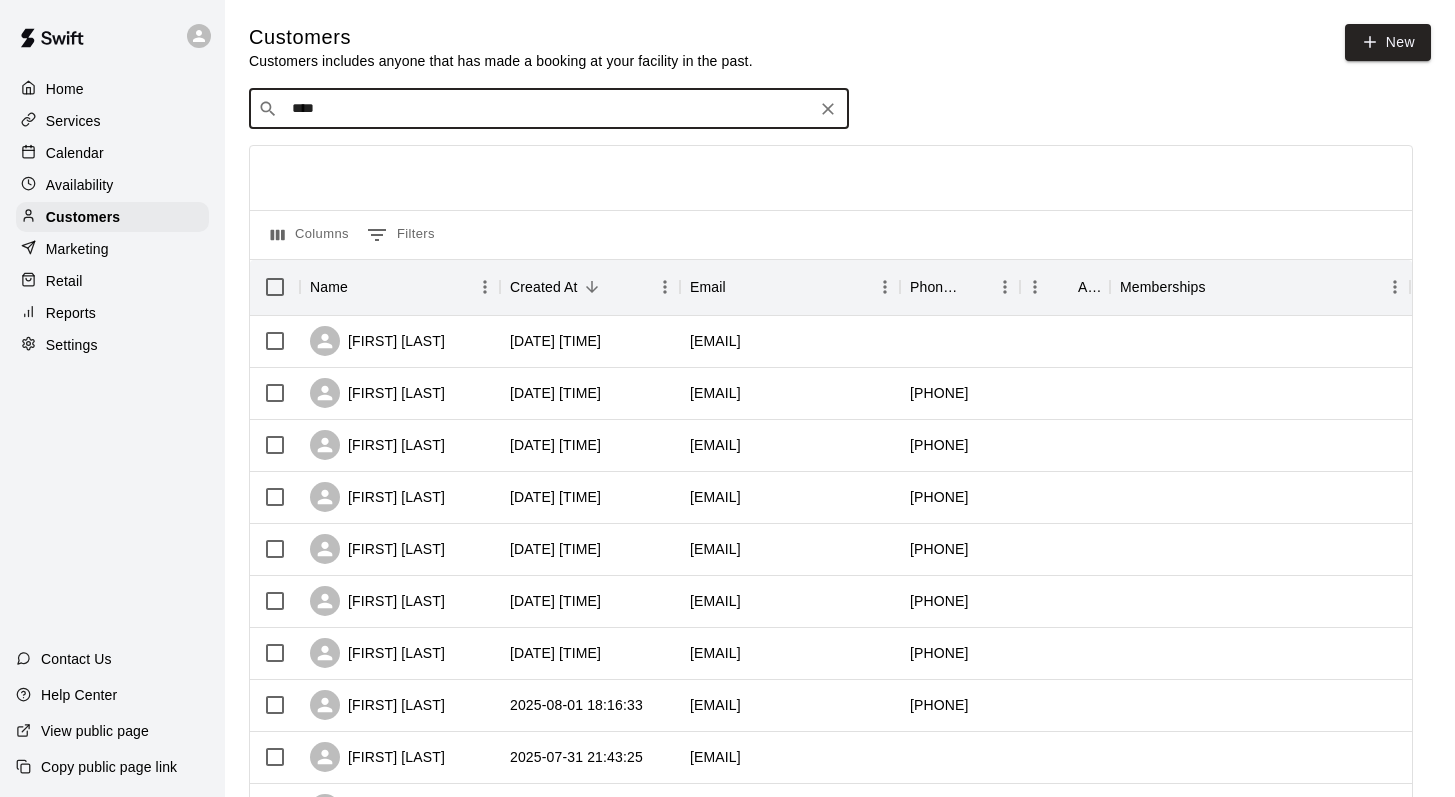 type on "*****" 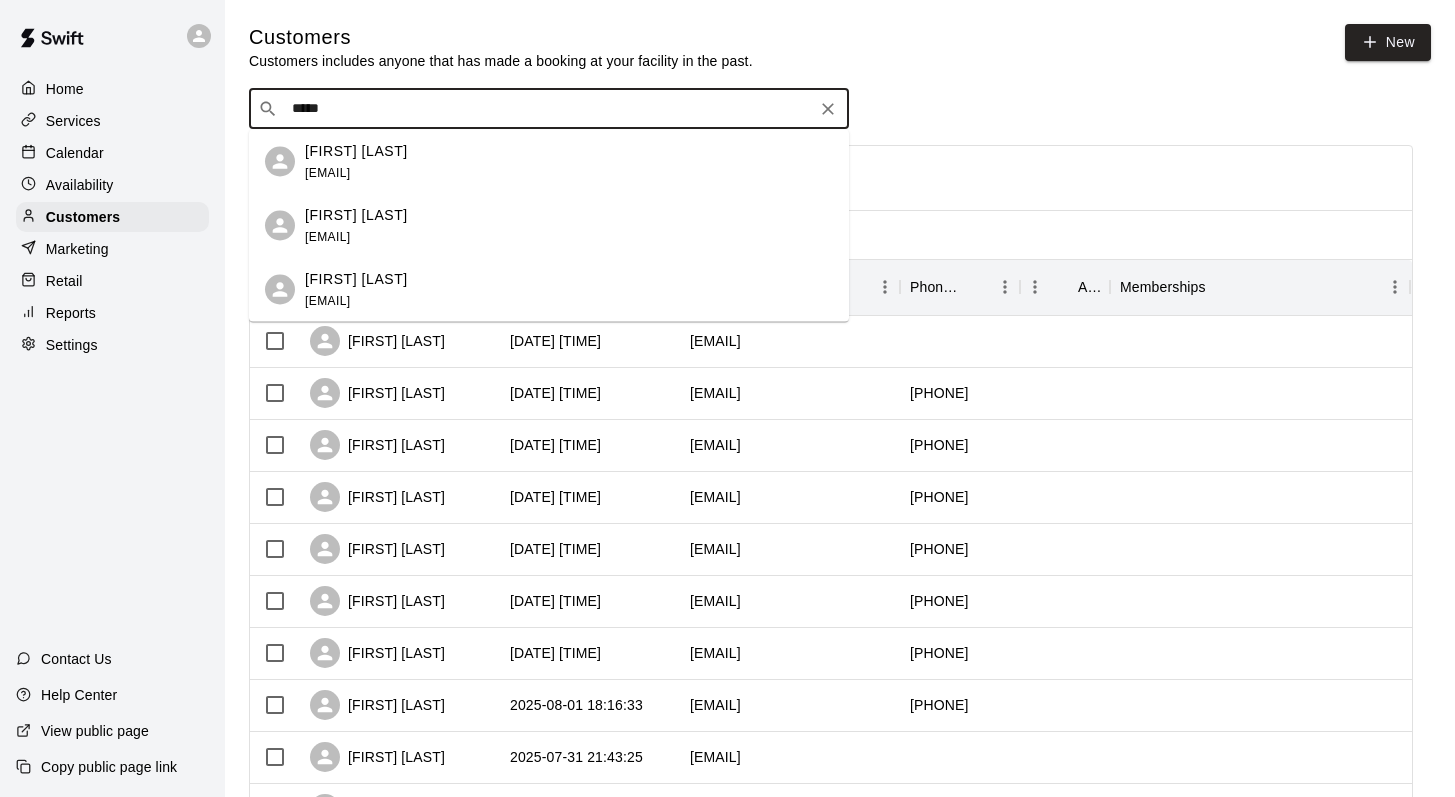click on "Layla Beattie" at bounding box center [356, 150] 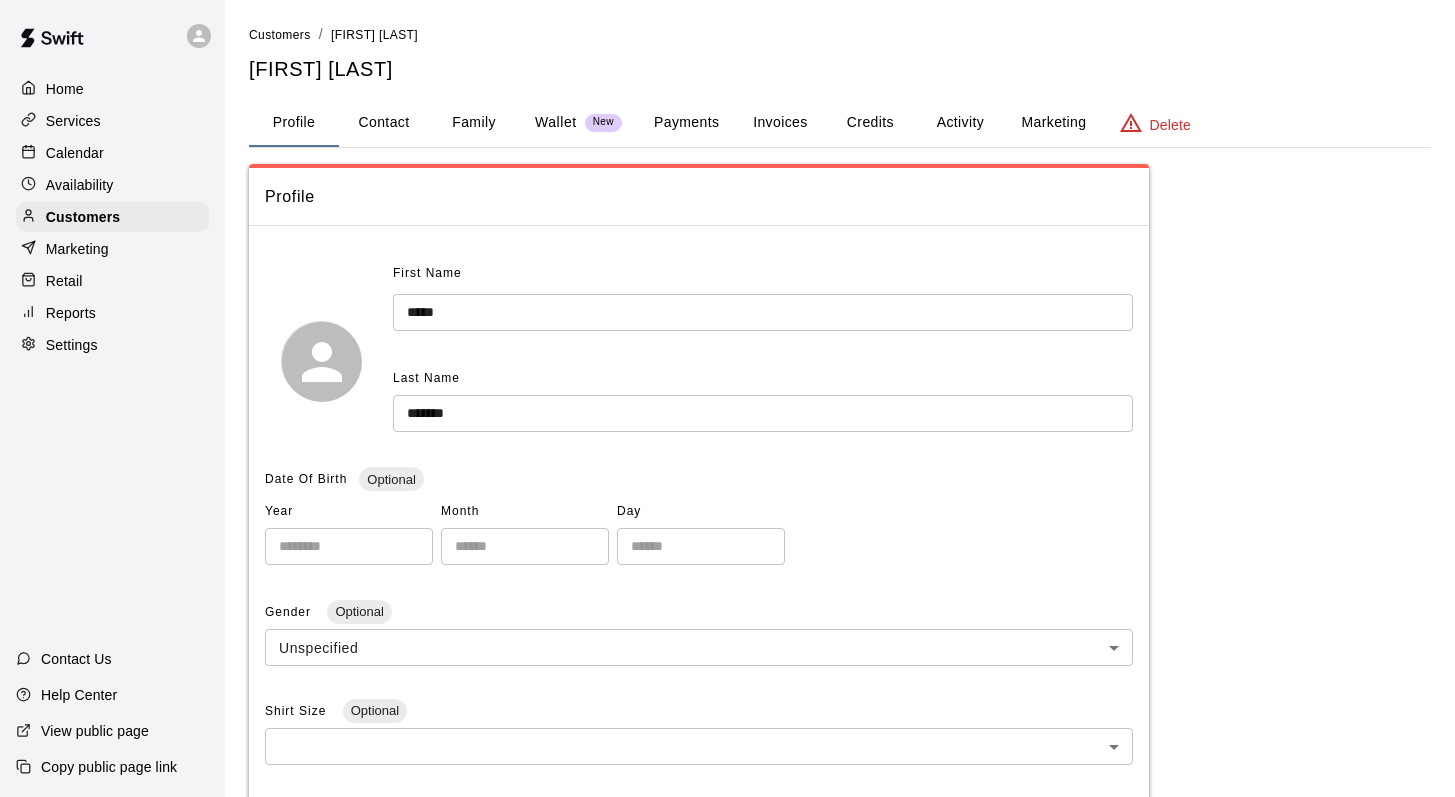 click on "Family" at bounding box center (474, 123) 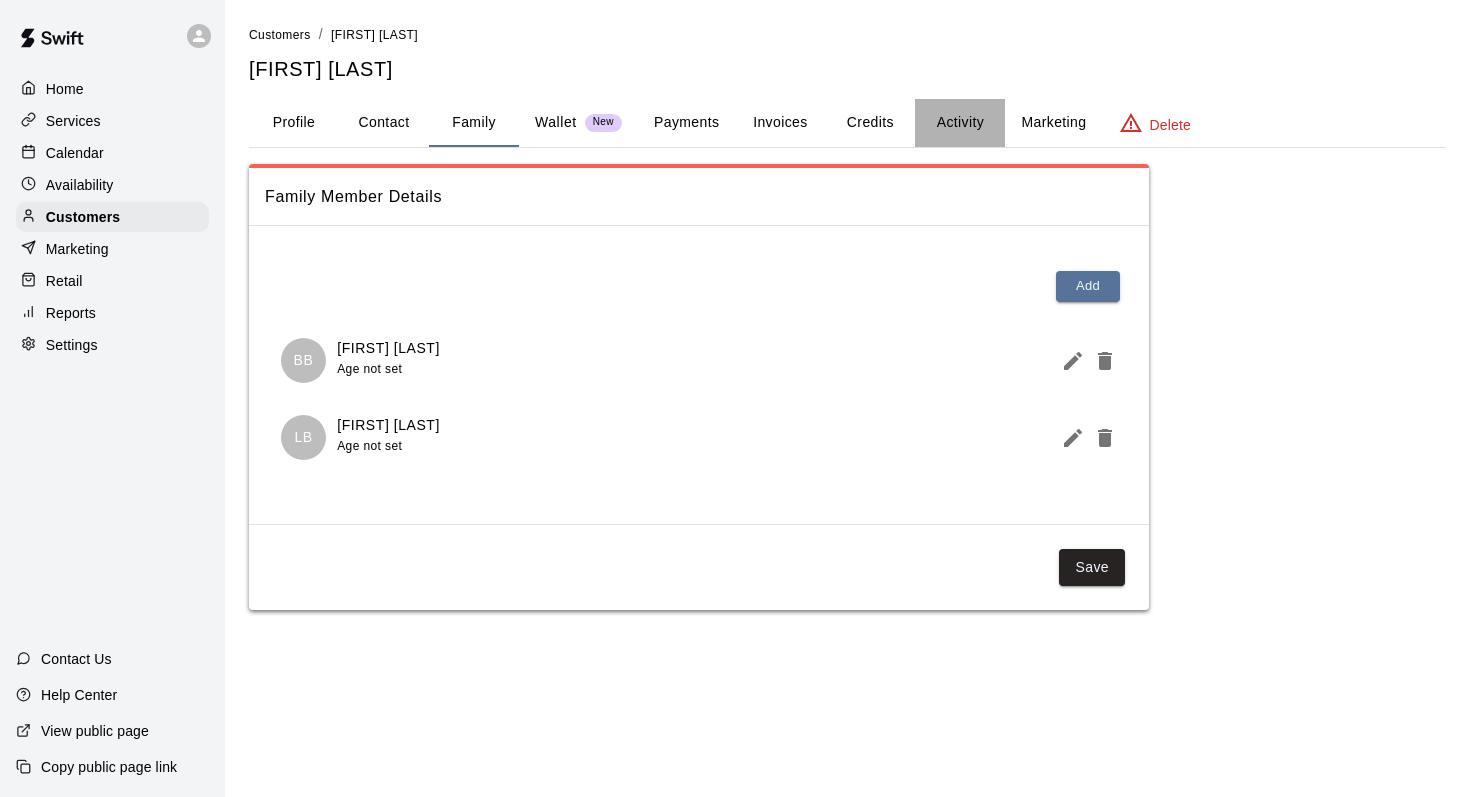 click on "Activity" at bounding box center (960, 123) 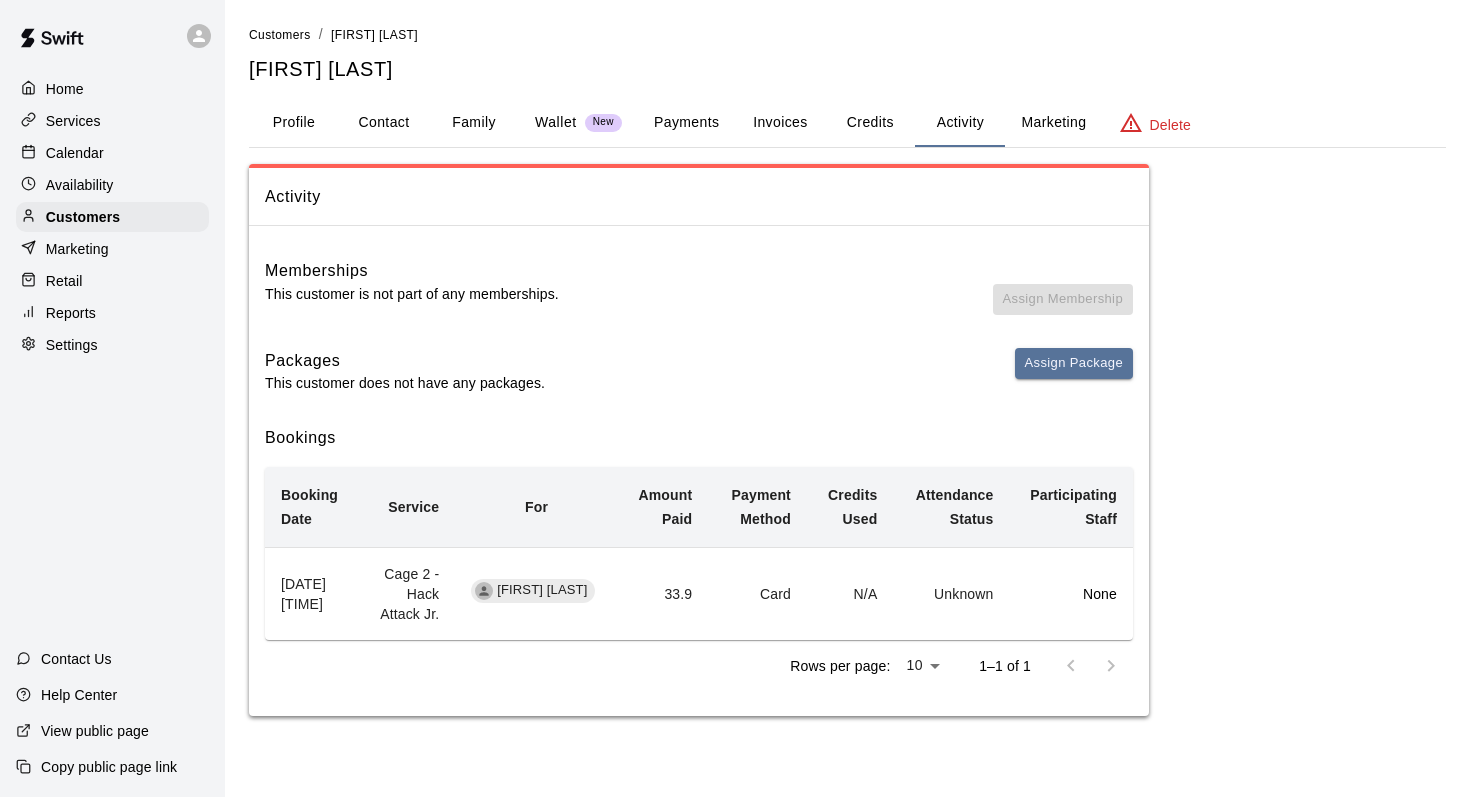 click on "Calendar" at bounding box center (75, 153) 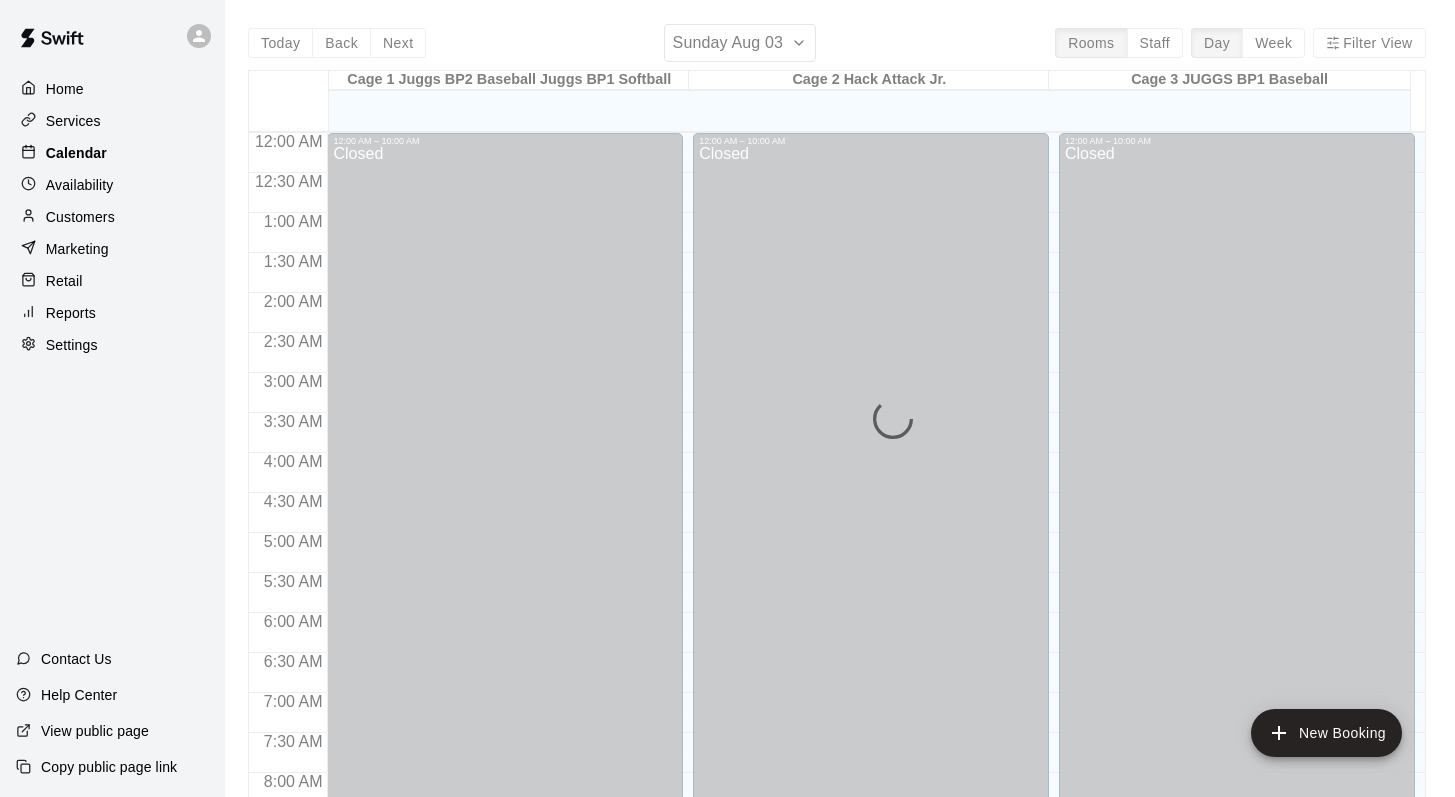 scroll, scrollTop: 847, scrollLeft: 0, axis: vertical 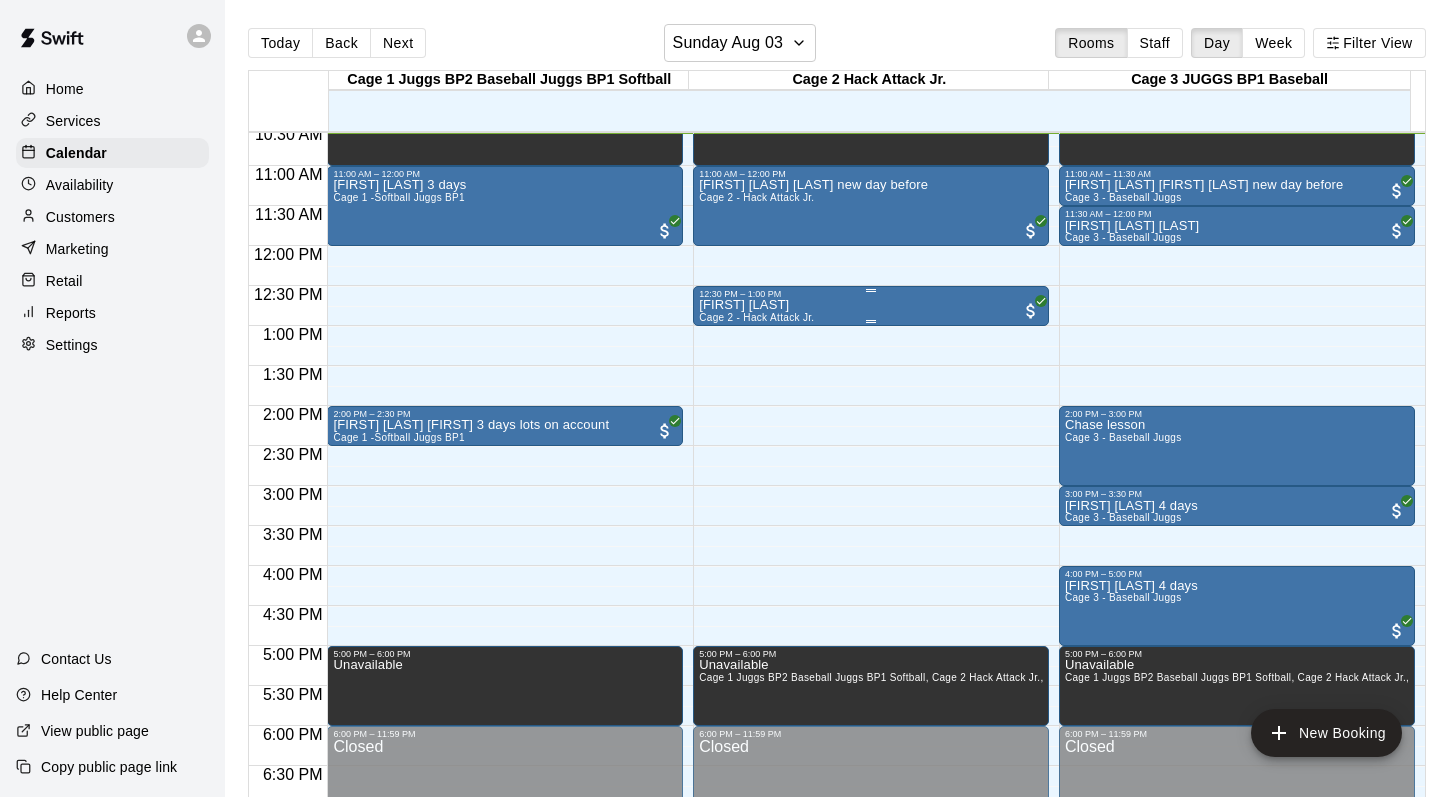click on "Layla Beattie" at bounding box center (756, 305) 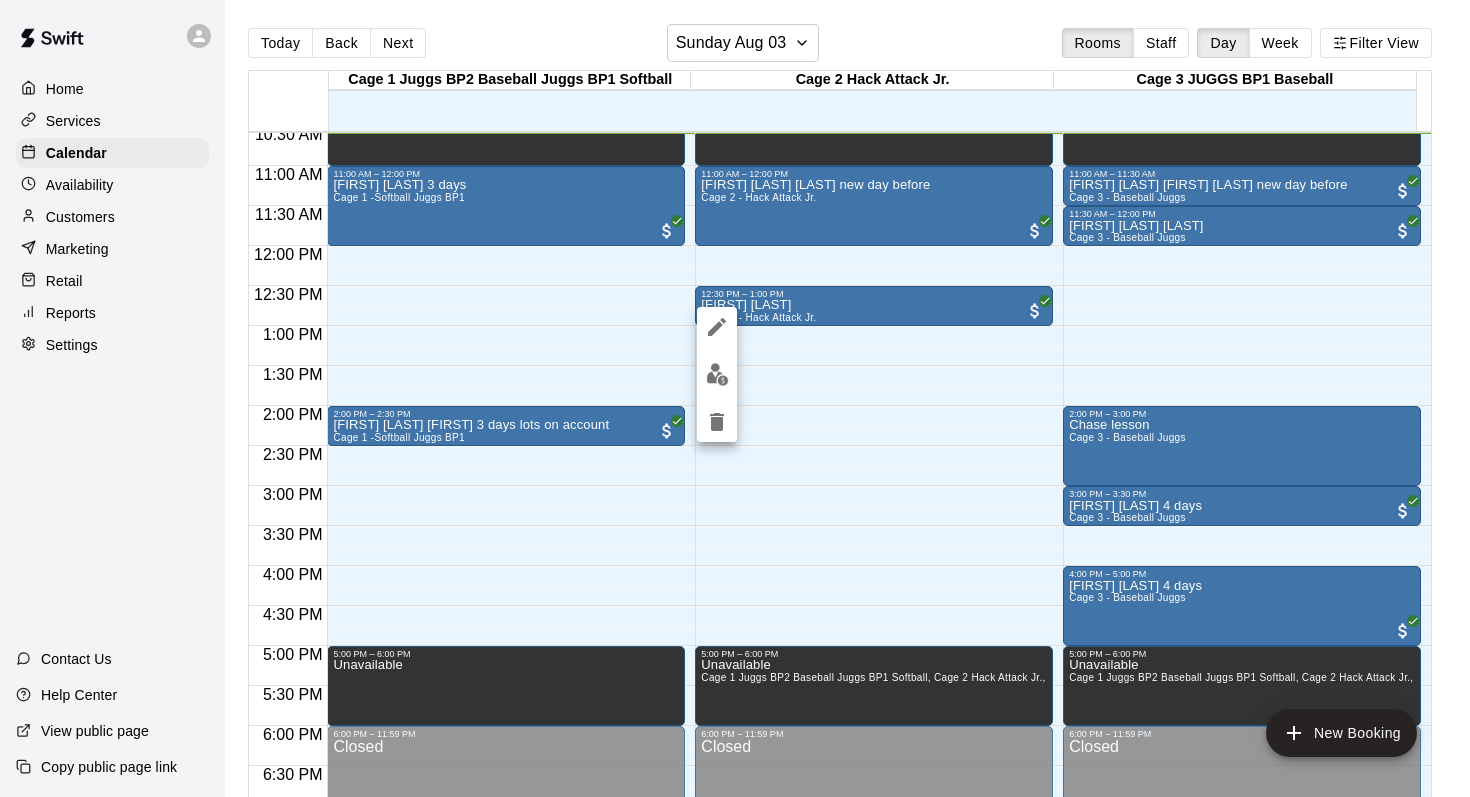 click 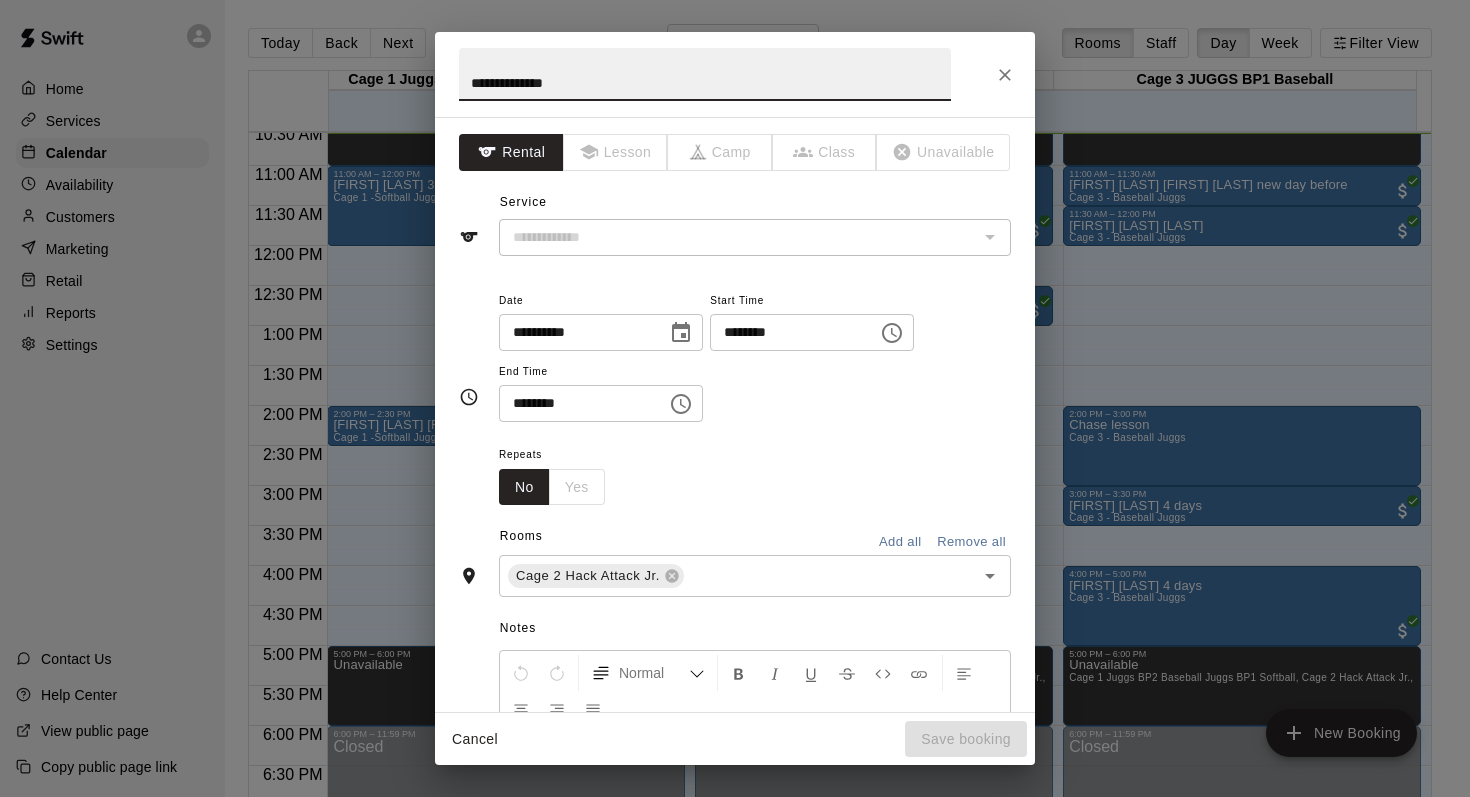 type on "**********" 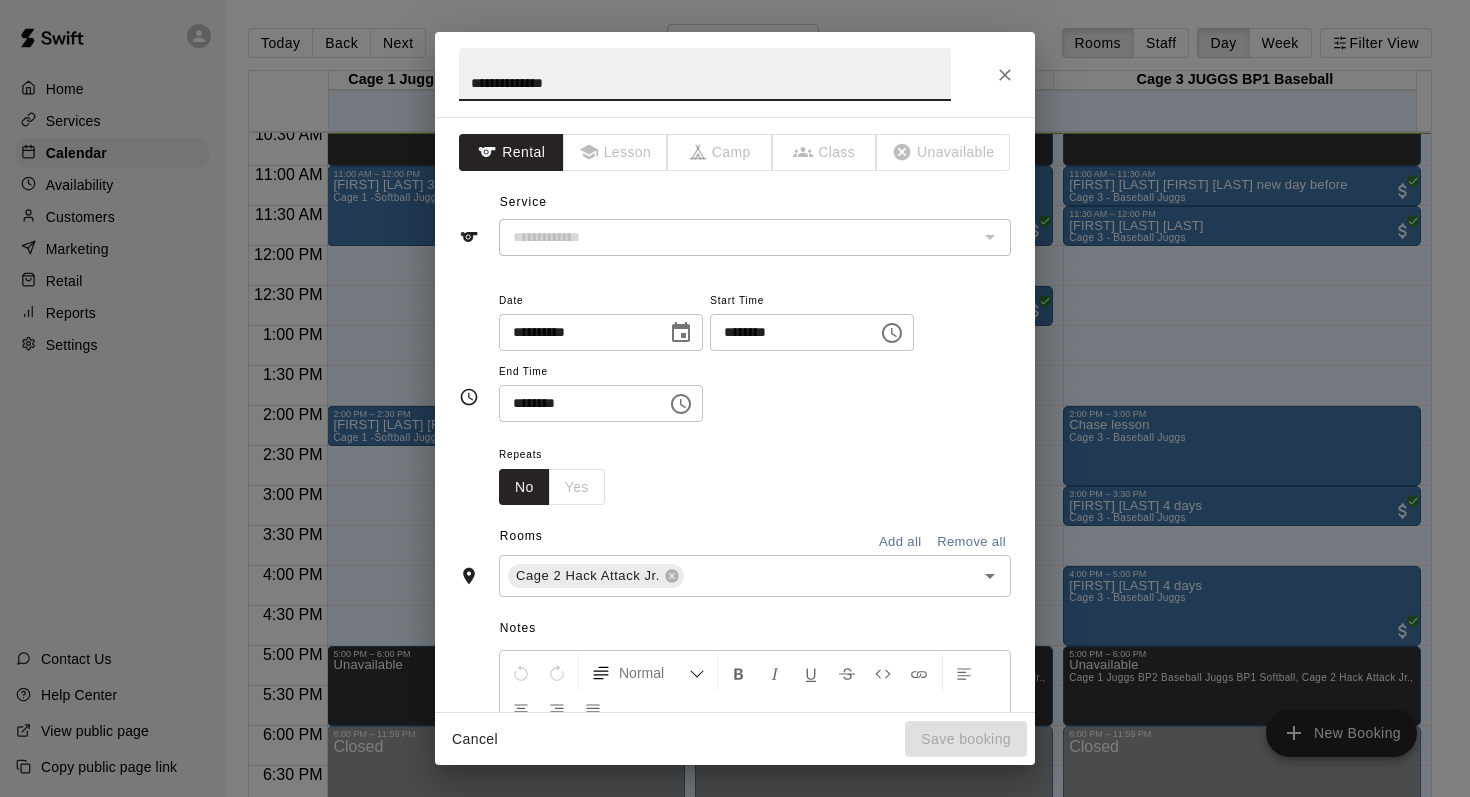 type on "**********" 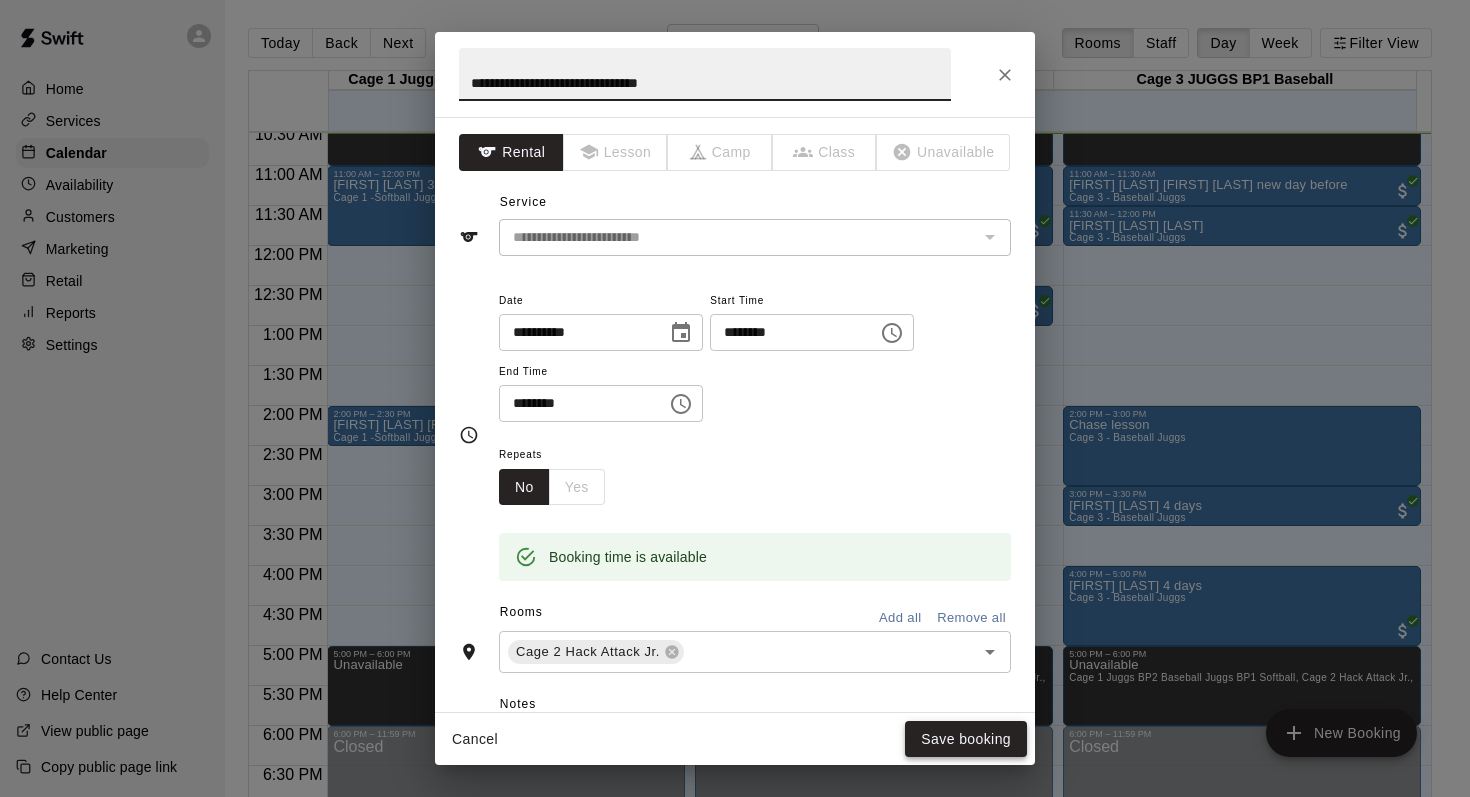 type on "**********" 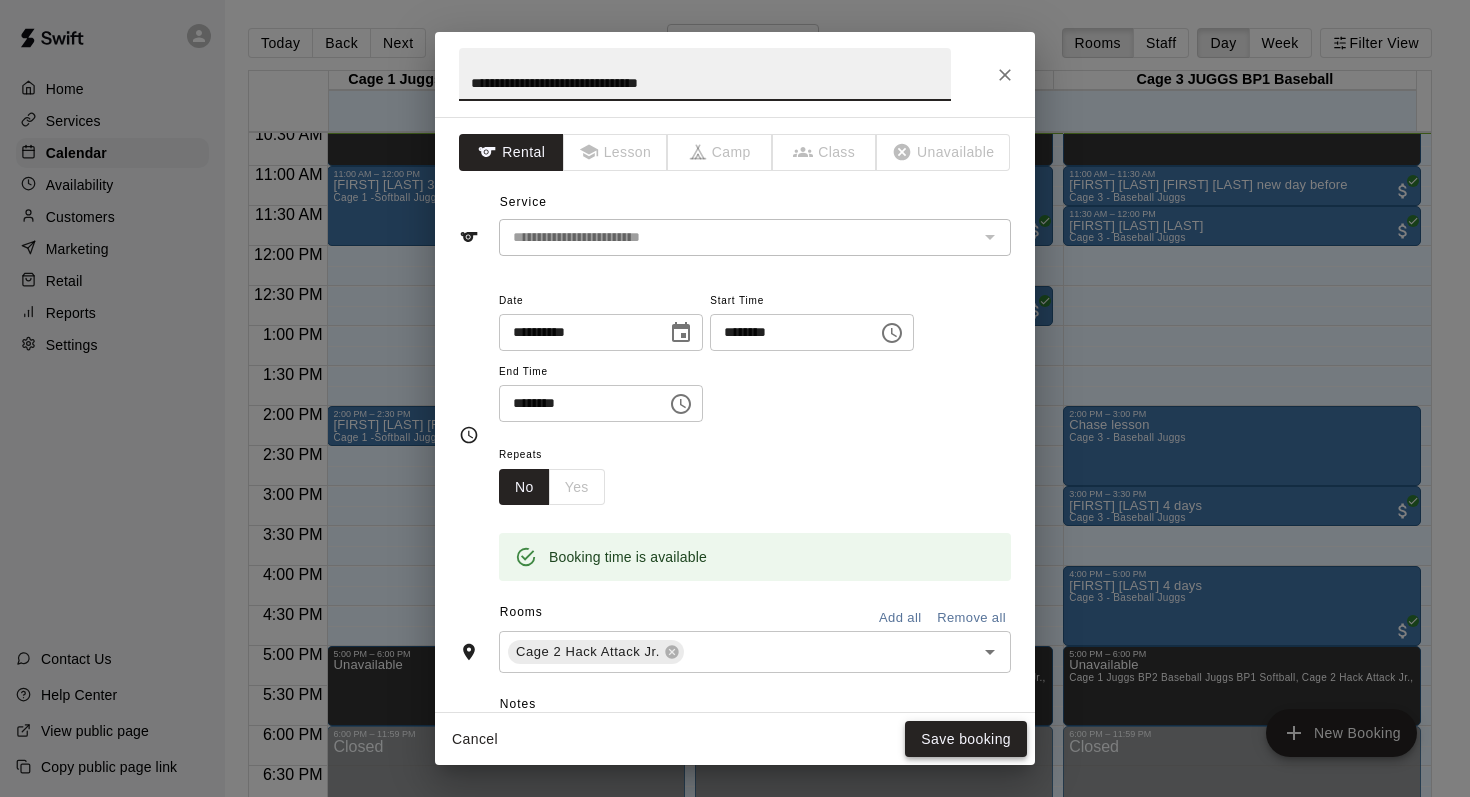 click on "Save booking" at bounding box center (966, 739) 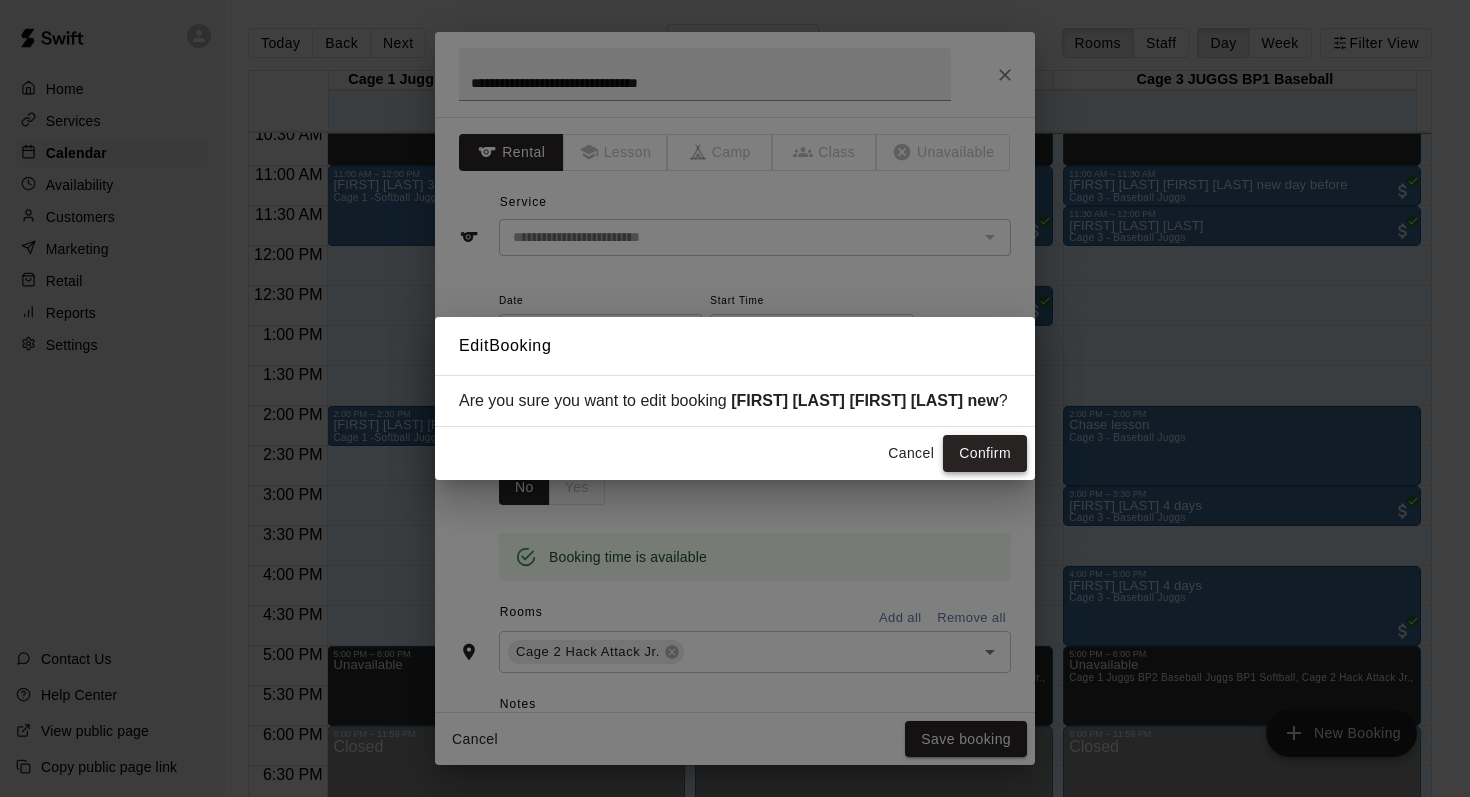 click on "Confirm" at bounding box center [985, 453] 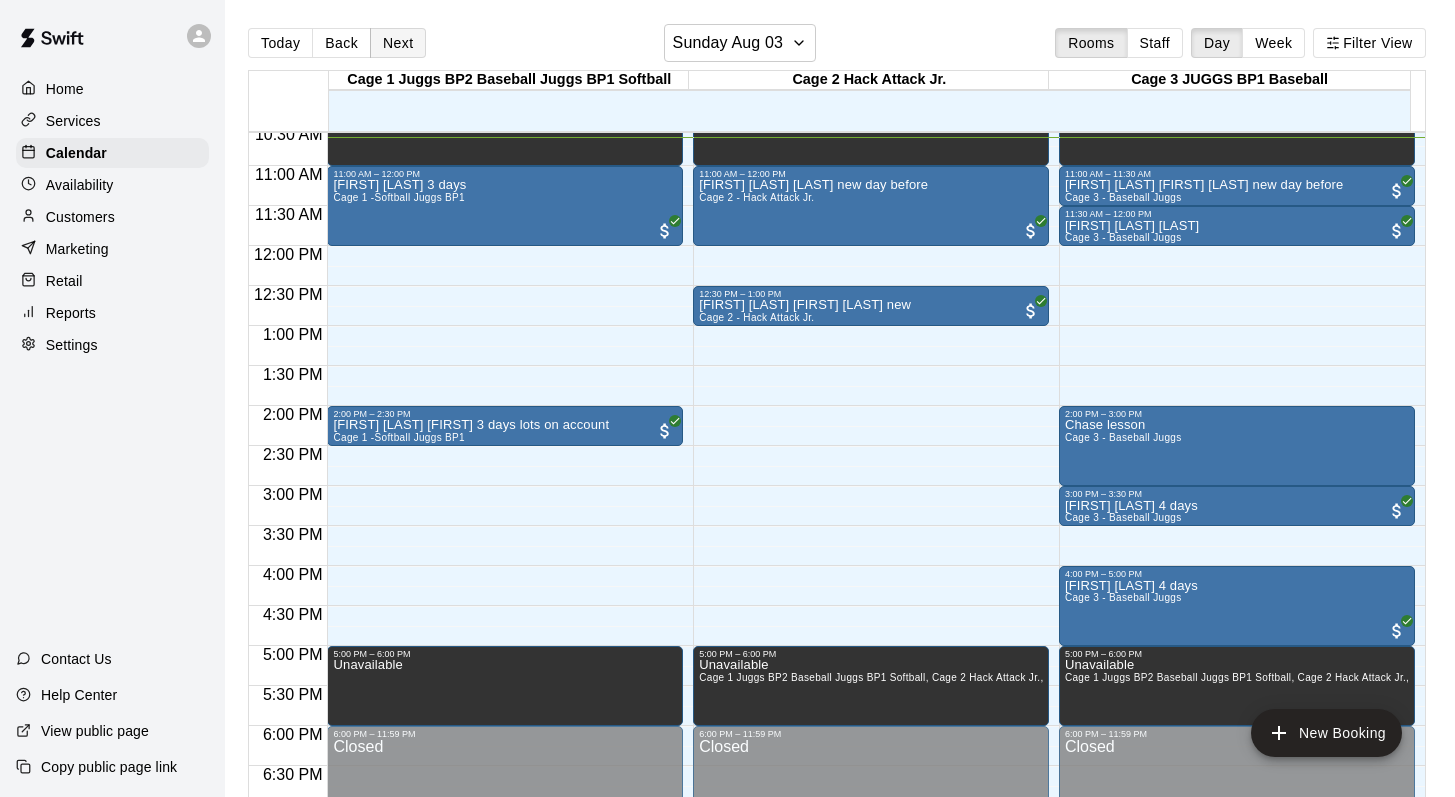 click on "Next" at bounding box center (398, 43) 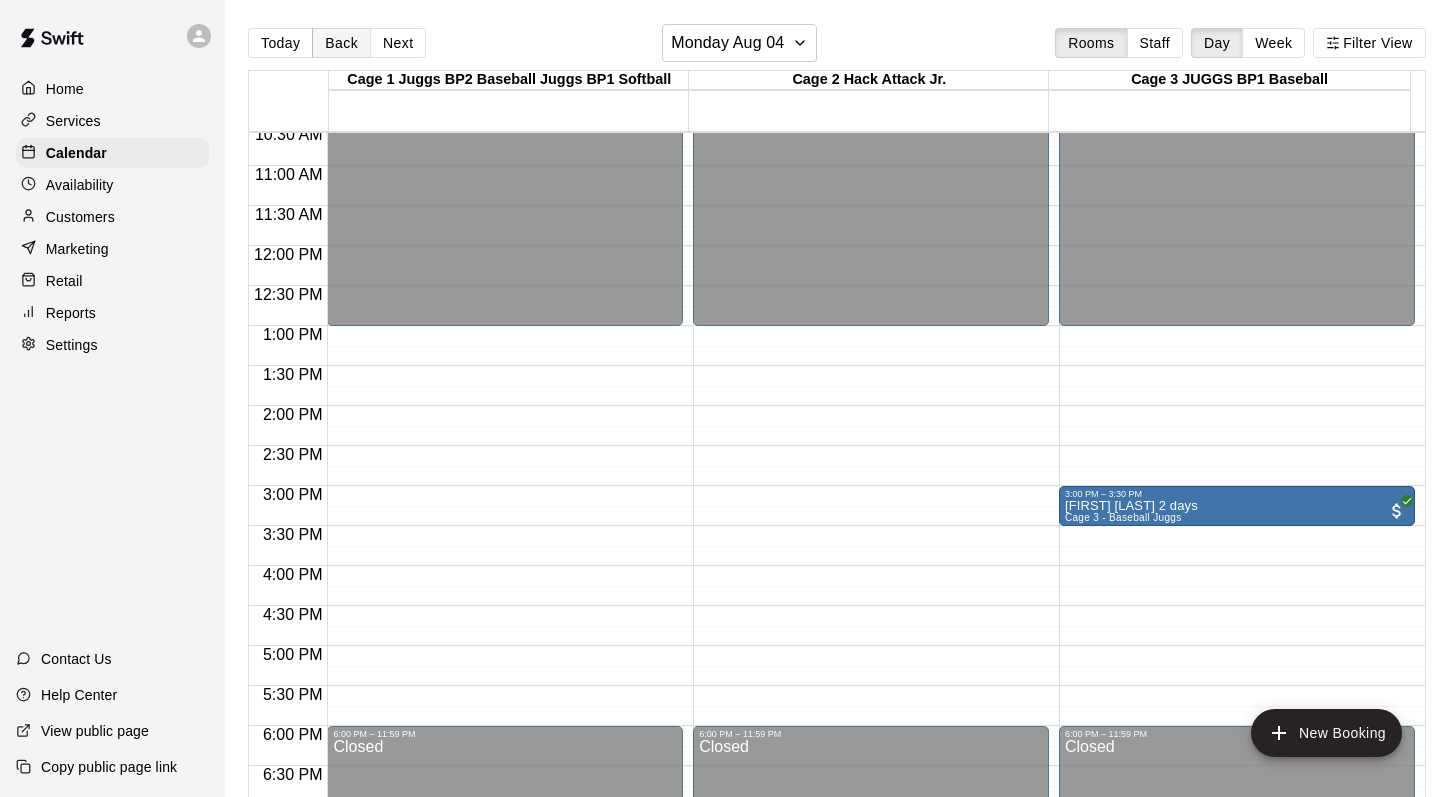 click on "Back" at bounding box center [341, 43] 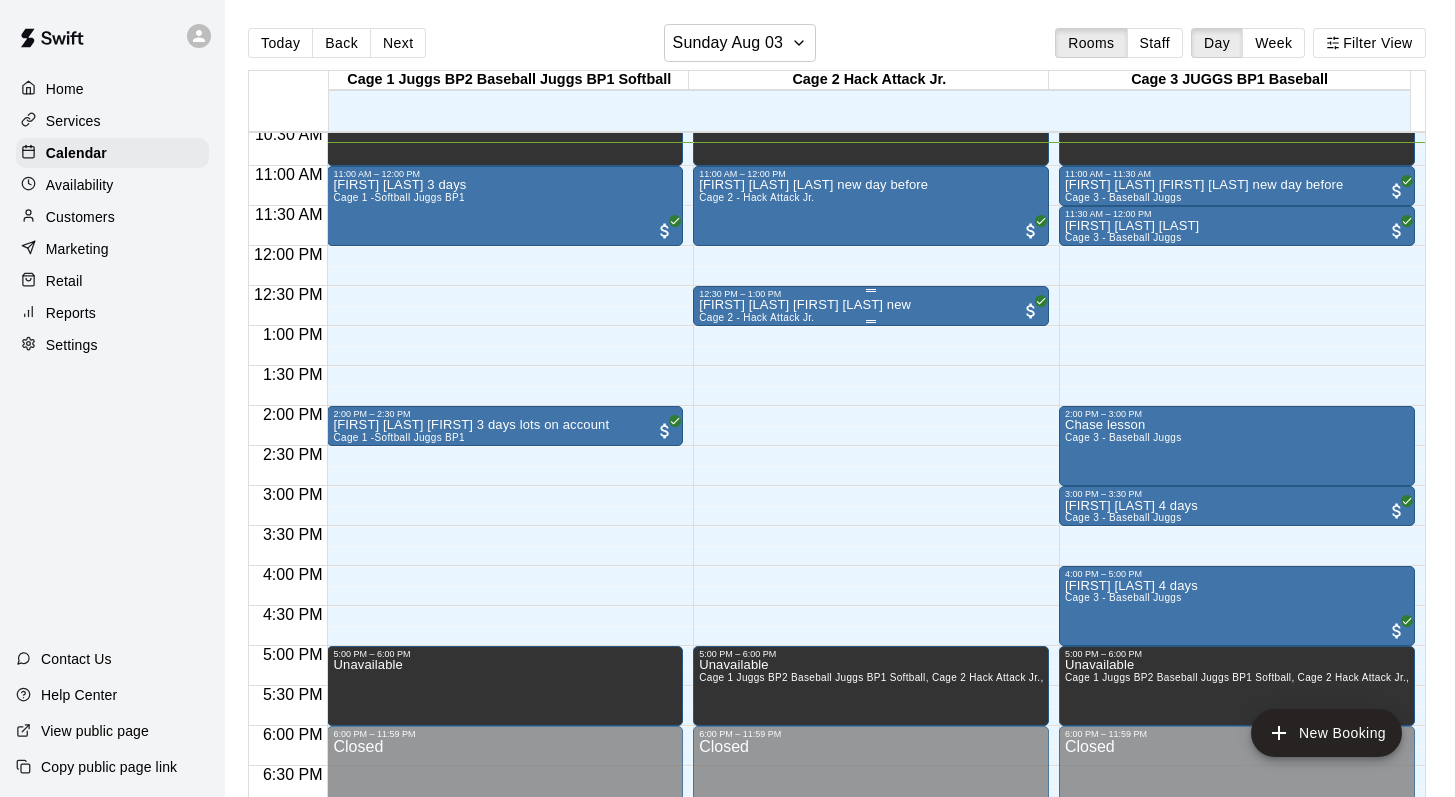 click on "Layla Beattie  Benjamin Brian new" at bounding box center [805, 305] 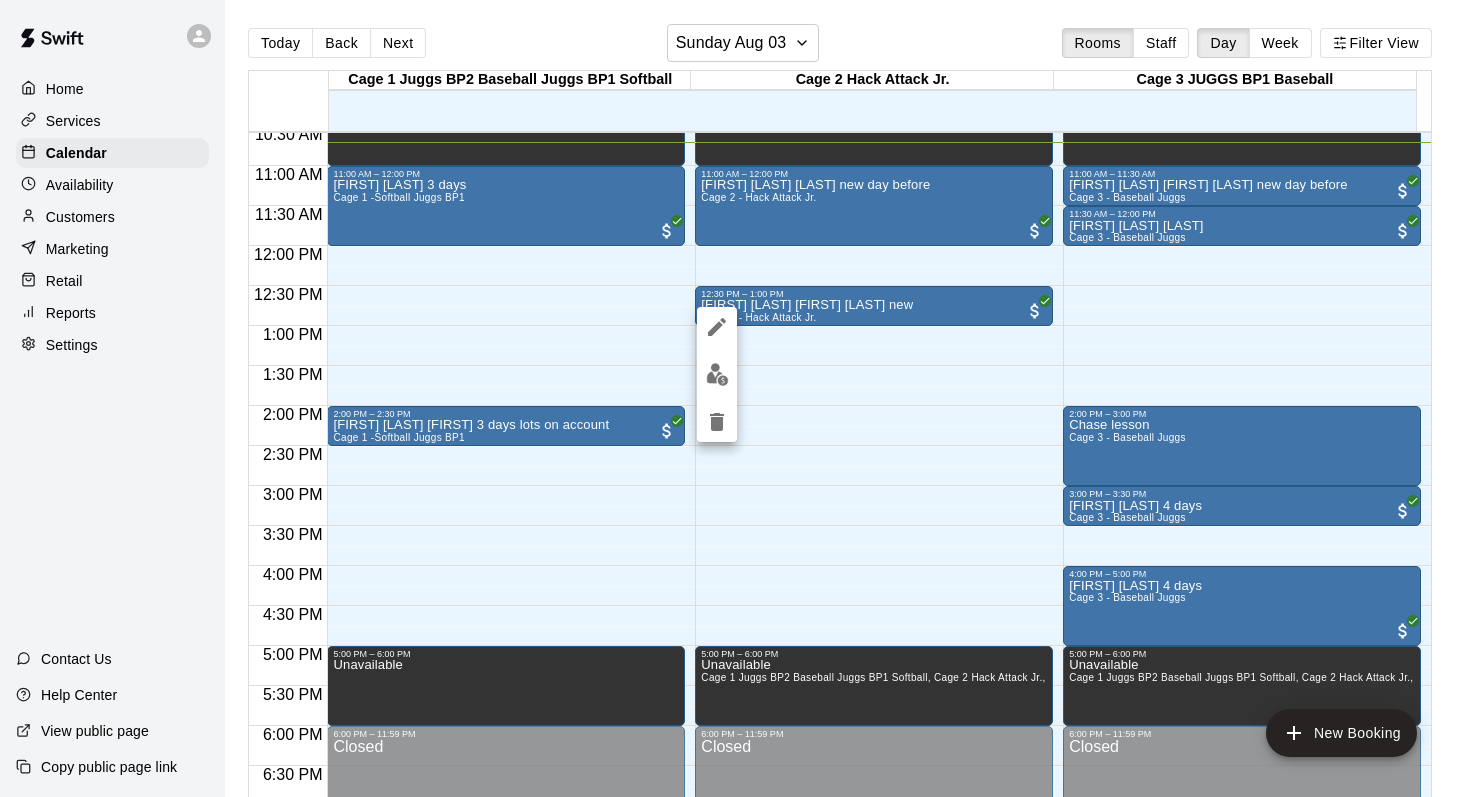 click 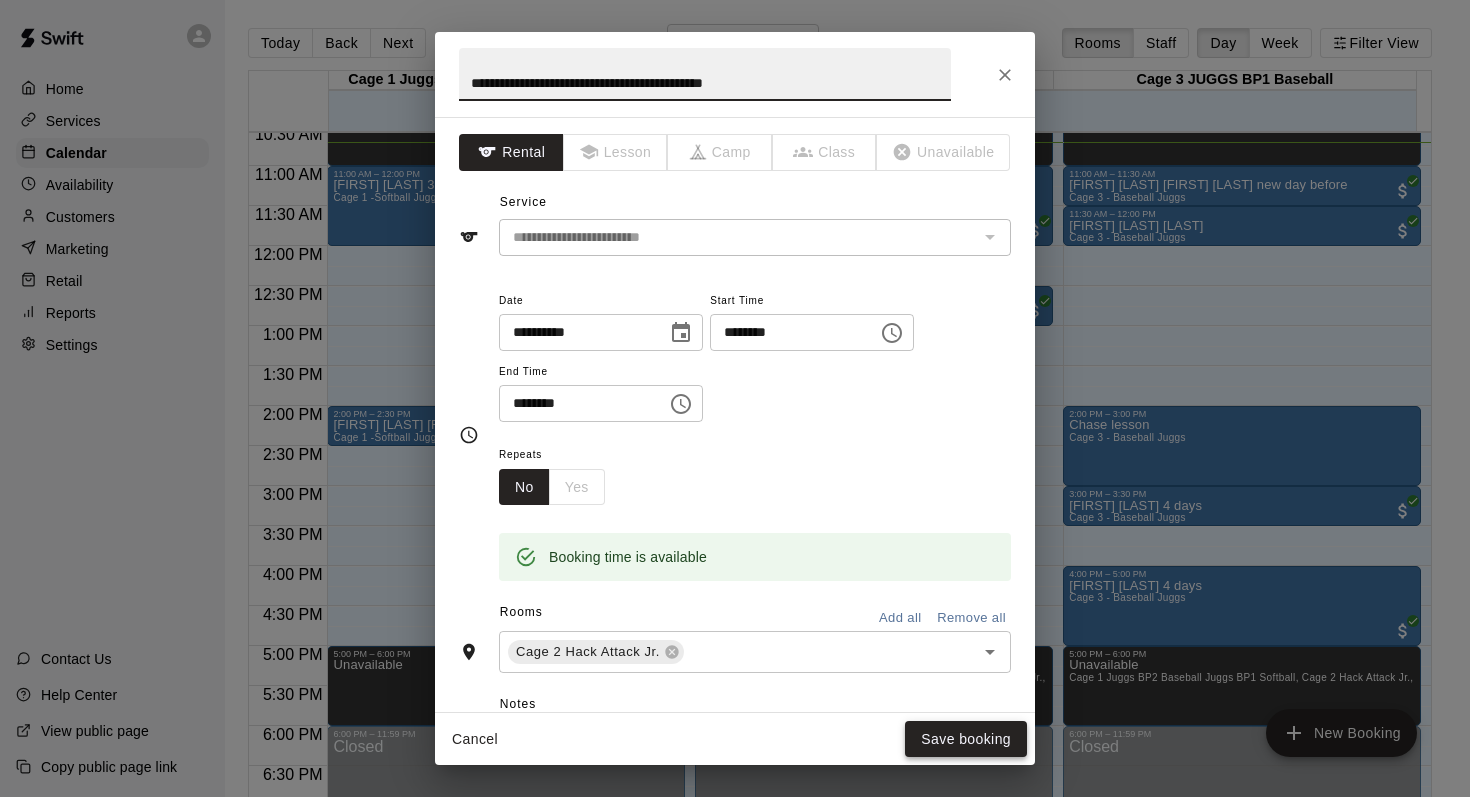 type on "**********" 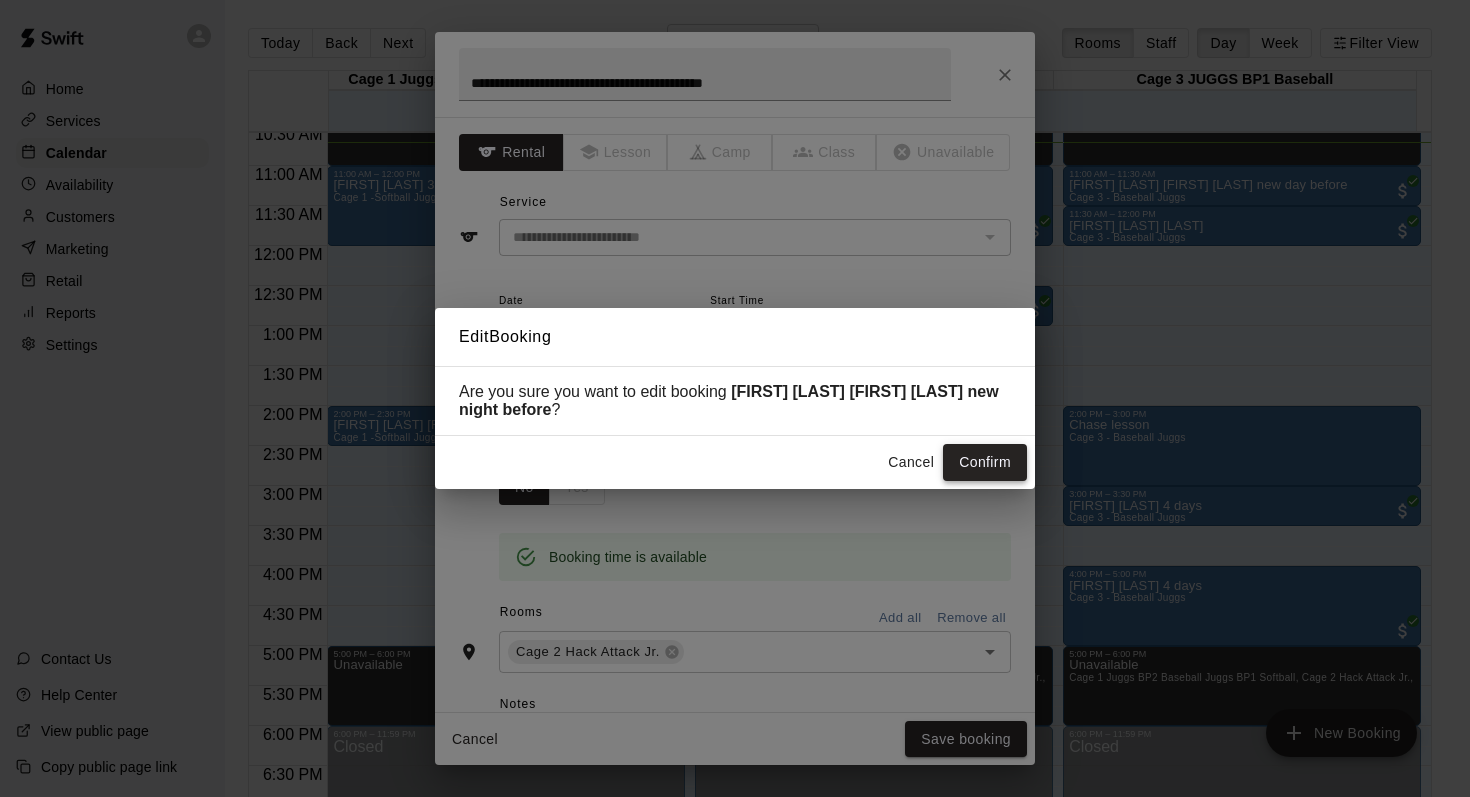 click on "Confirm" at bounding box center (985, 462) 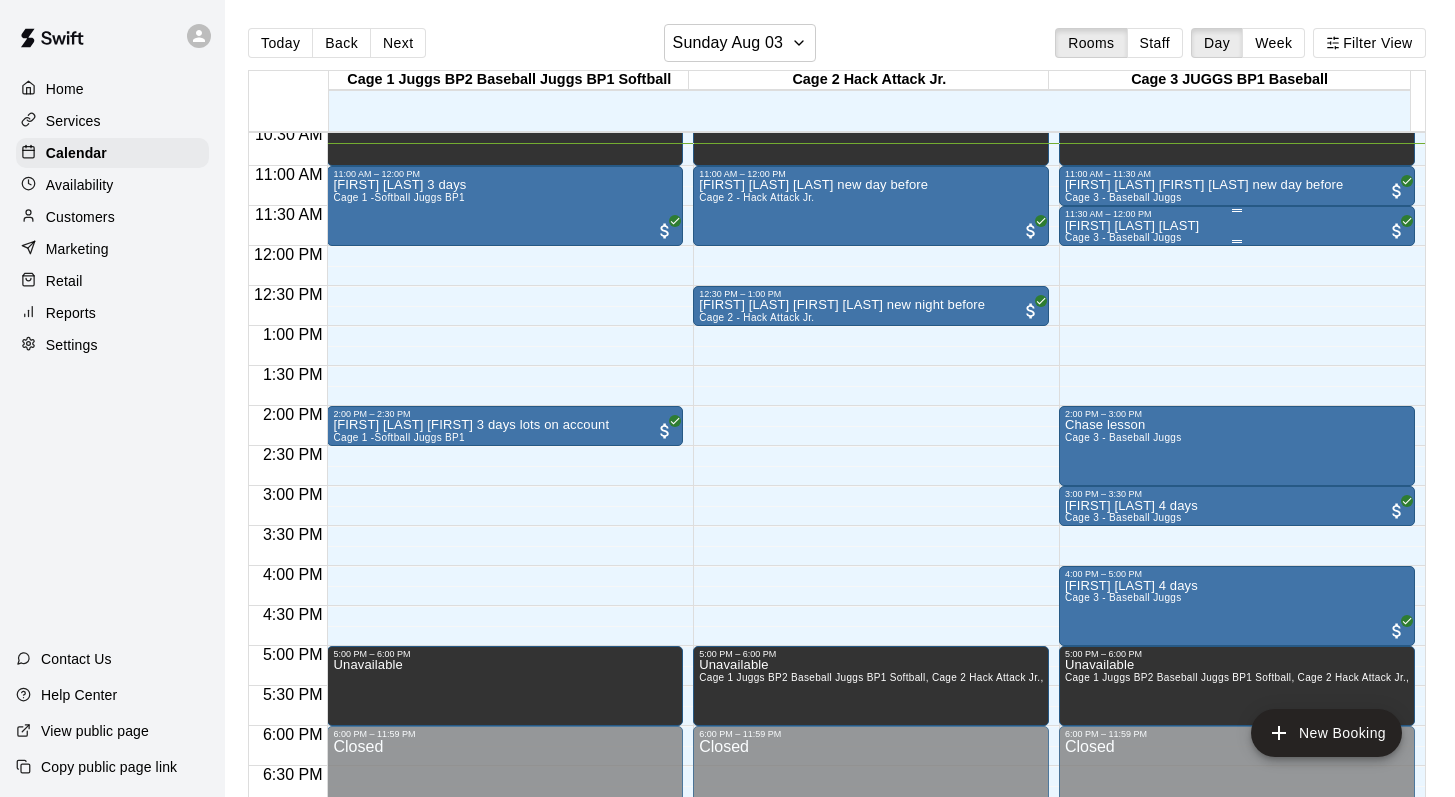 click on "kole chapman rochelle" at bounding box center (1132, 226) 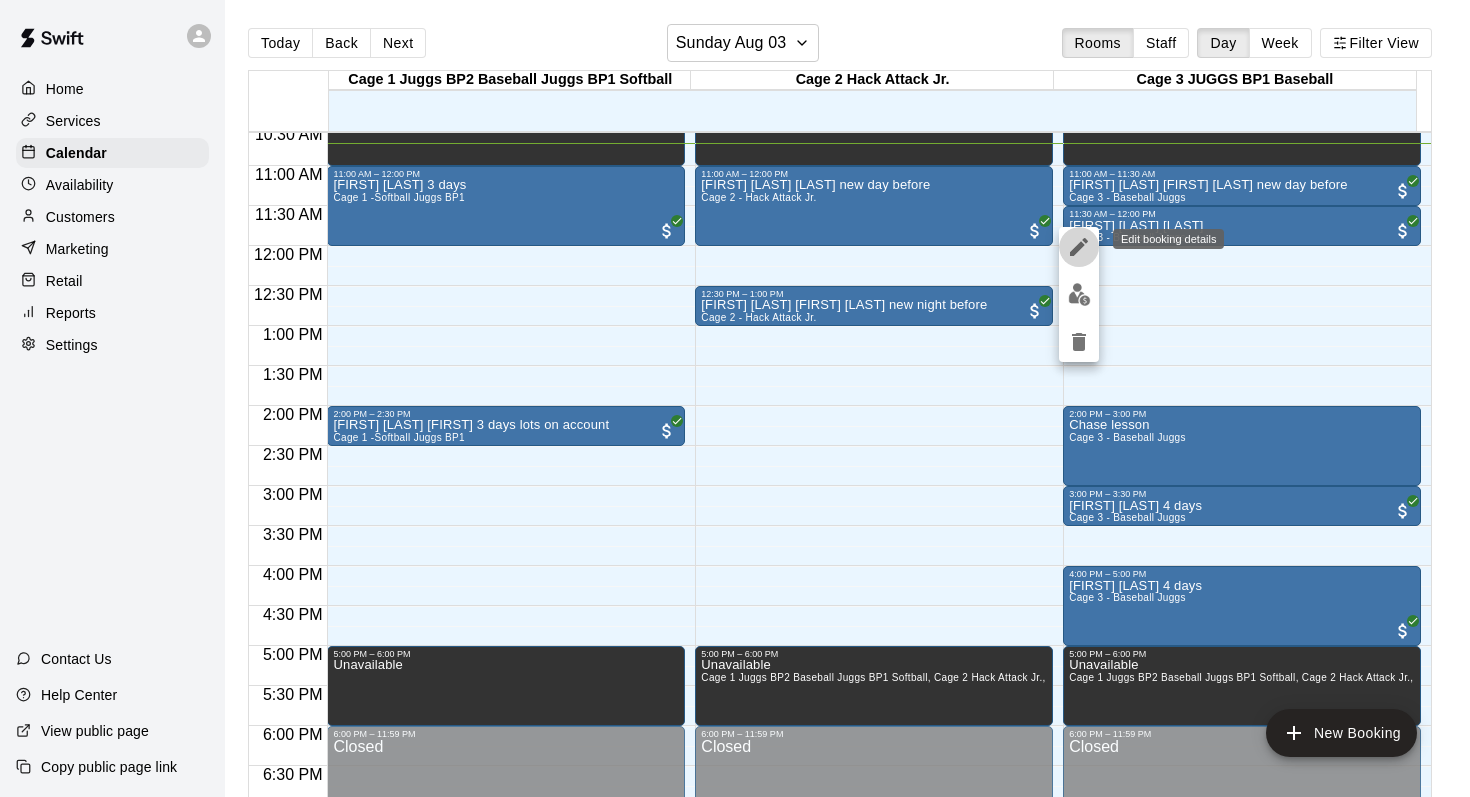 click 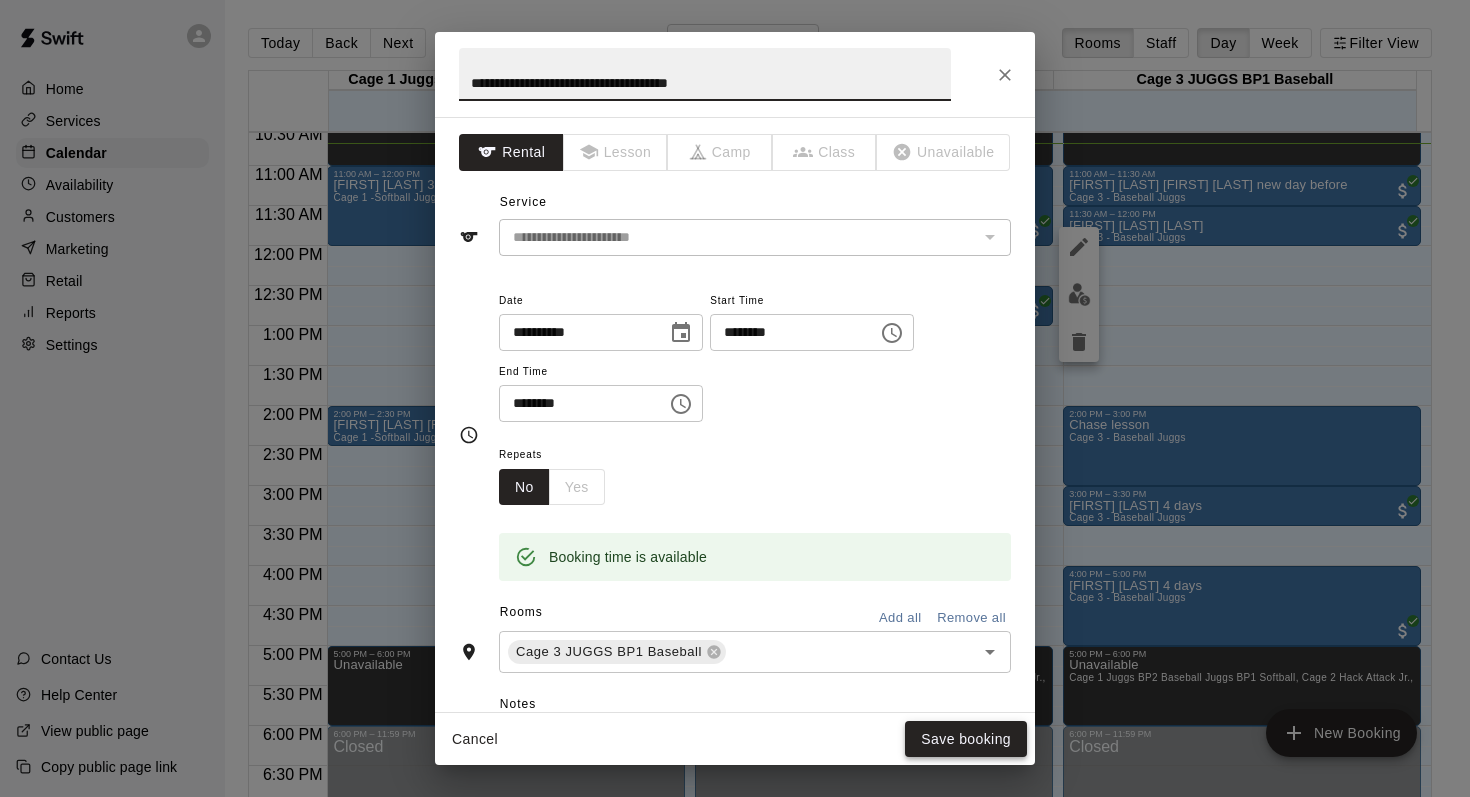 type on "**********" 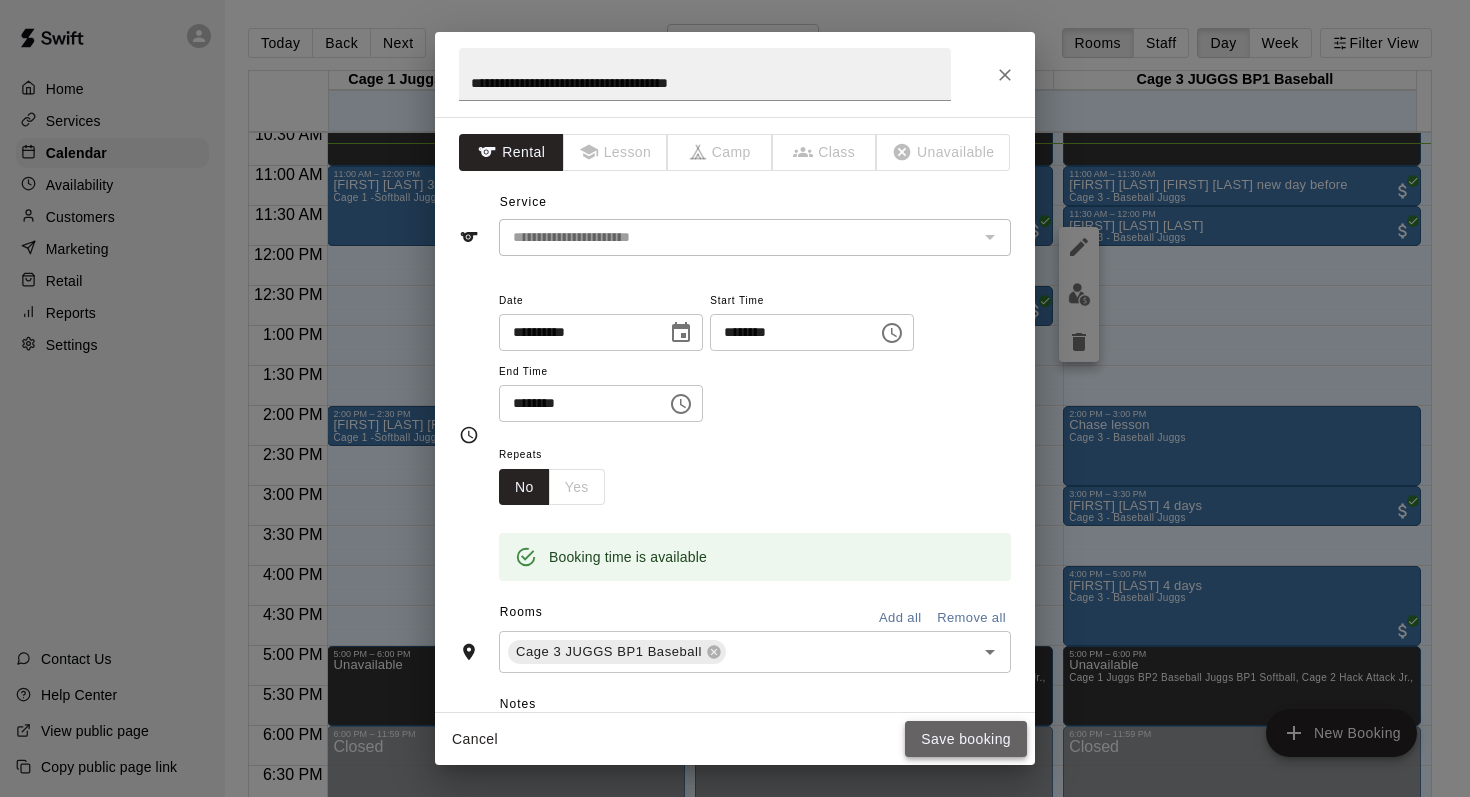 click on "Save booking" at bounding box center (966, 739) 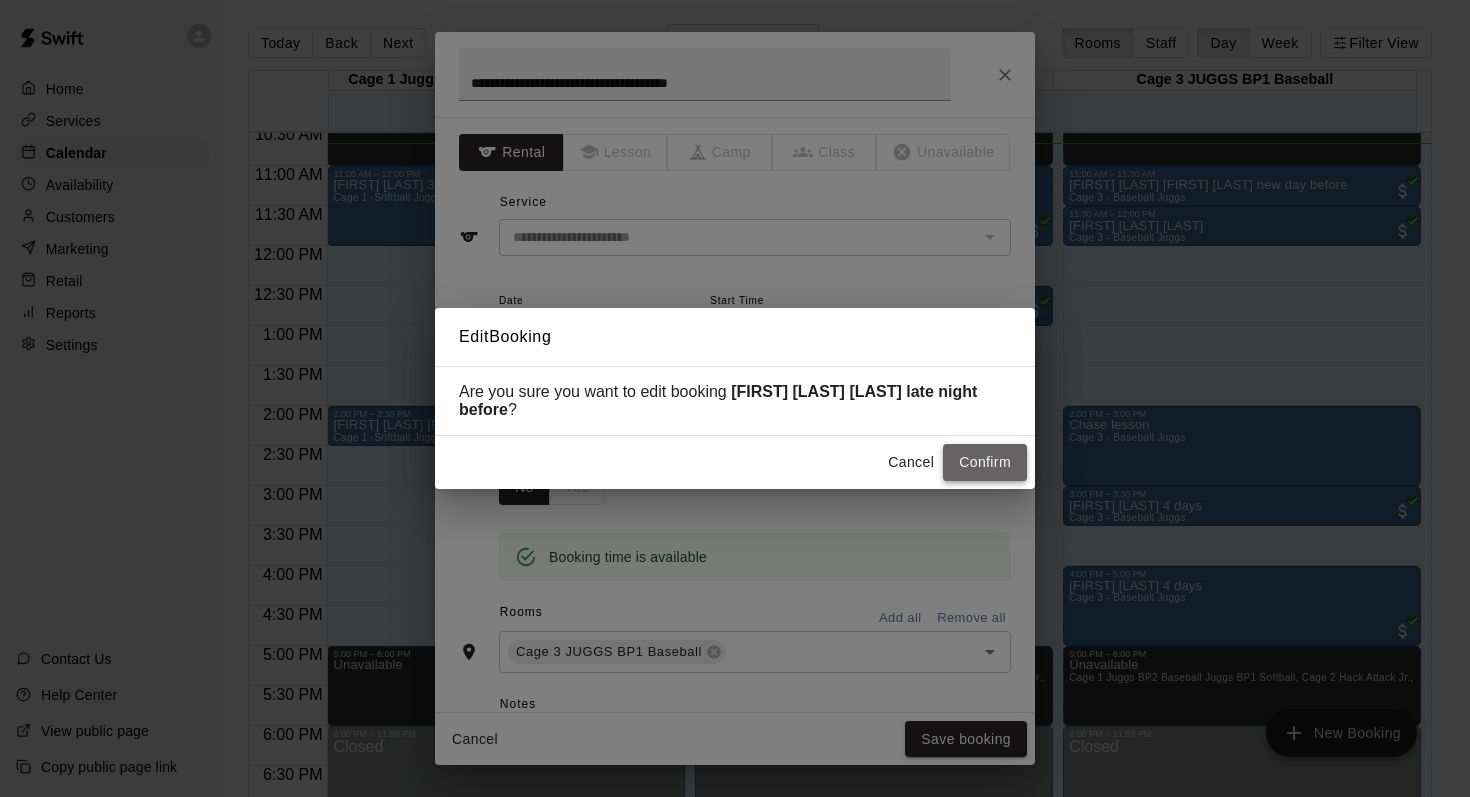 click on "Confirm" at bounding box center (985, 462) 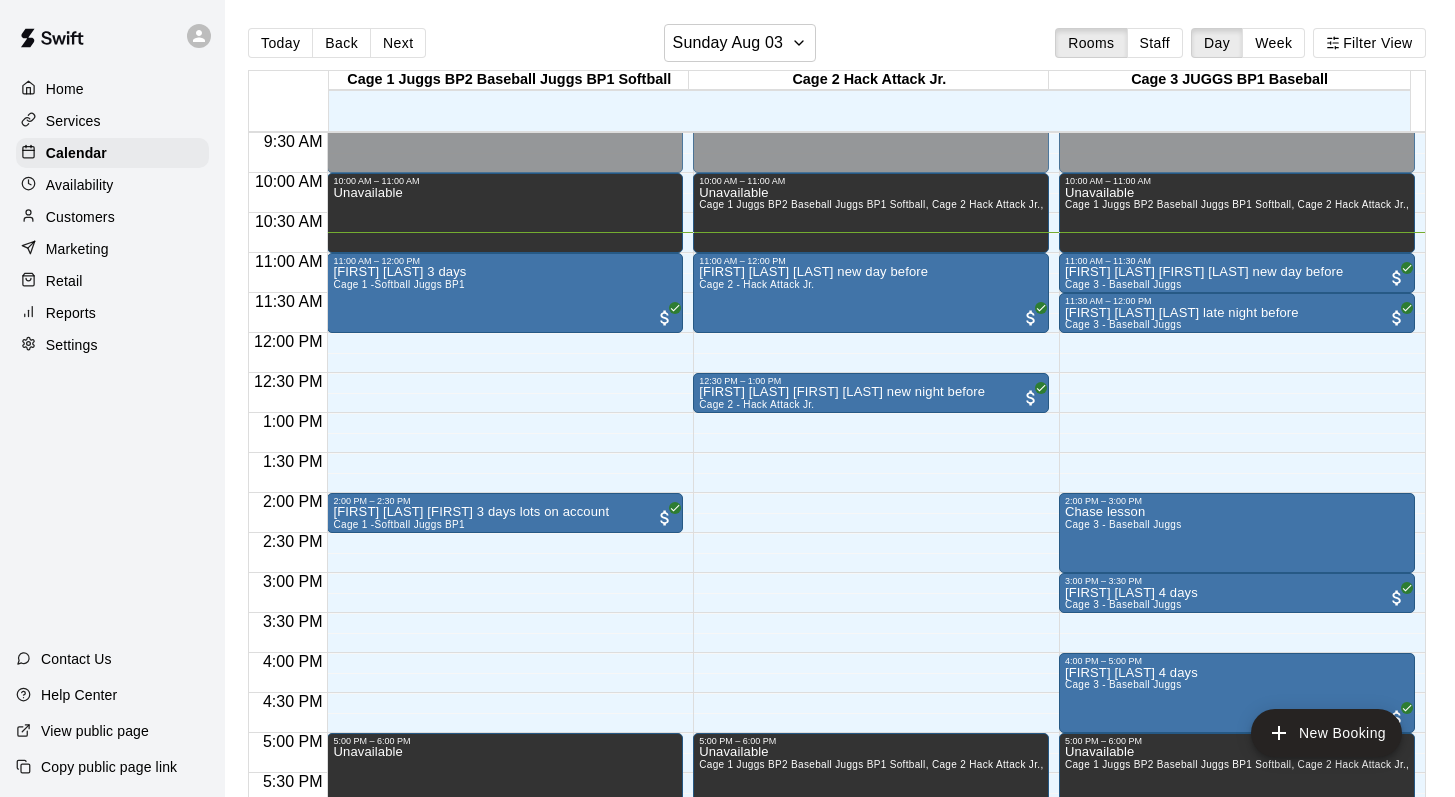 scroll, scrollTop: 736, scrollLeft: 0, axis: vertical 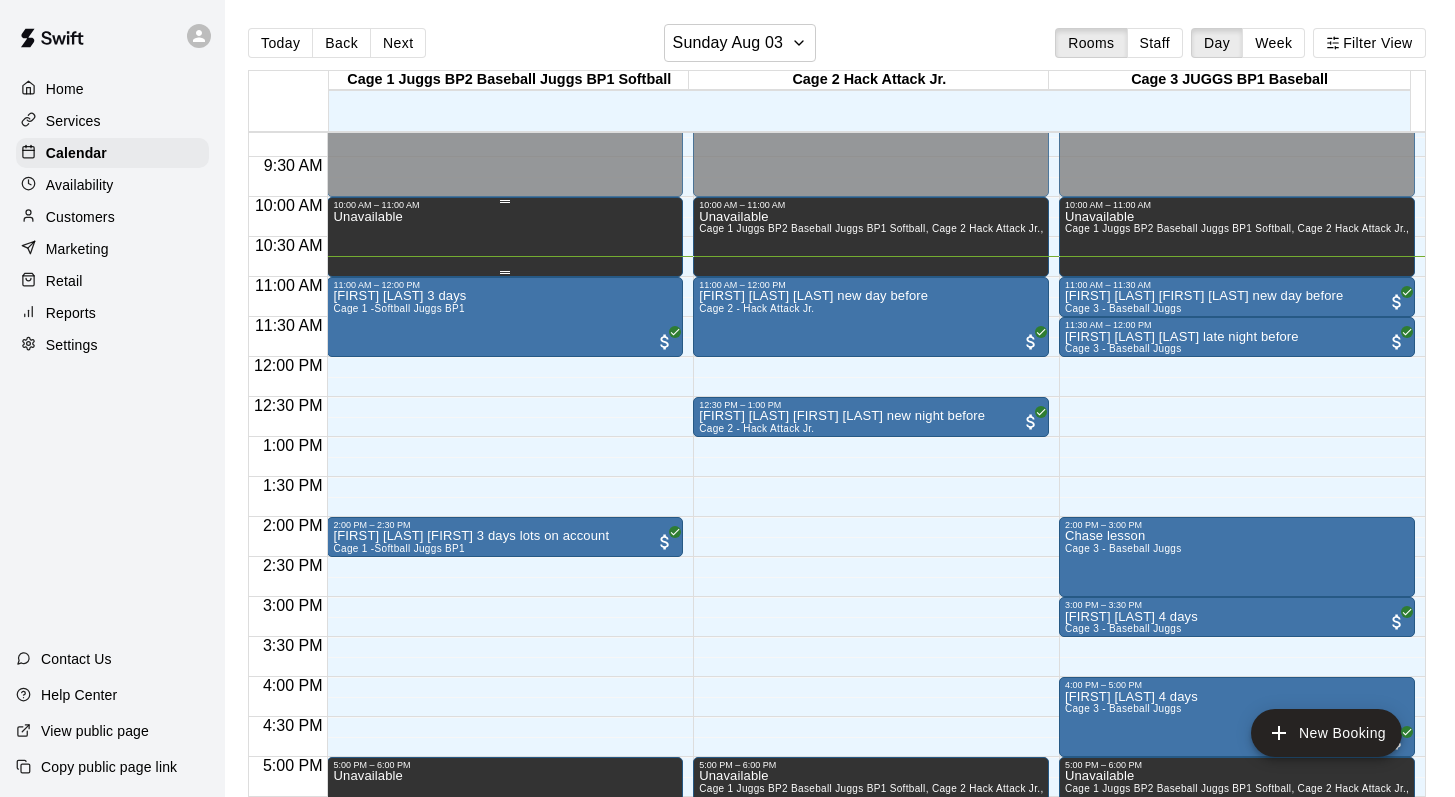click on "Unavailable" at bounding box center [367, 217] 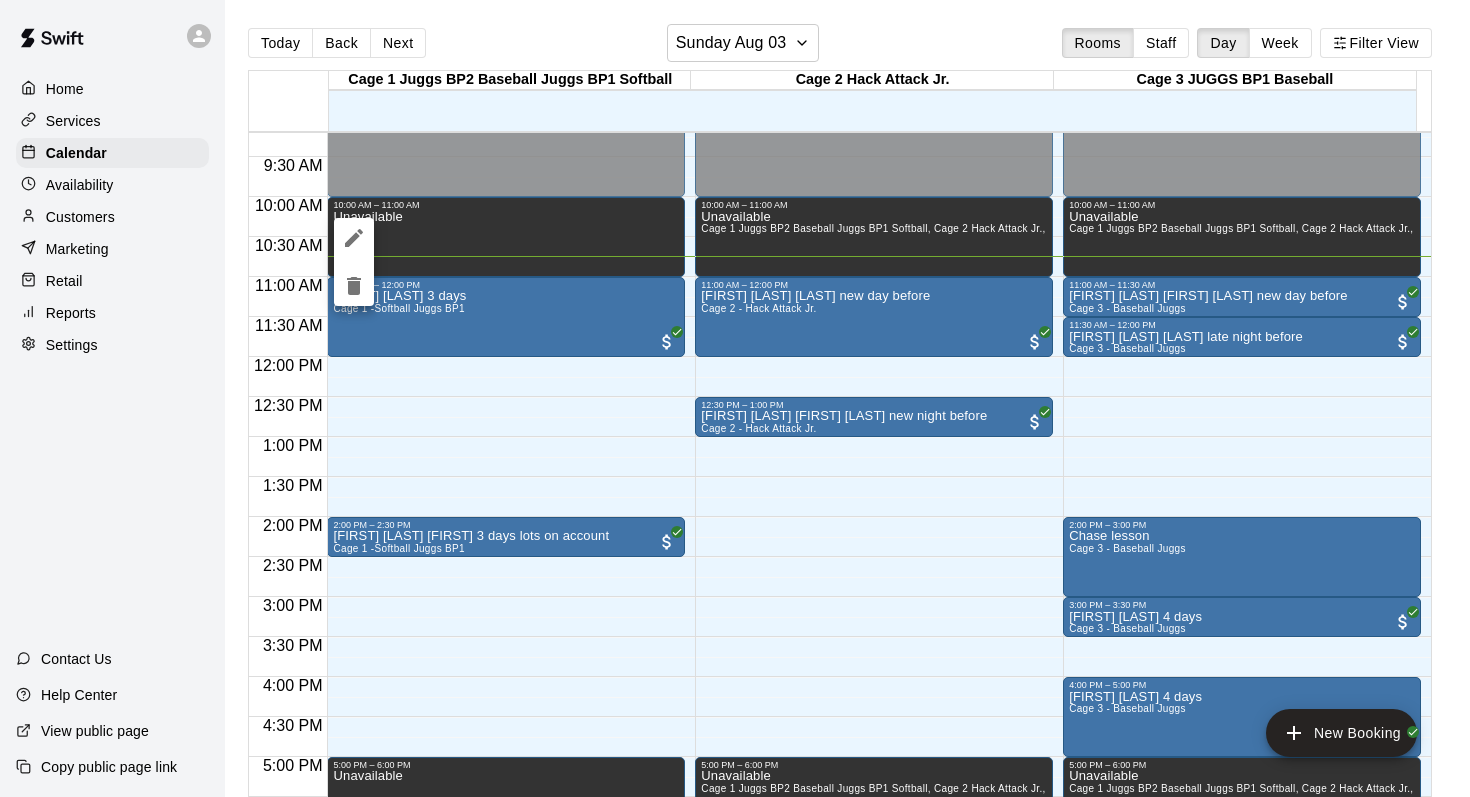 click 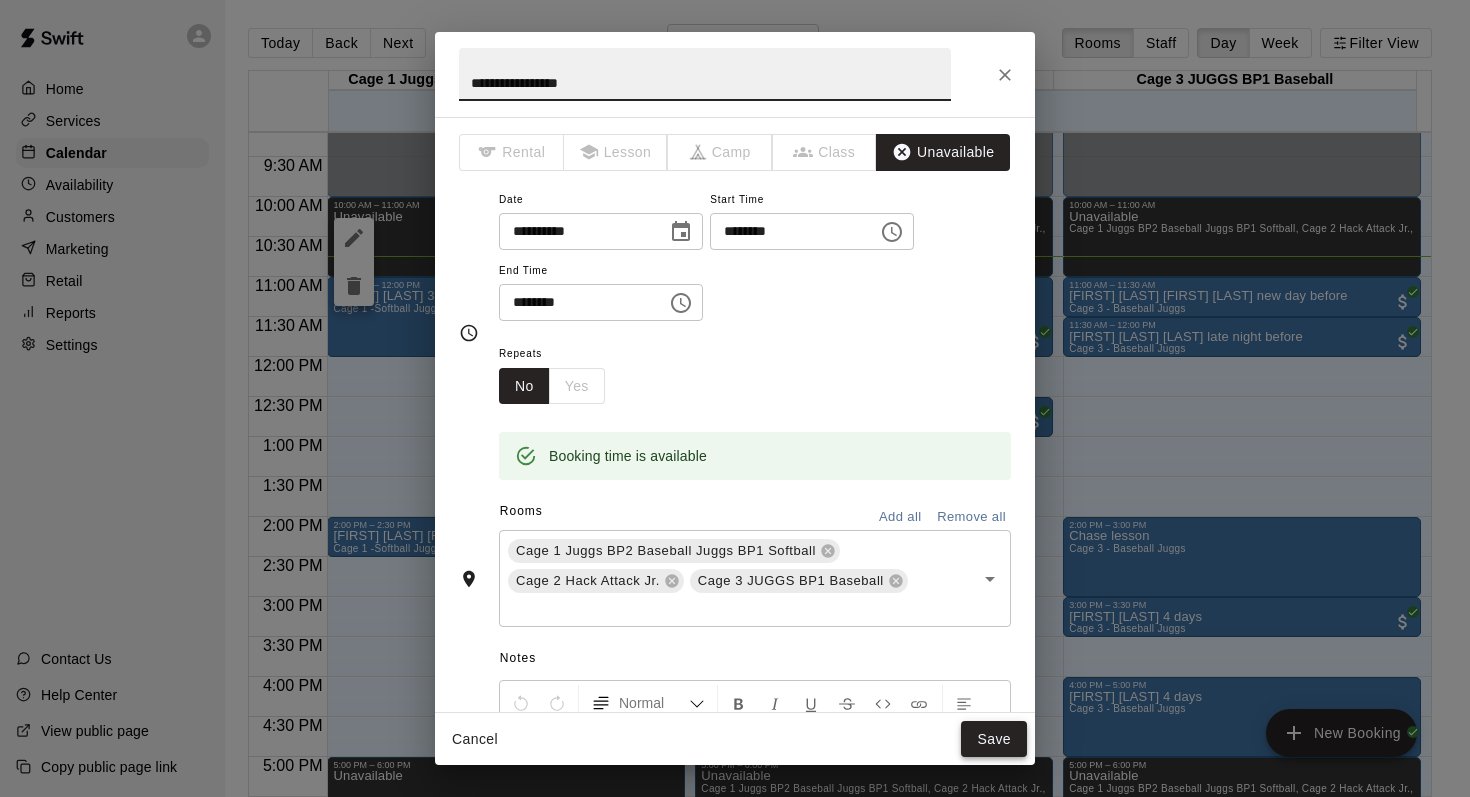type on "**********" 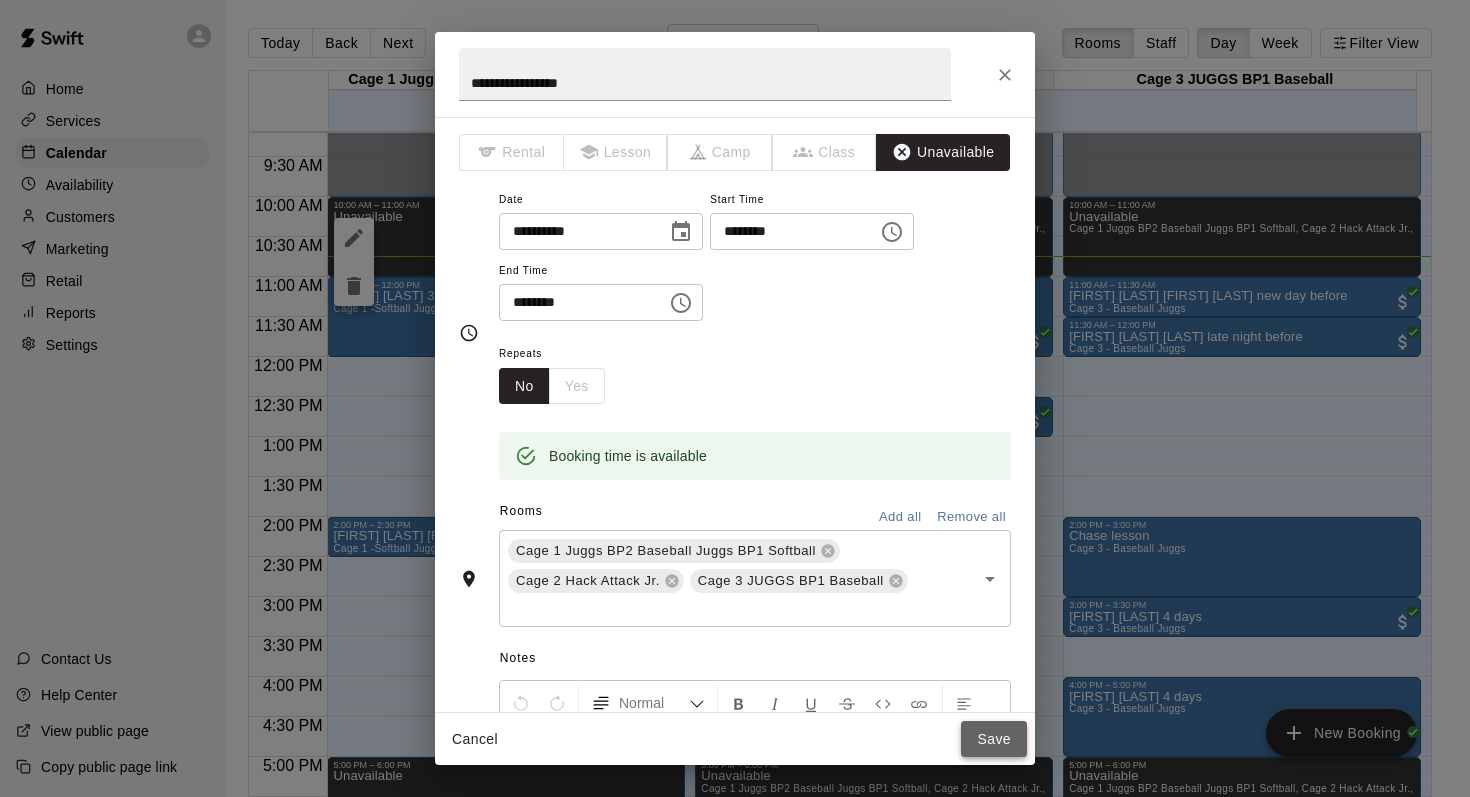 click on "Save" at bounding box center (994, 739) 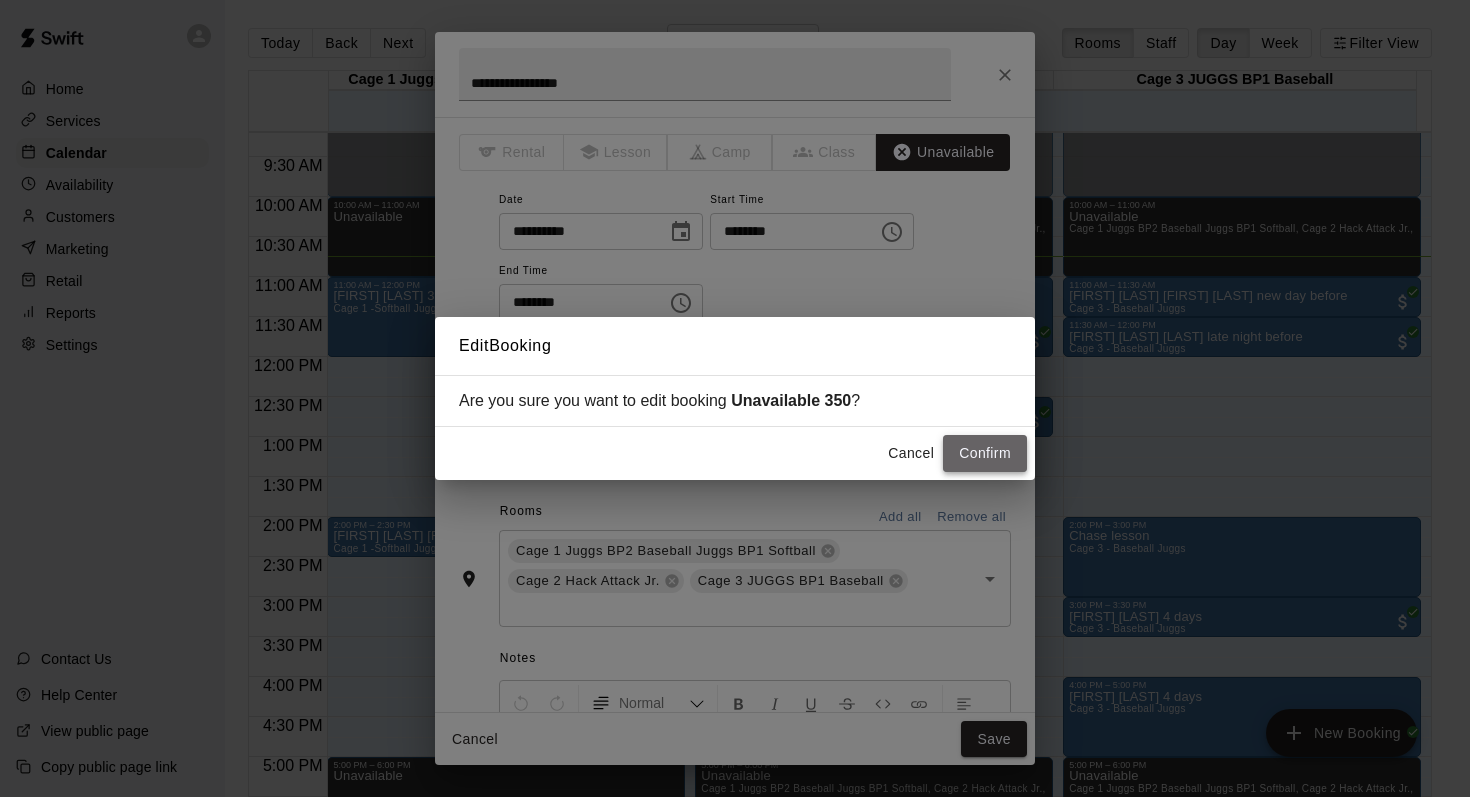 click on "Confirm" at bounding box center [985, 453] 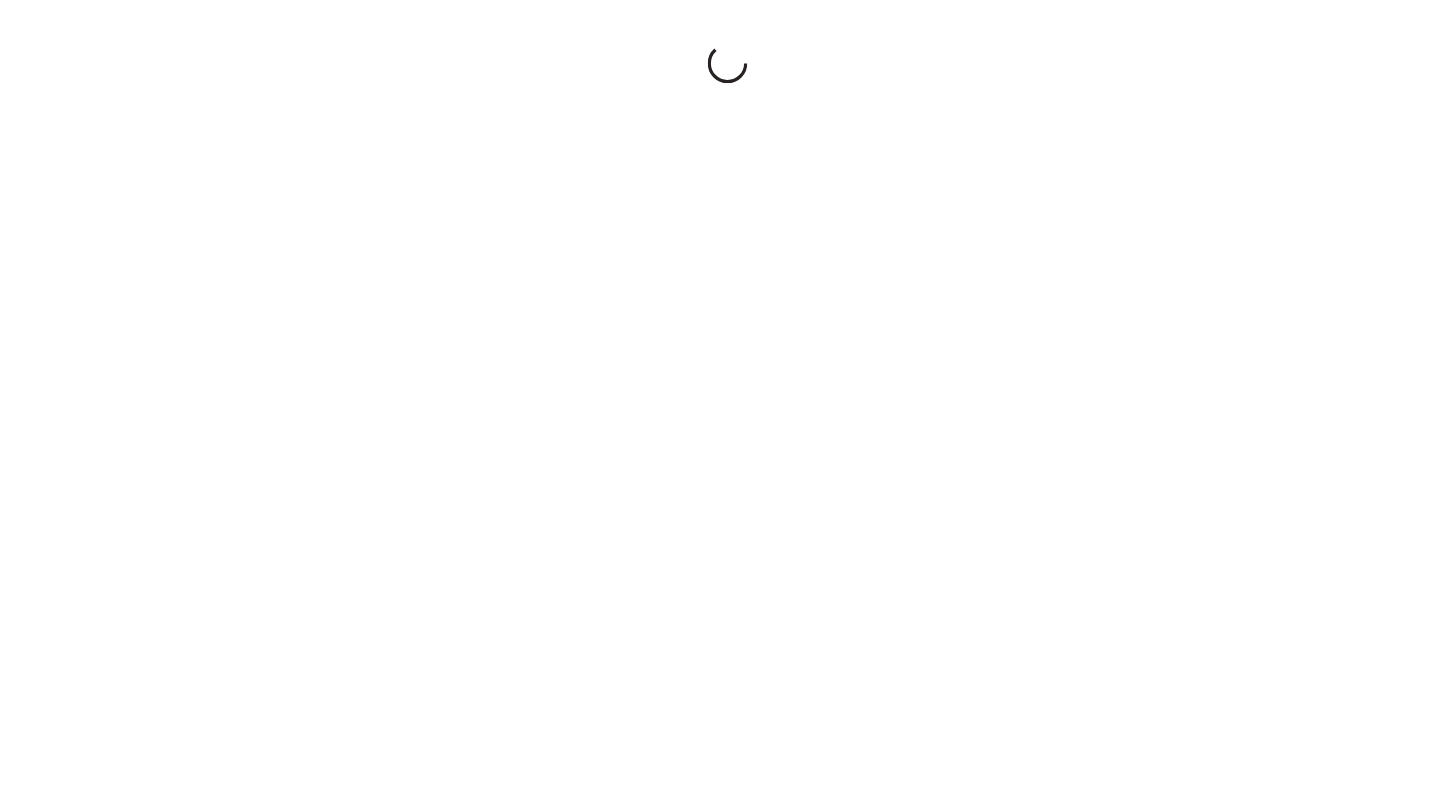 scroll, scrollTop: 0, scrollLeft: 0, axis: both 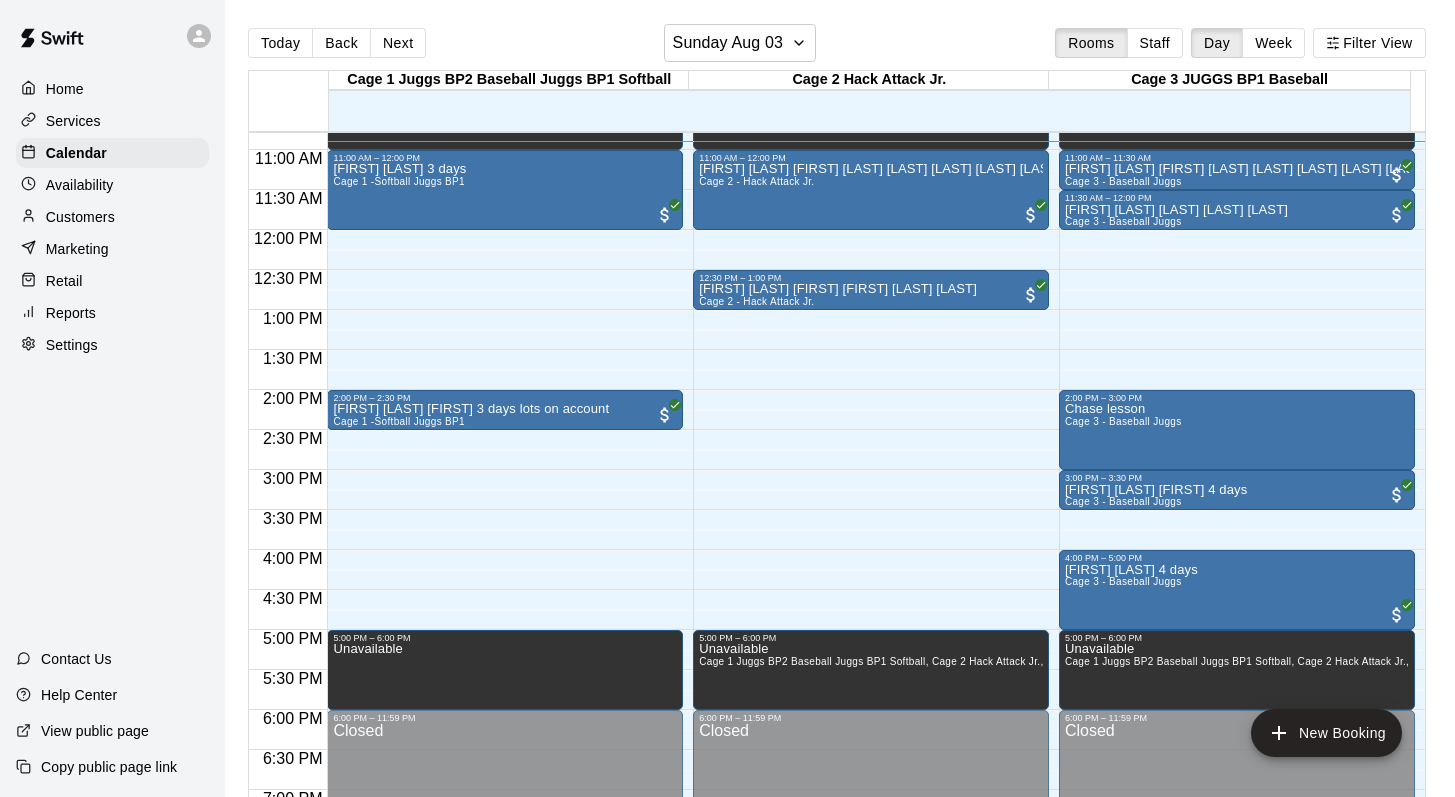 click on "Customers" at bounding box center [80, 217] 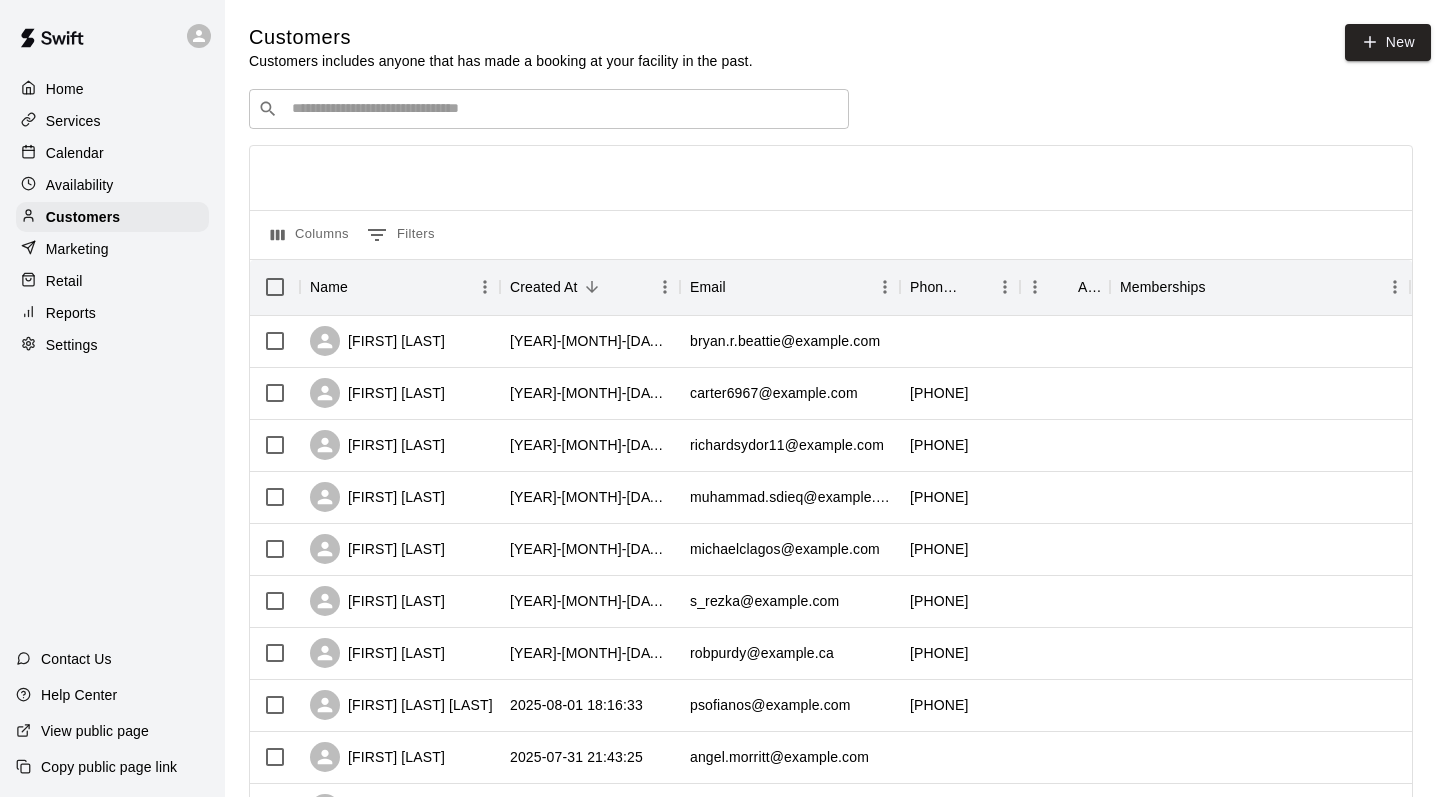 click on "Calendar" at bounding box center (75, 153) 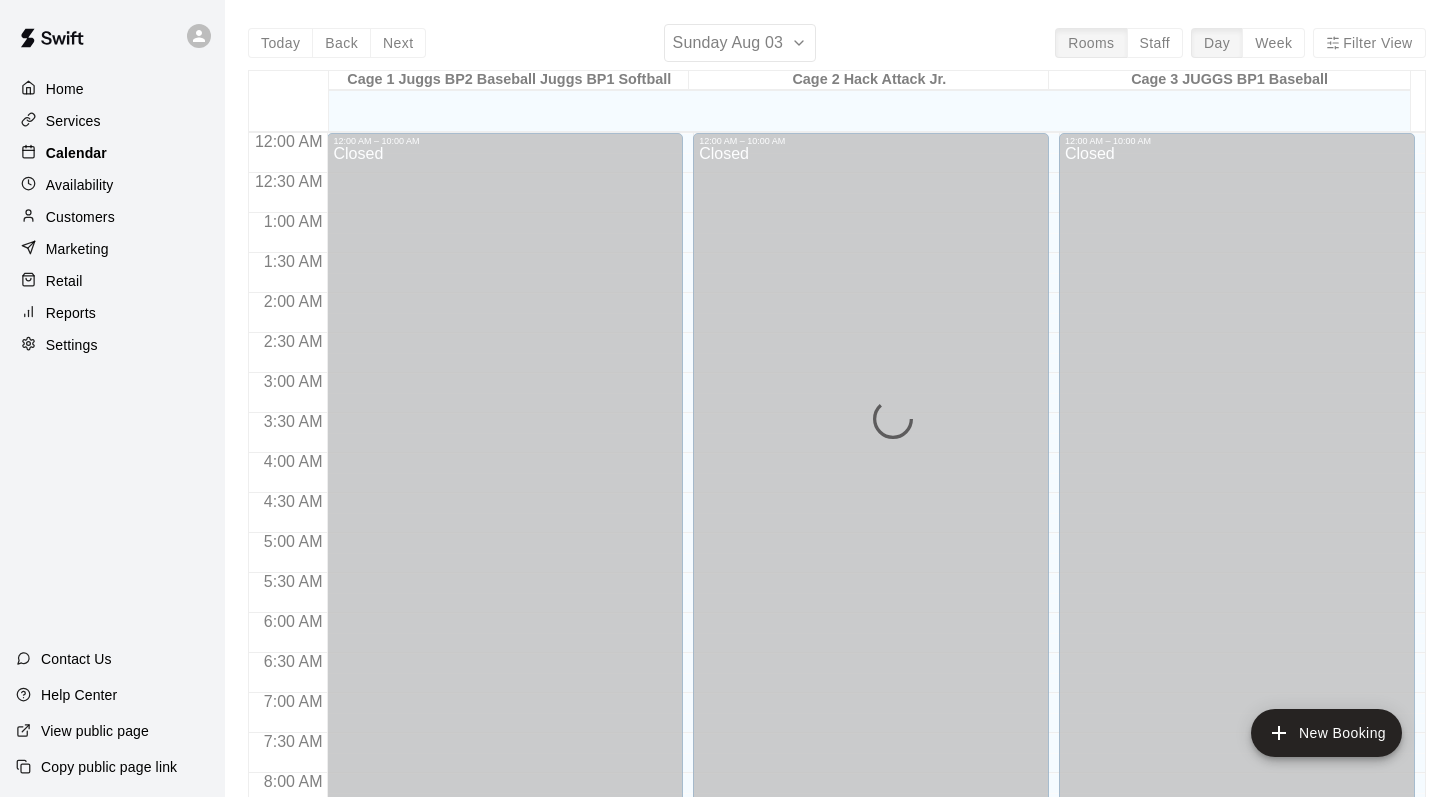 scroll, scrollTop: 872, scrollLeft: 0, axis: vertical 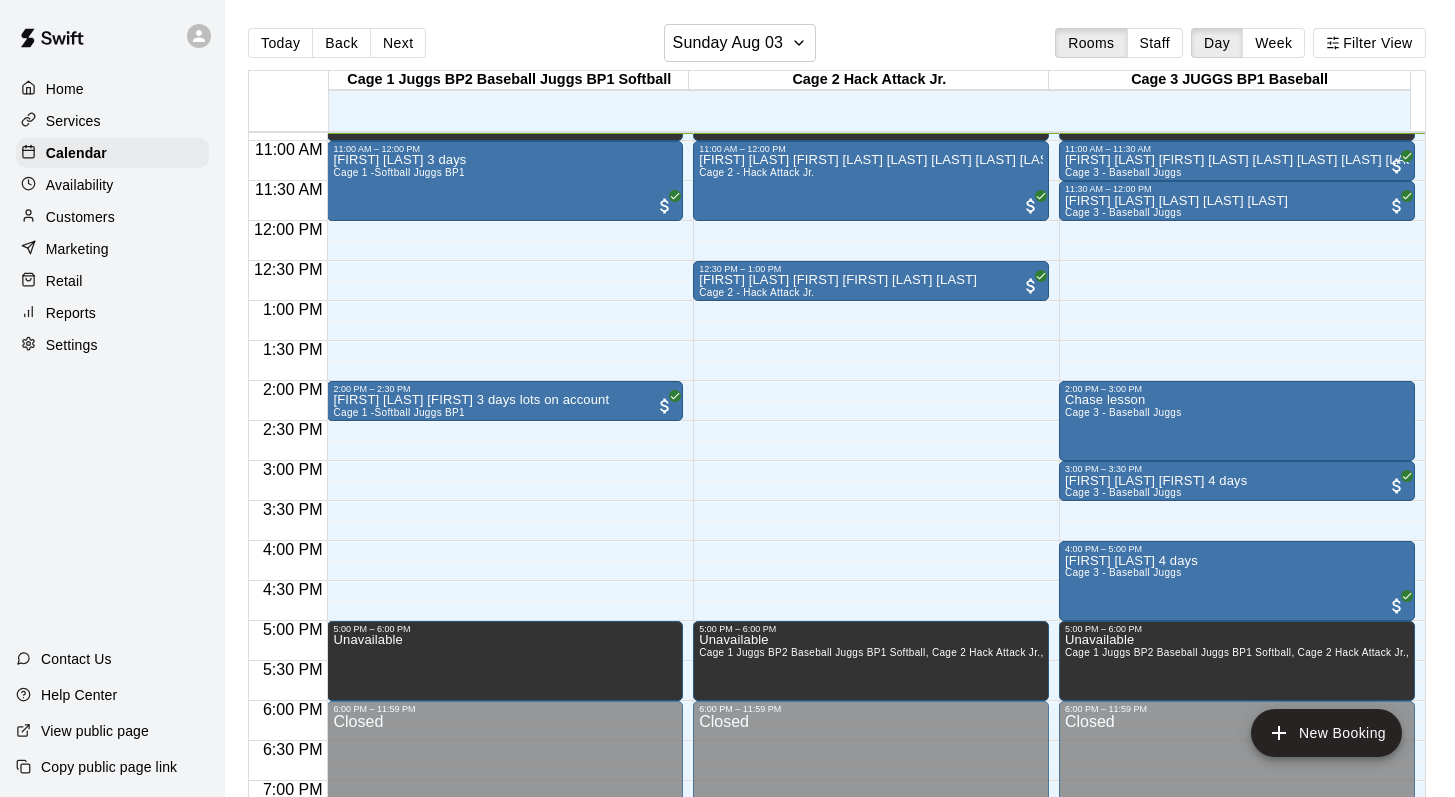 click on "Customers" at bounding box center [80, 217] 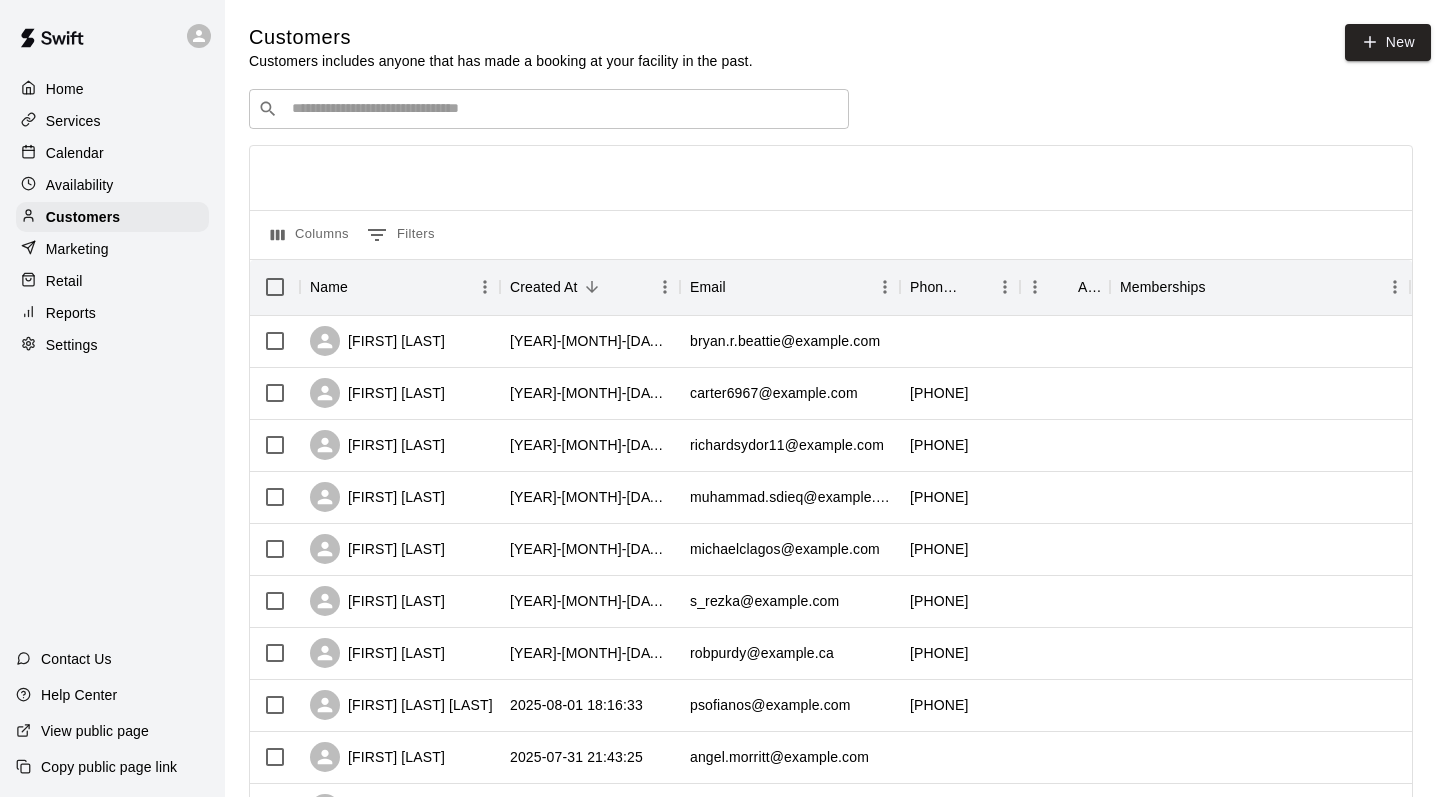 click at bounding box center [563, 109] 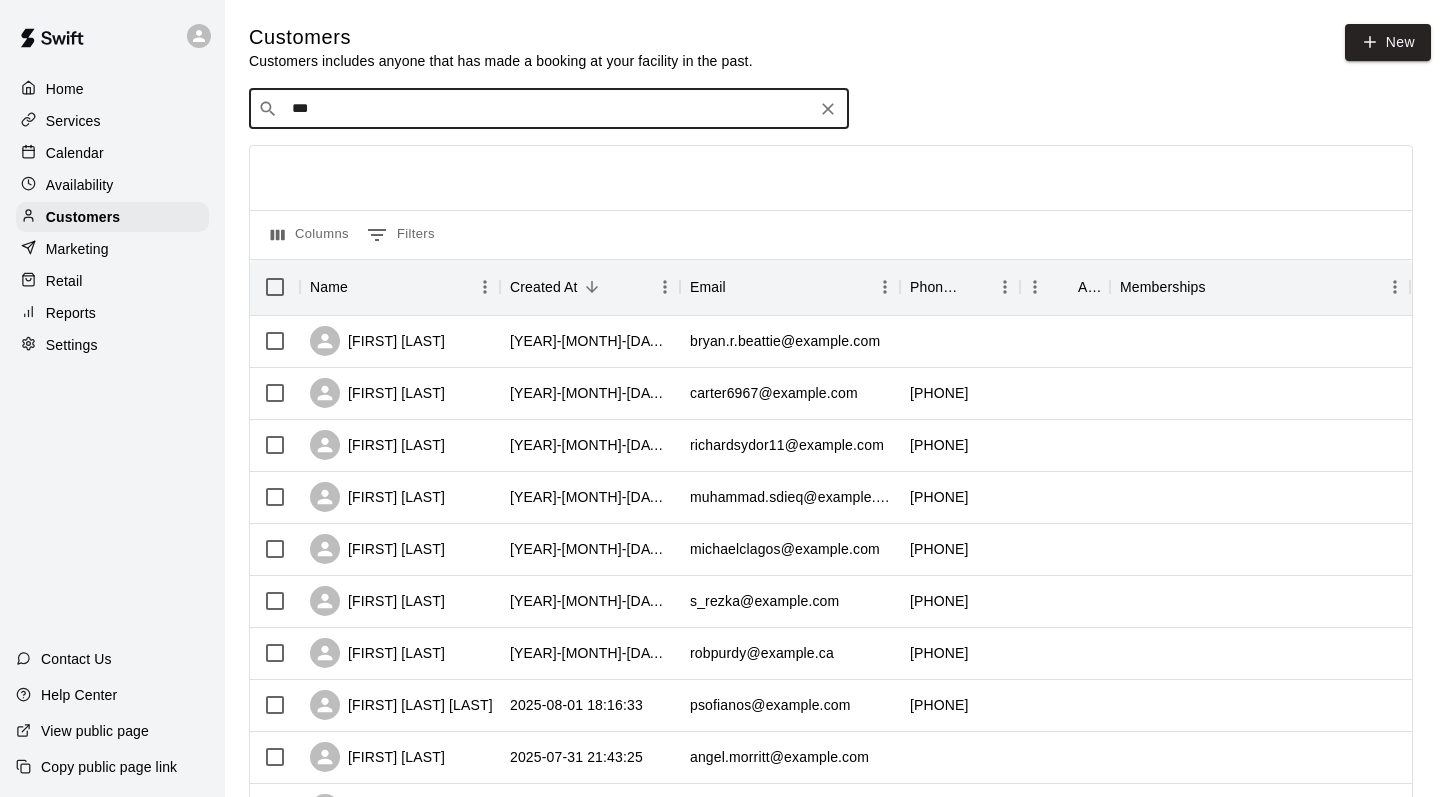type on "****" 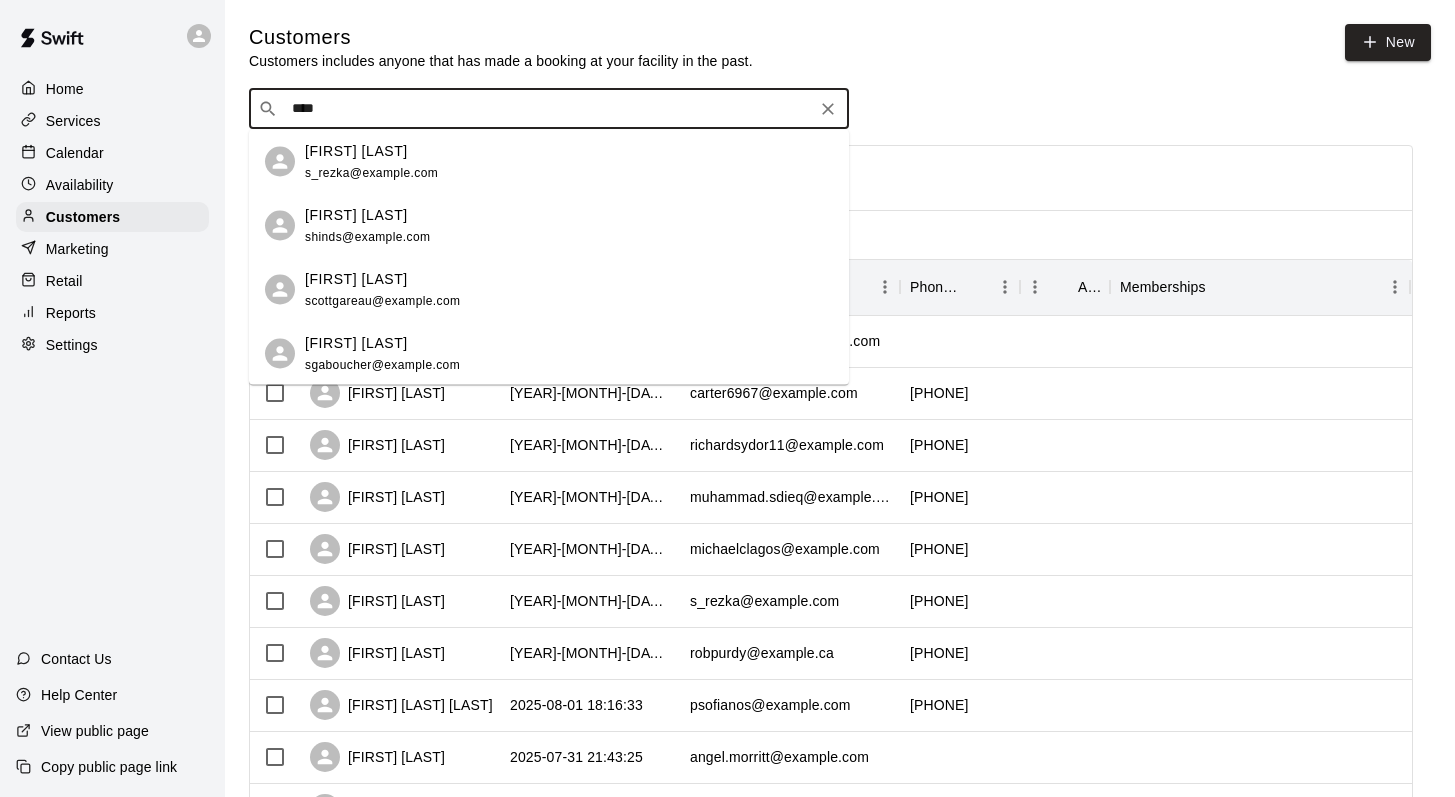 click on "[FIRST] [LAST]" at bounding box center [356, 150] 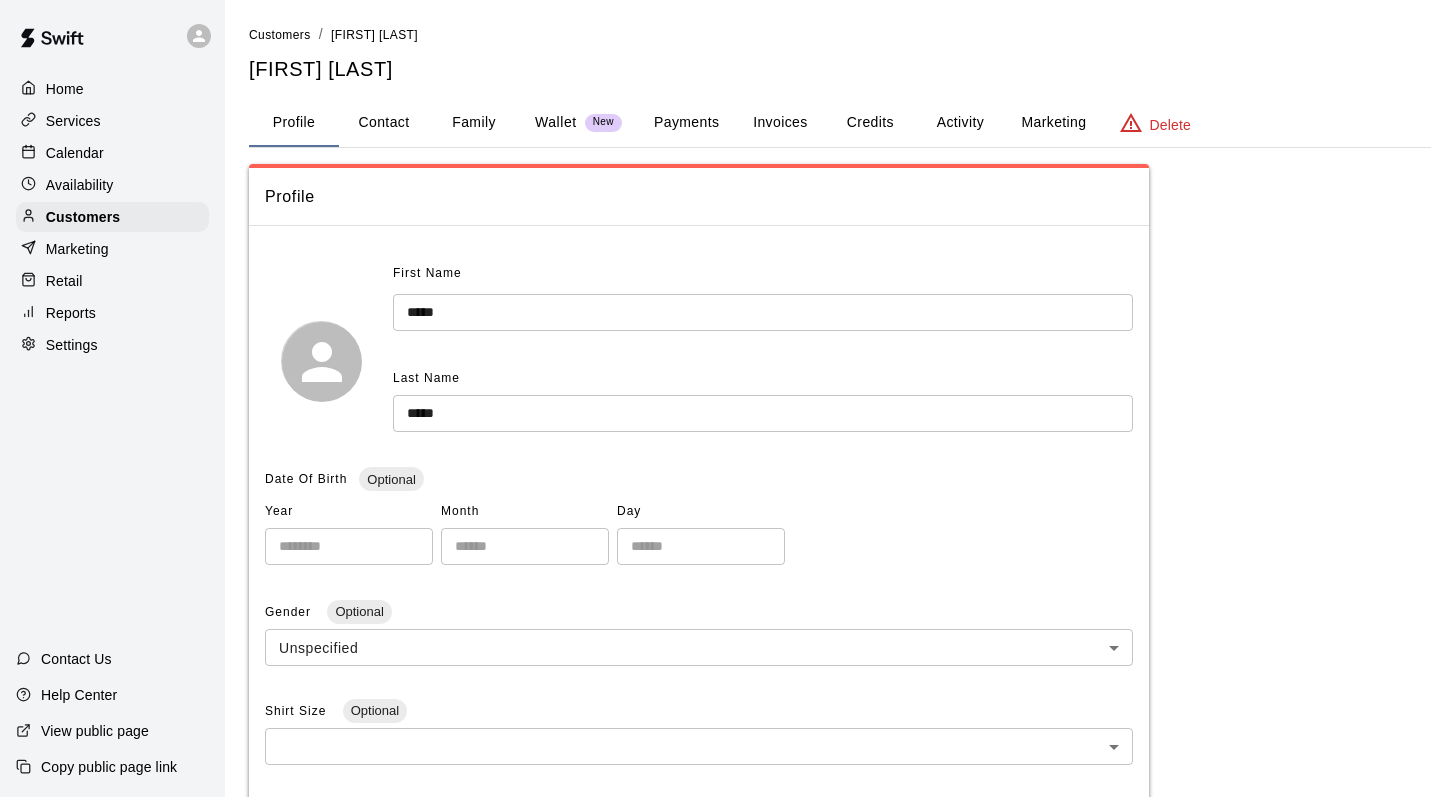 click on "Family" at bounding box center (474, 123) 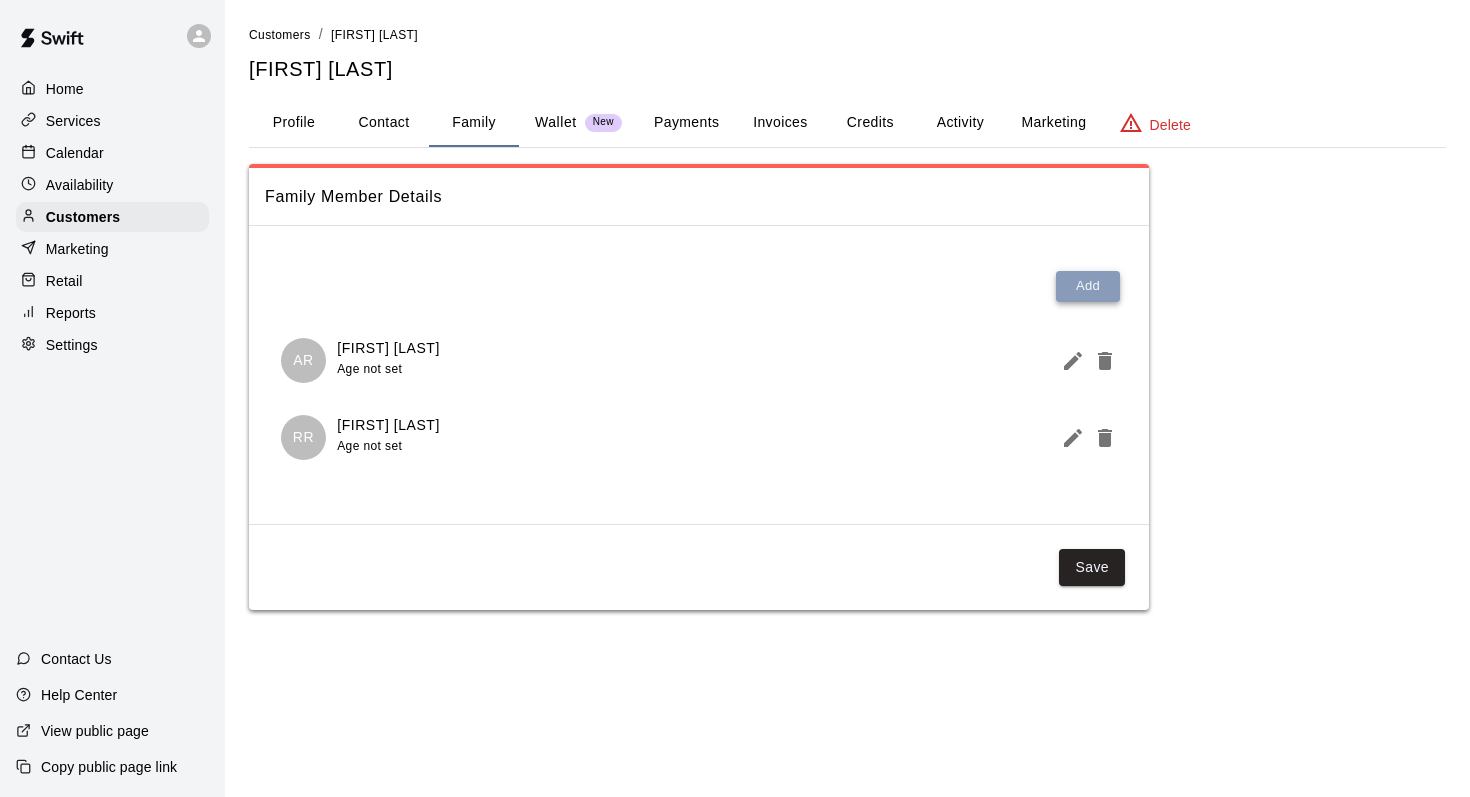 click on "Add" at bounding box center [1088, 286] 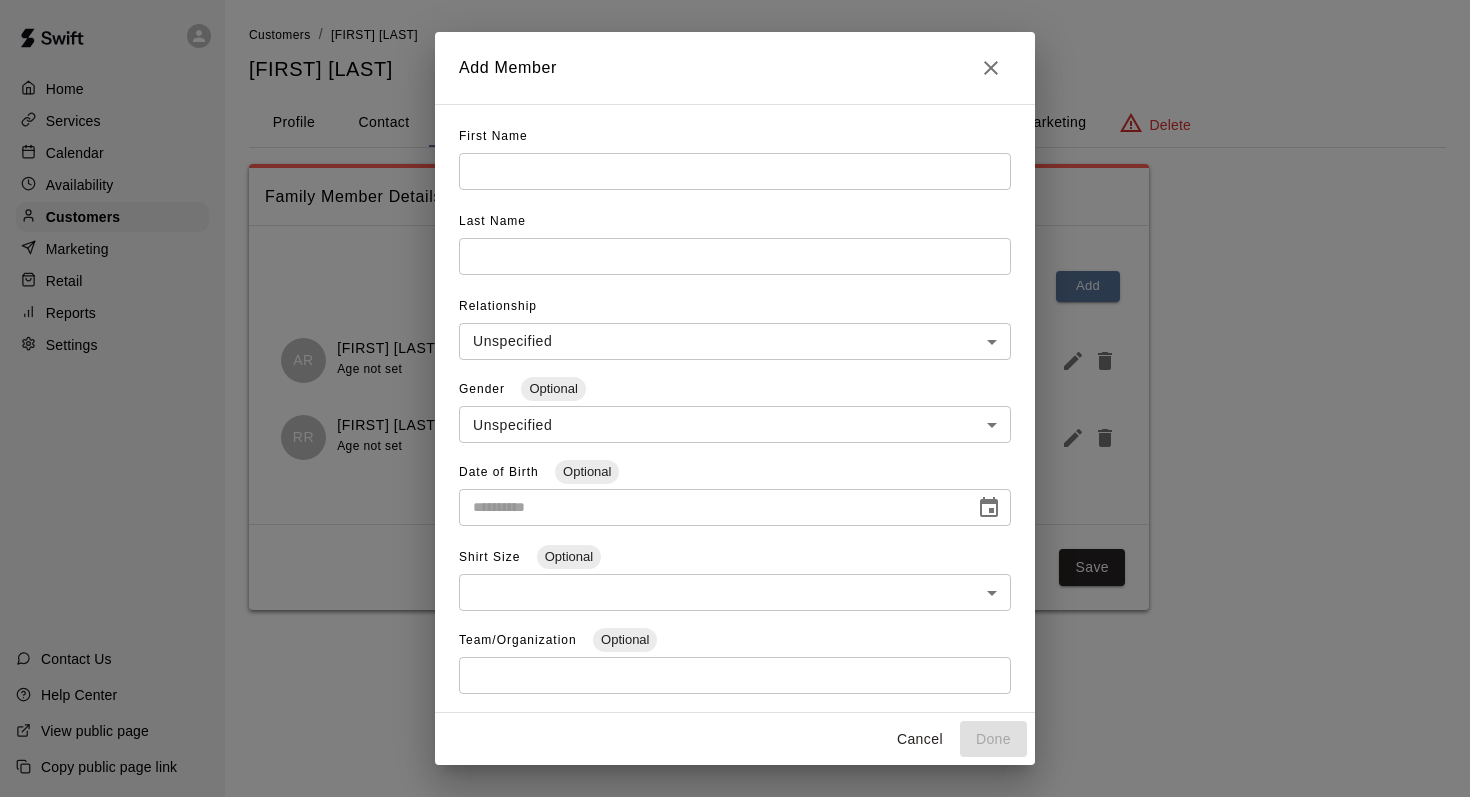 click at bounding box center [735, 171] 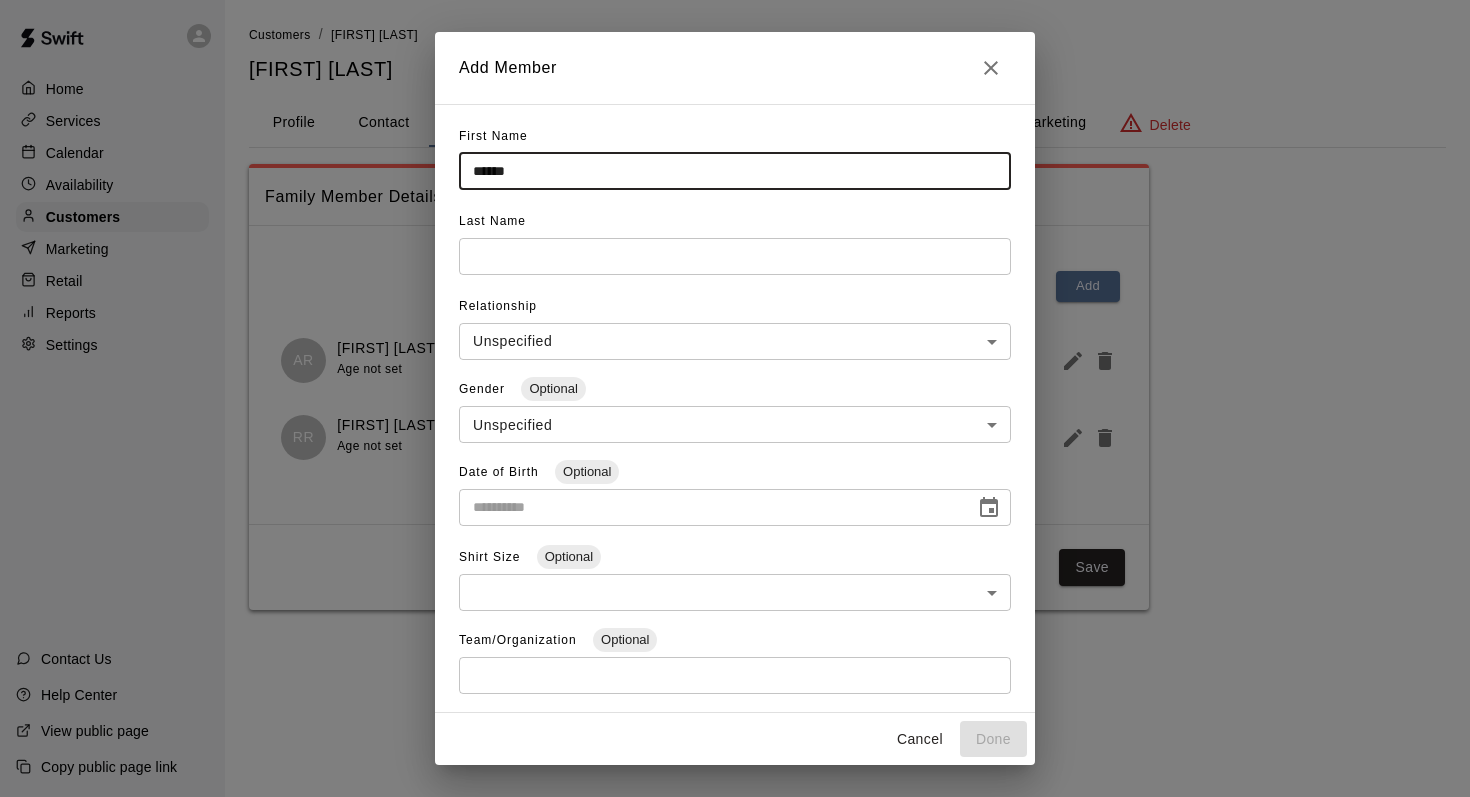 type on "******" 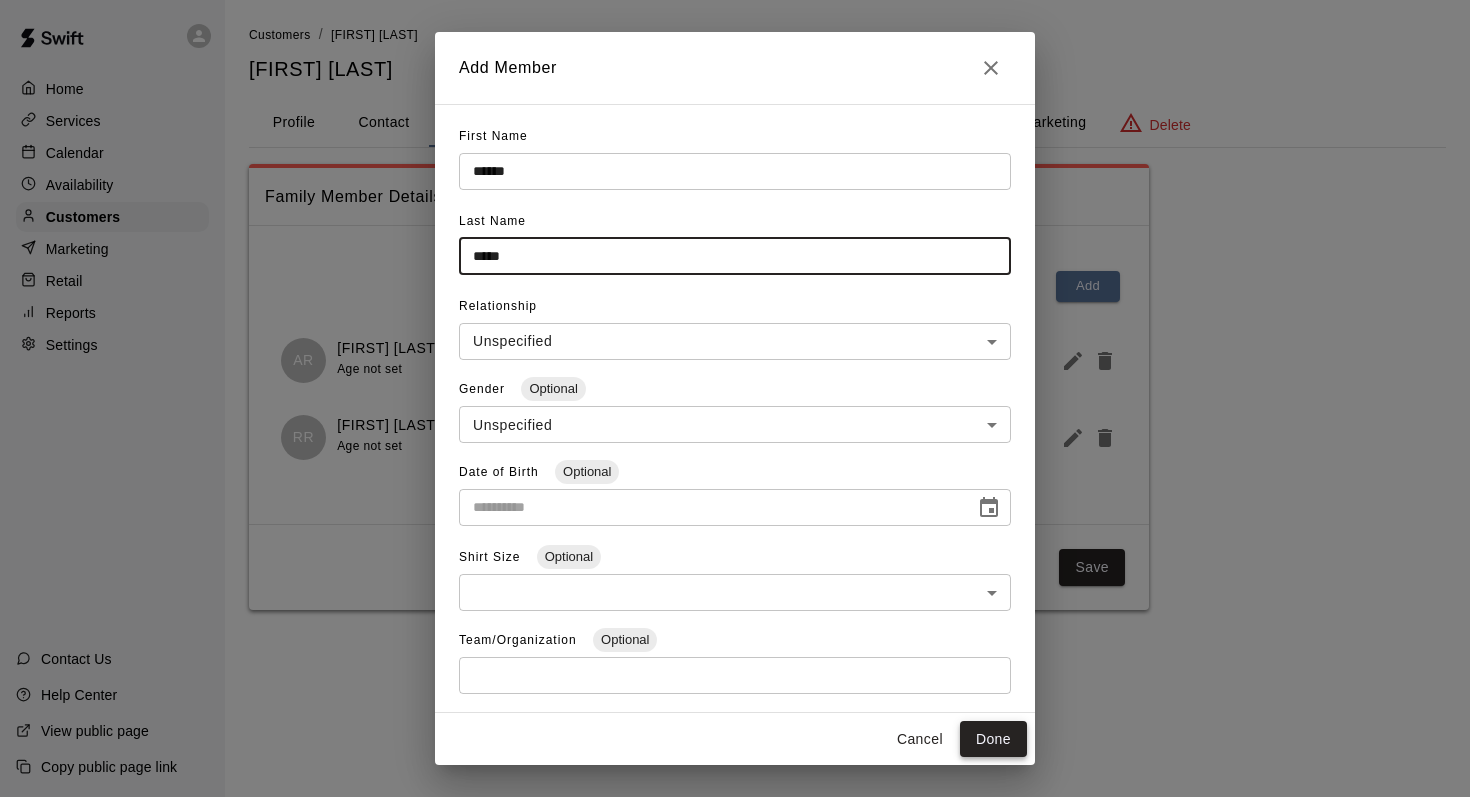 type on "*****" 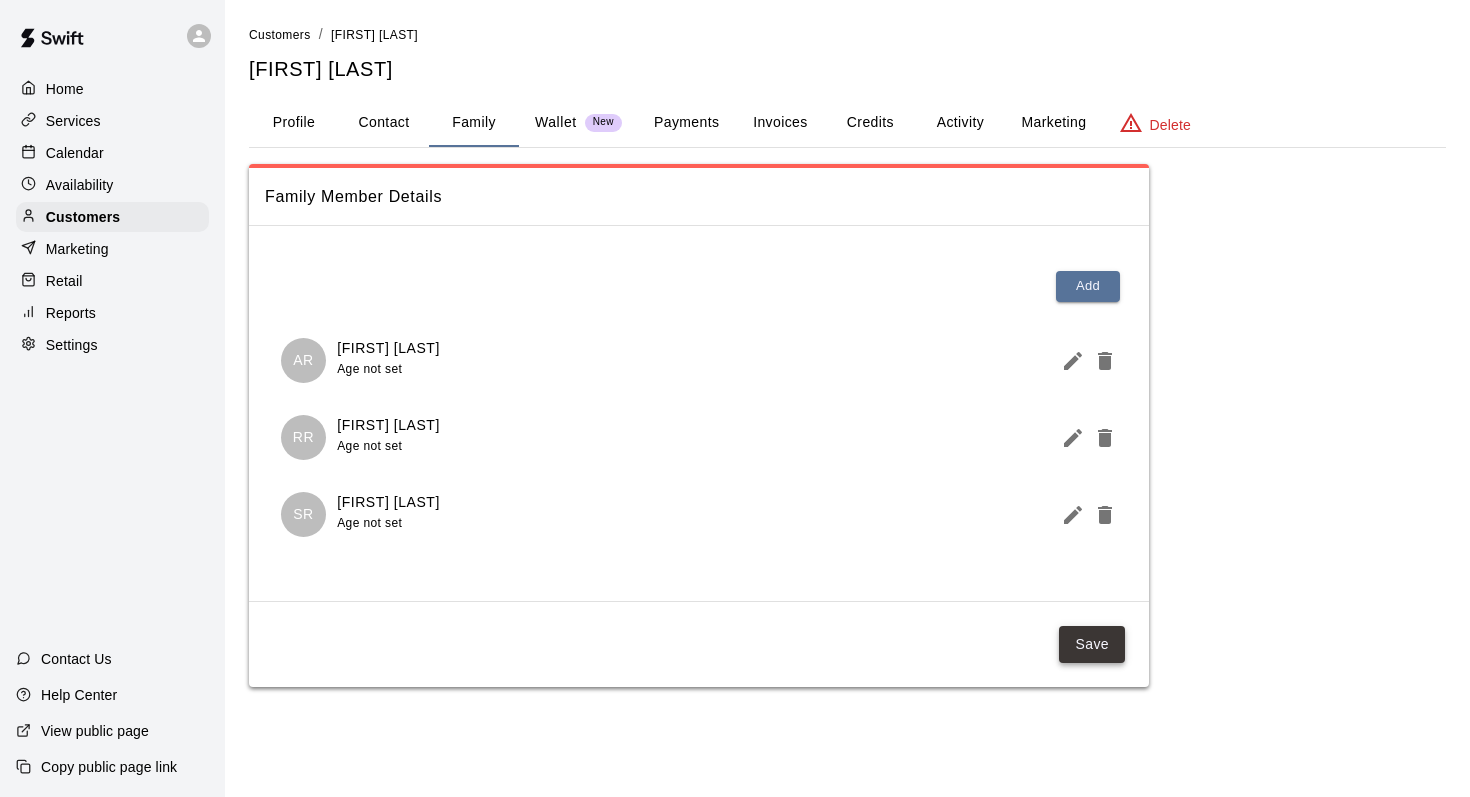 click on "Save" at bounding box center (1092, 644) 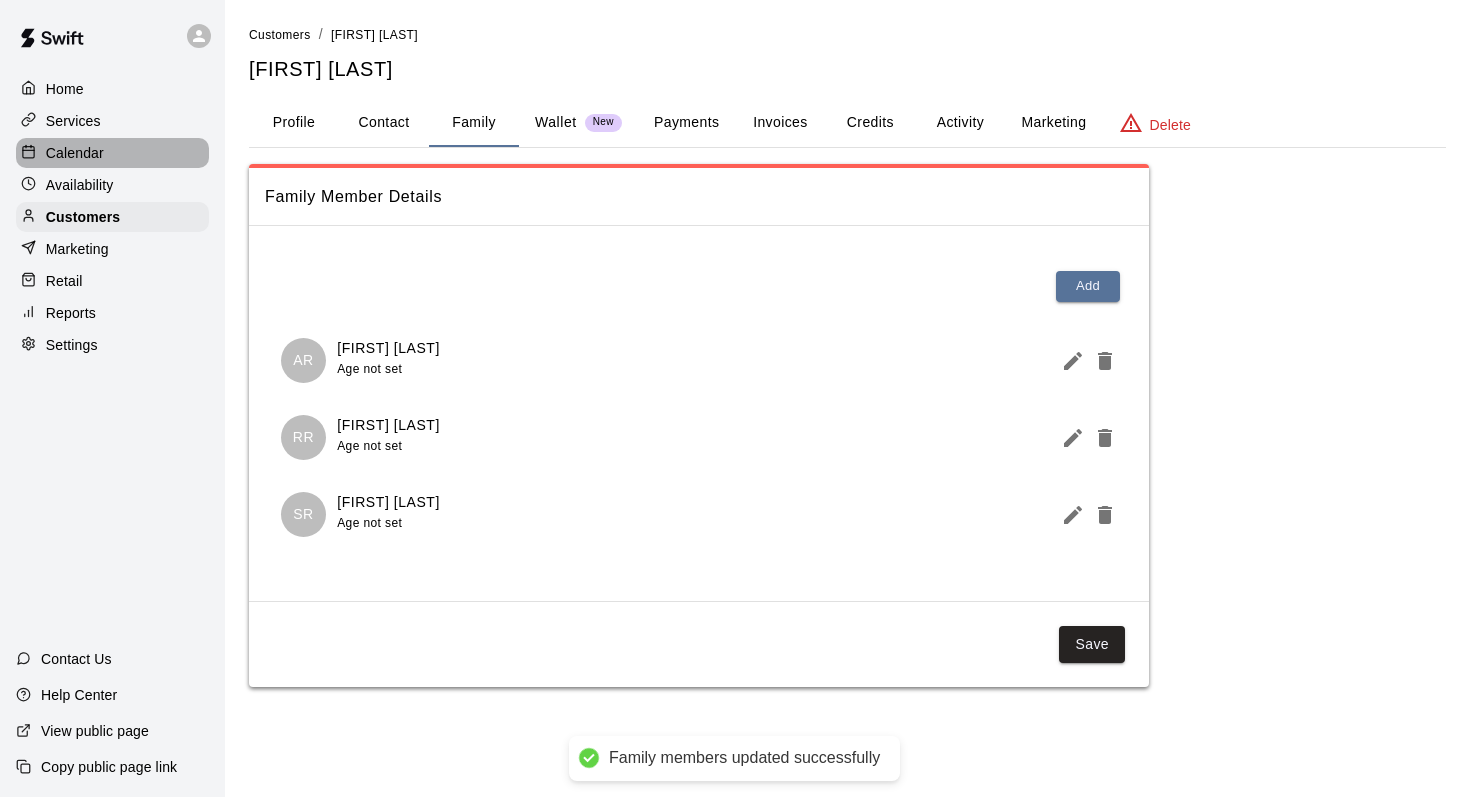 click on "Calendar" at bounding box center [75, 153] 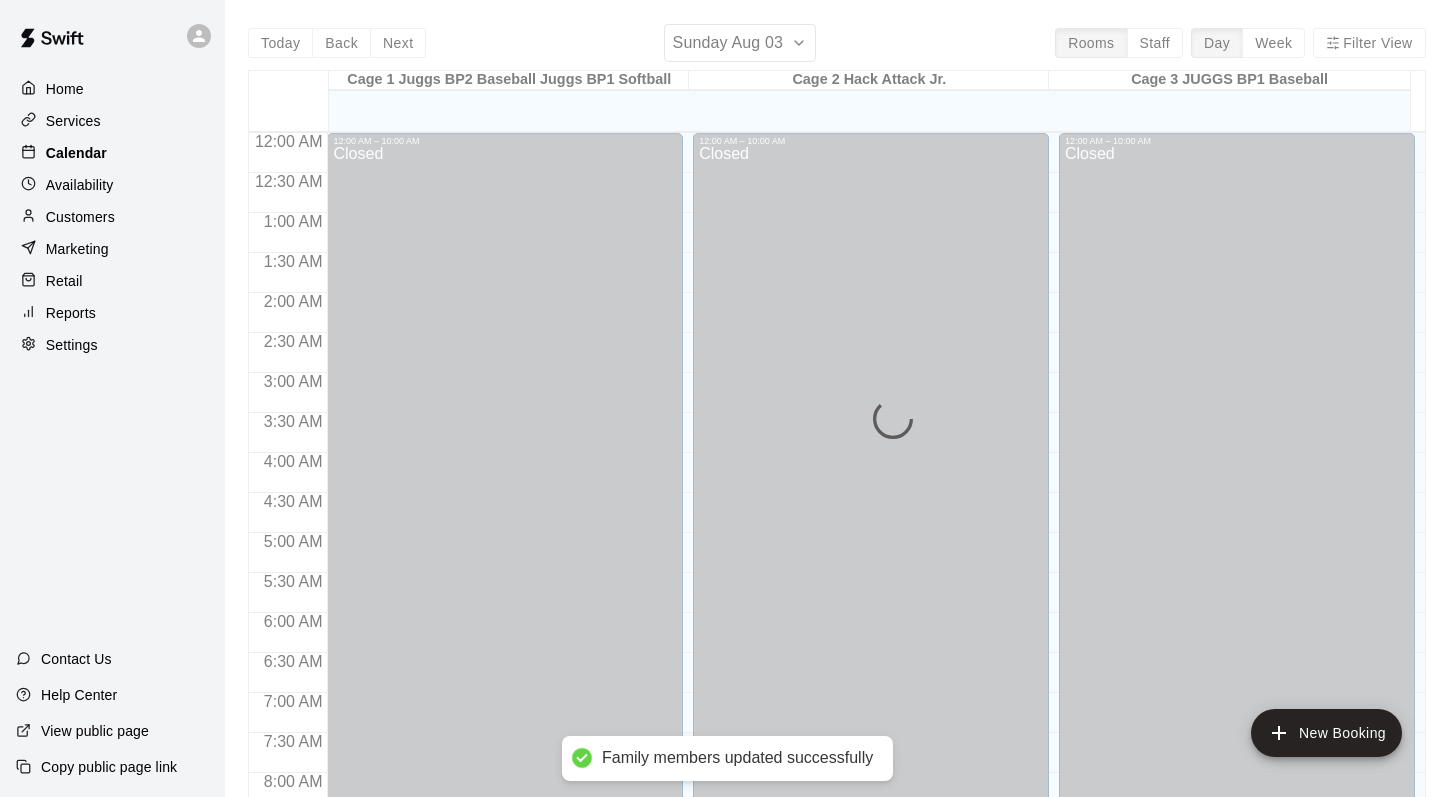 scroll, scrollTop: 873, scrollLeft: 0, axis: vertical 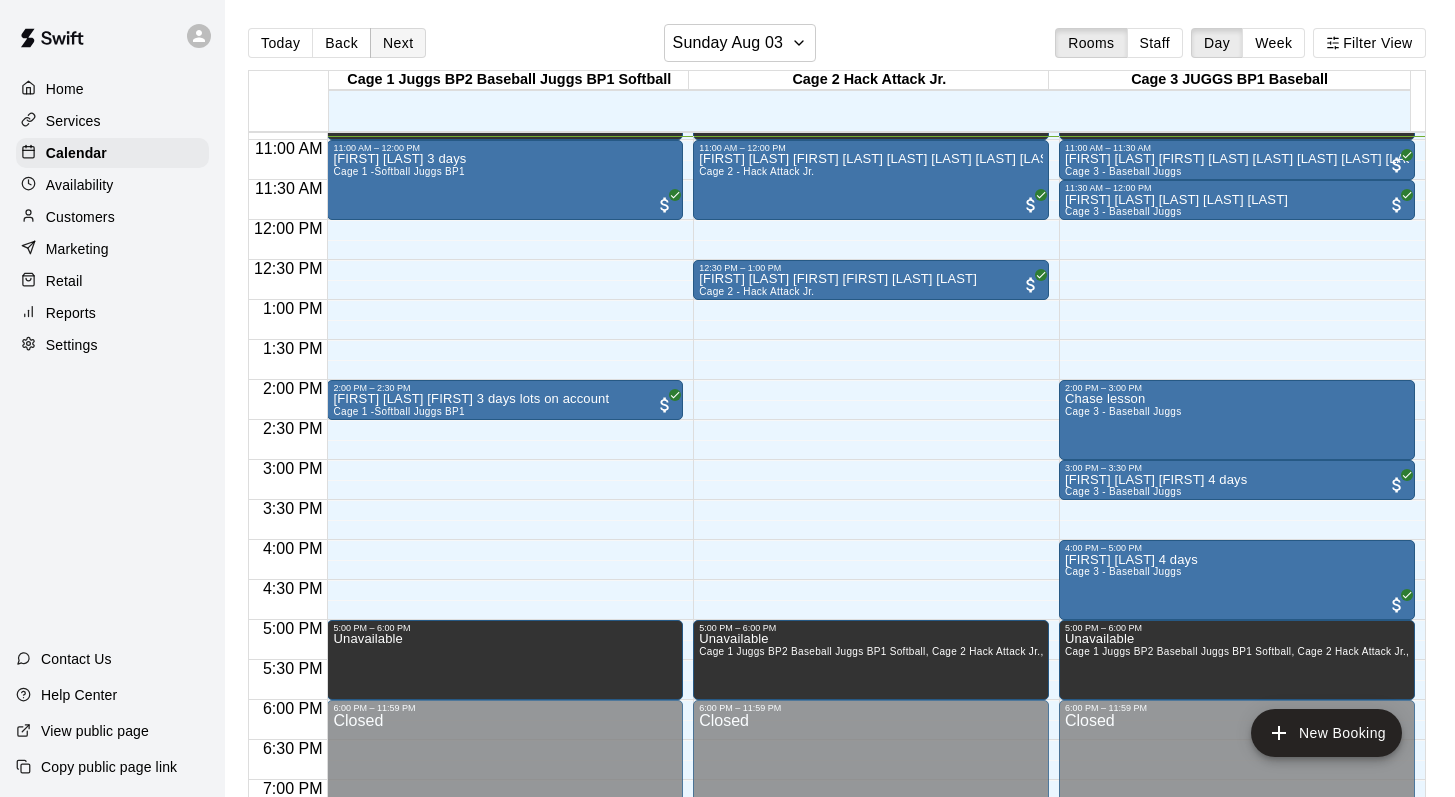 click on "Next" at bounding box center (398, 43) 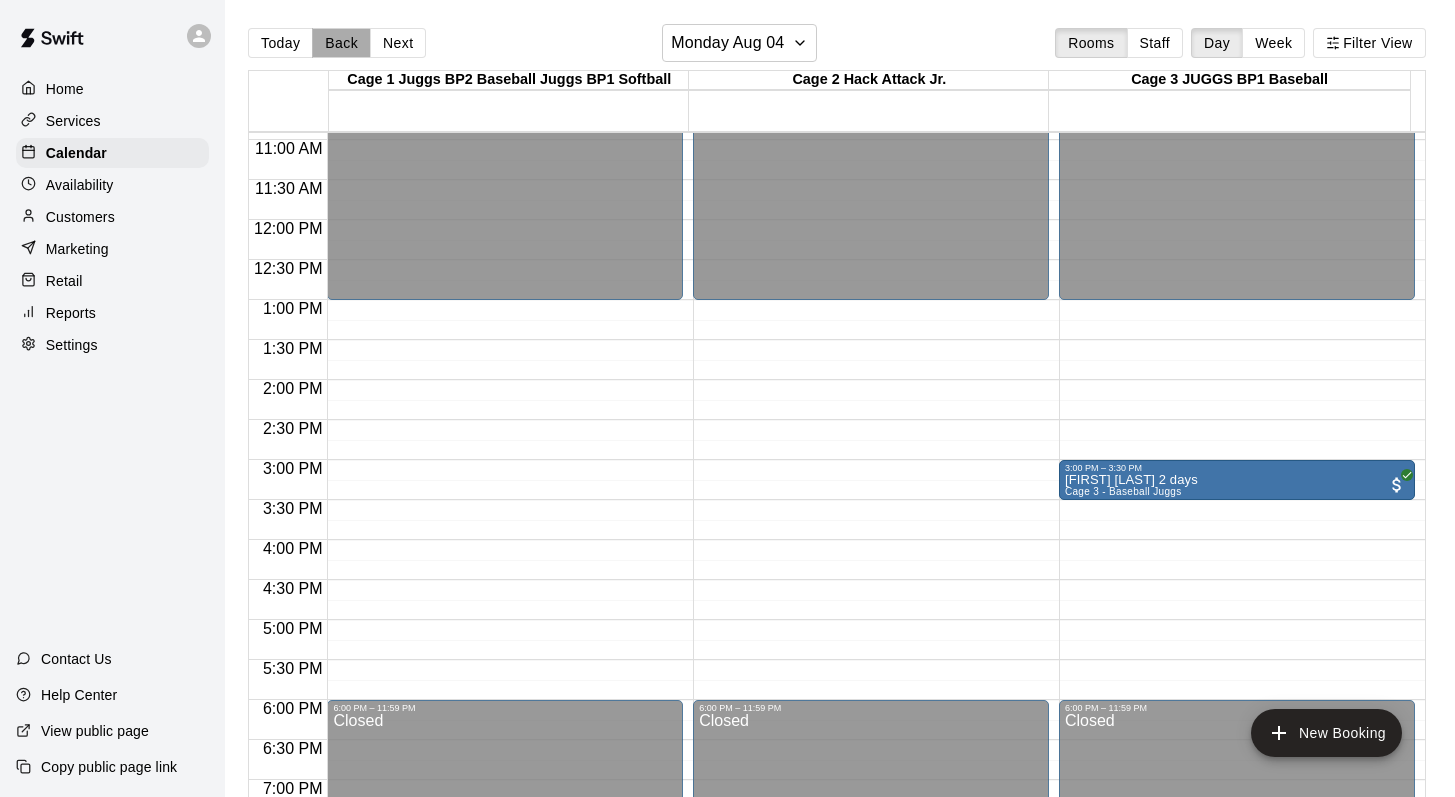click on "Back" at bounding box center [341, 43] 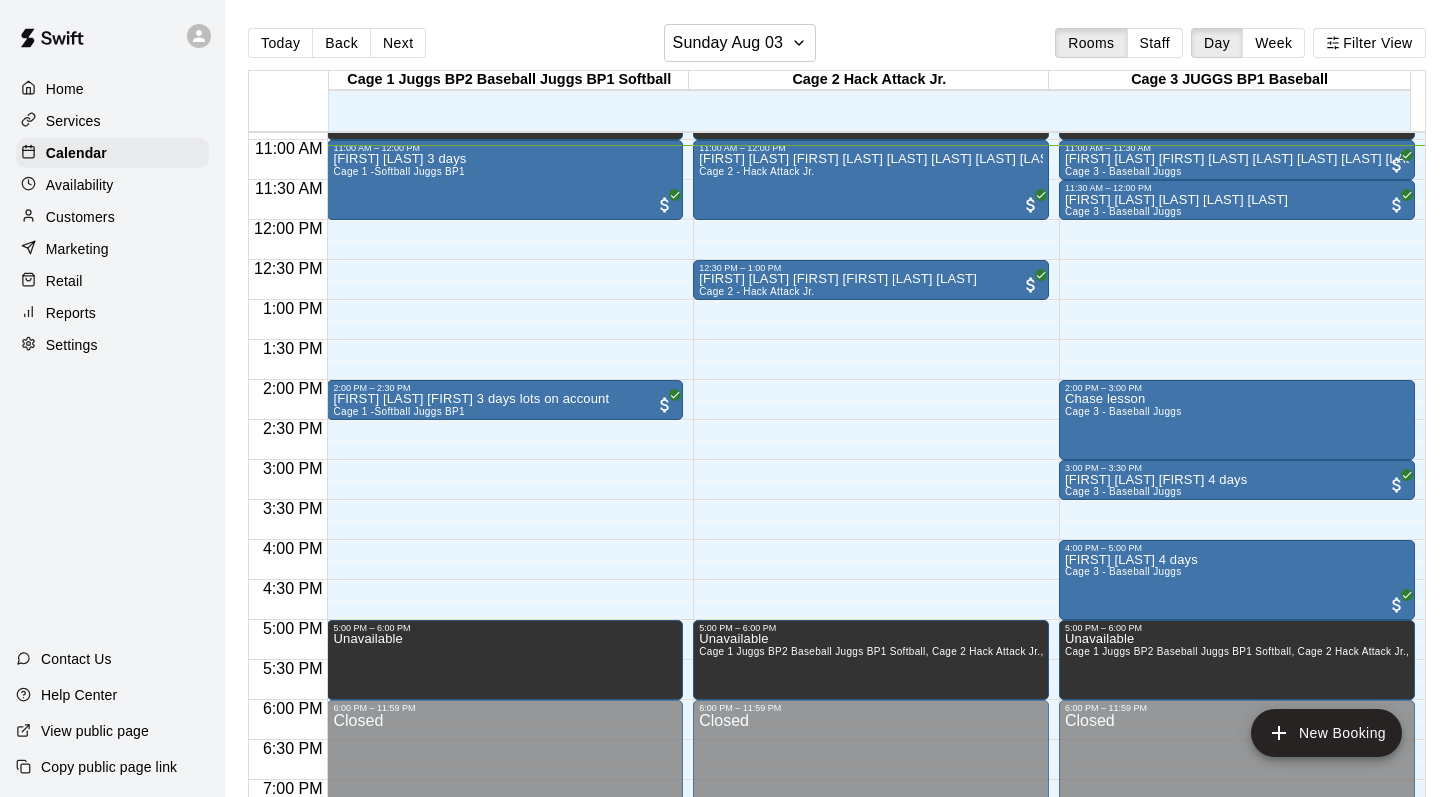 click on "Customers" at bounding box center [80, 217] 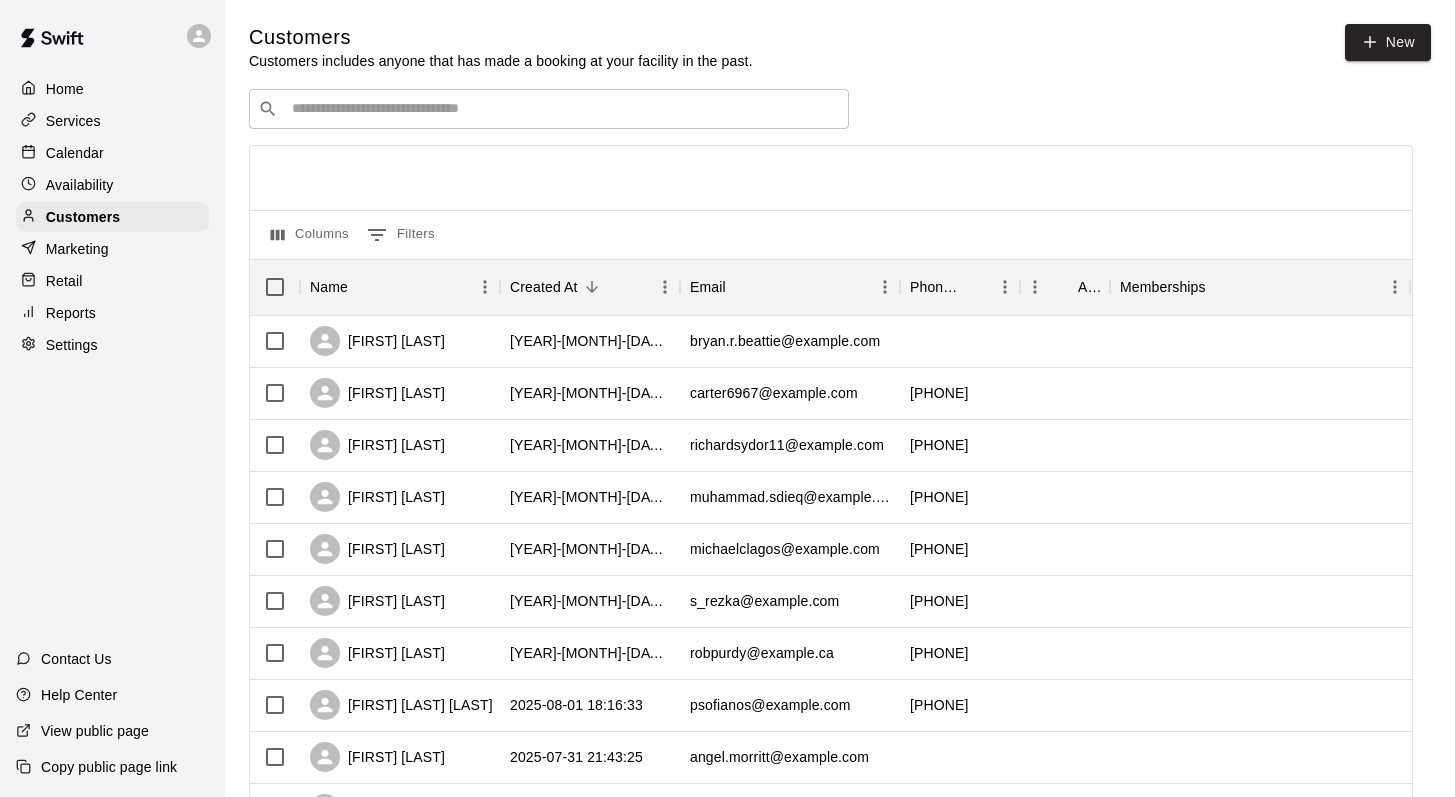 click at bounding box center (563, 109) 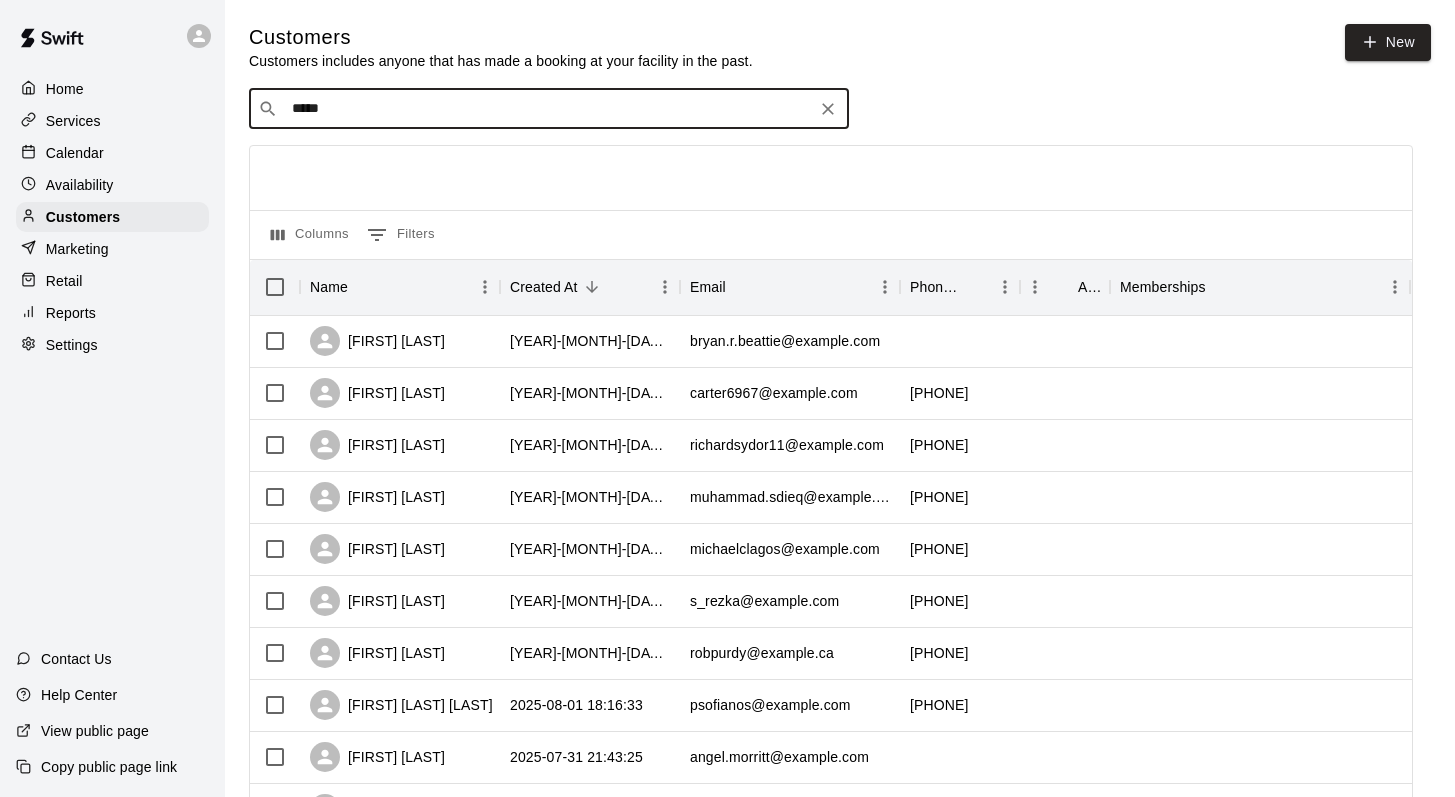 type on "******" 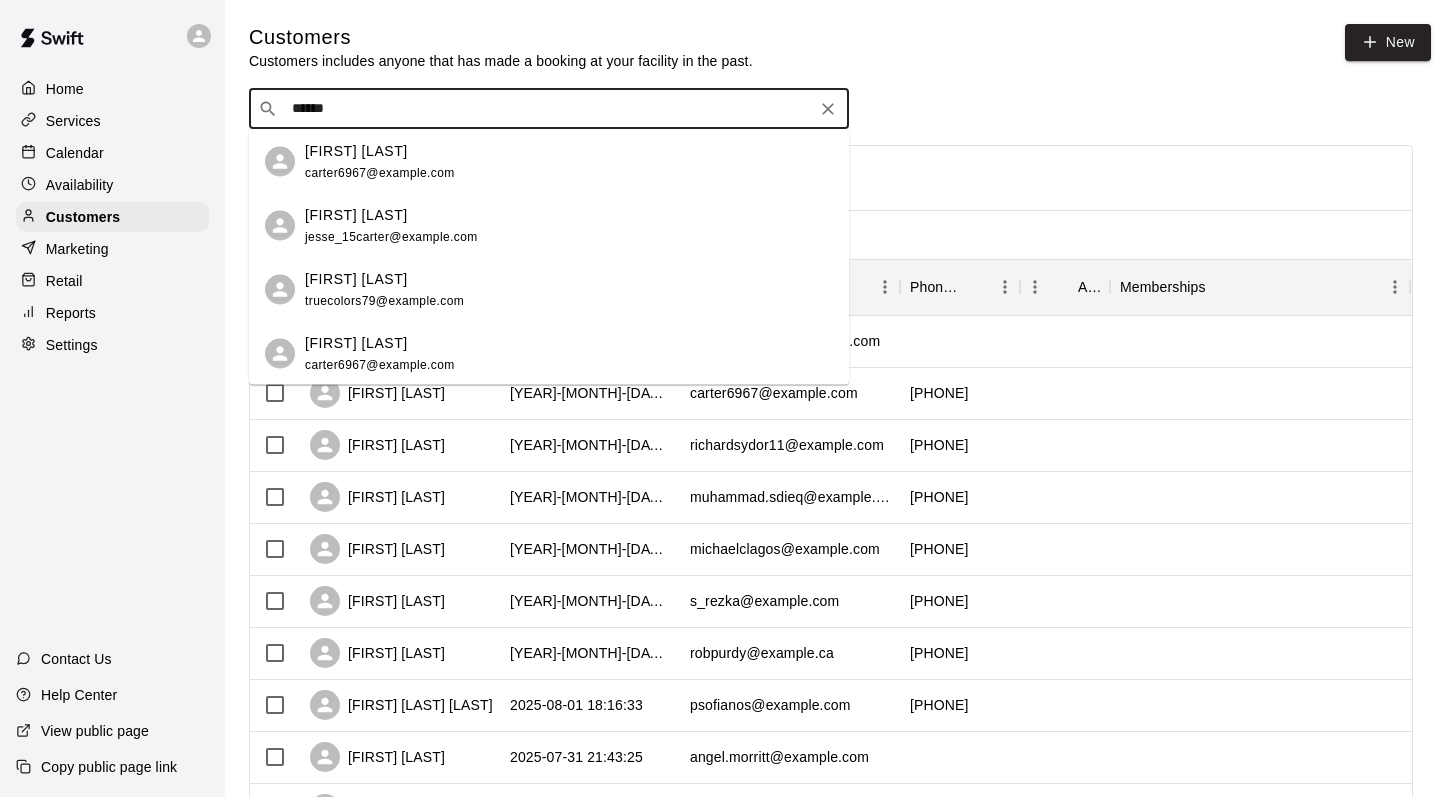 click on "carter6967@example.com" at bounding box center [380, 172] 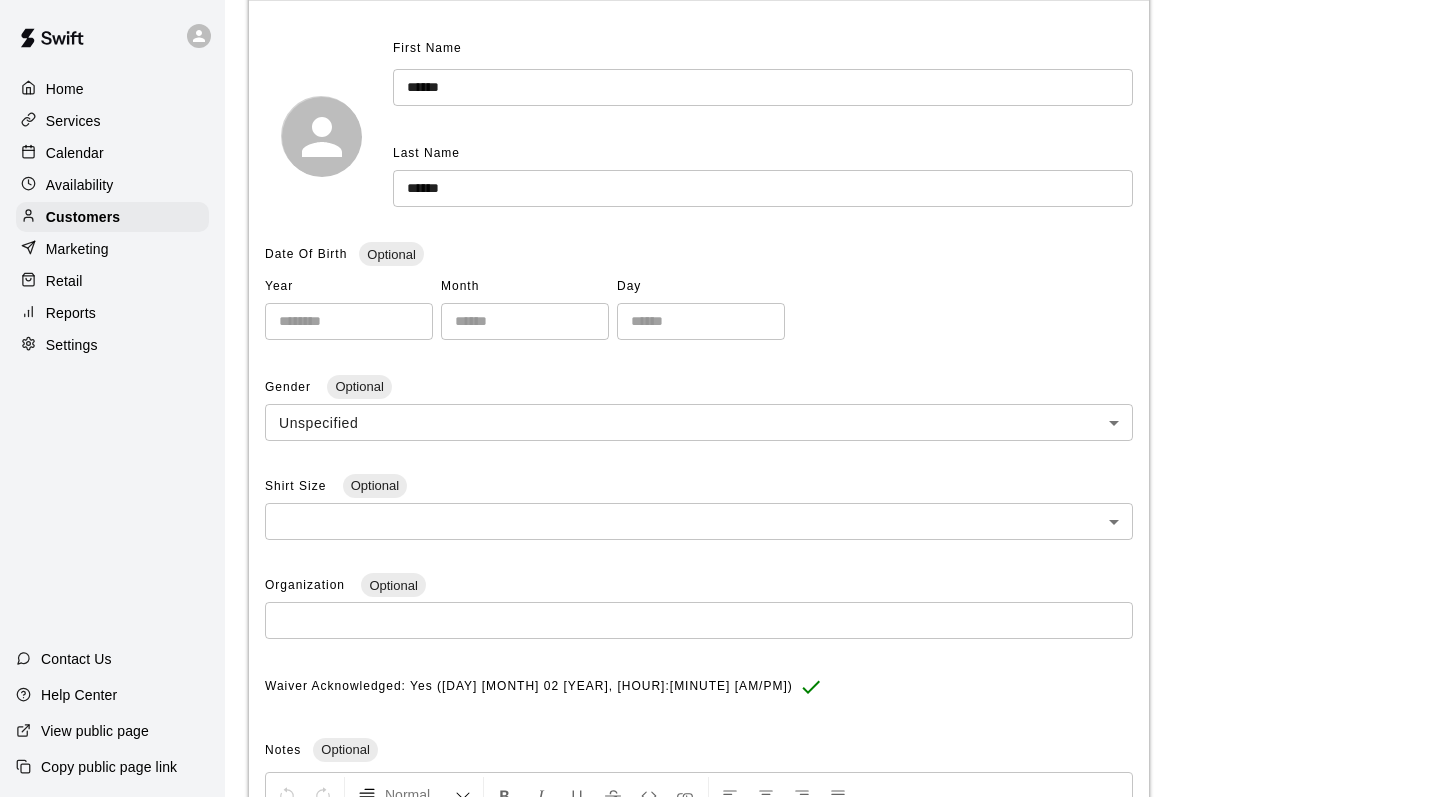 scroll, scrollTop: 42, scrollLeft: 0, axis: vertical 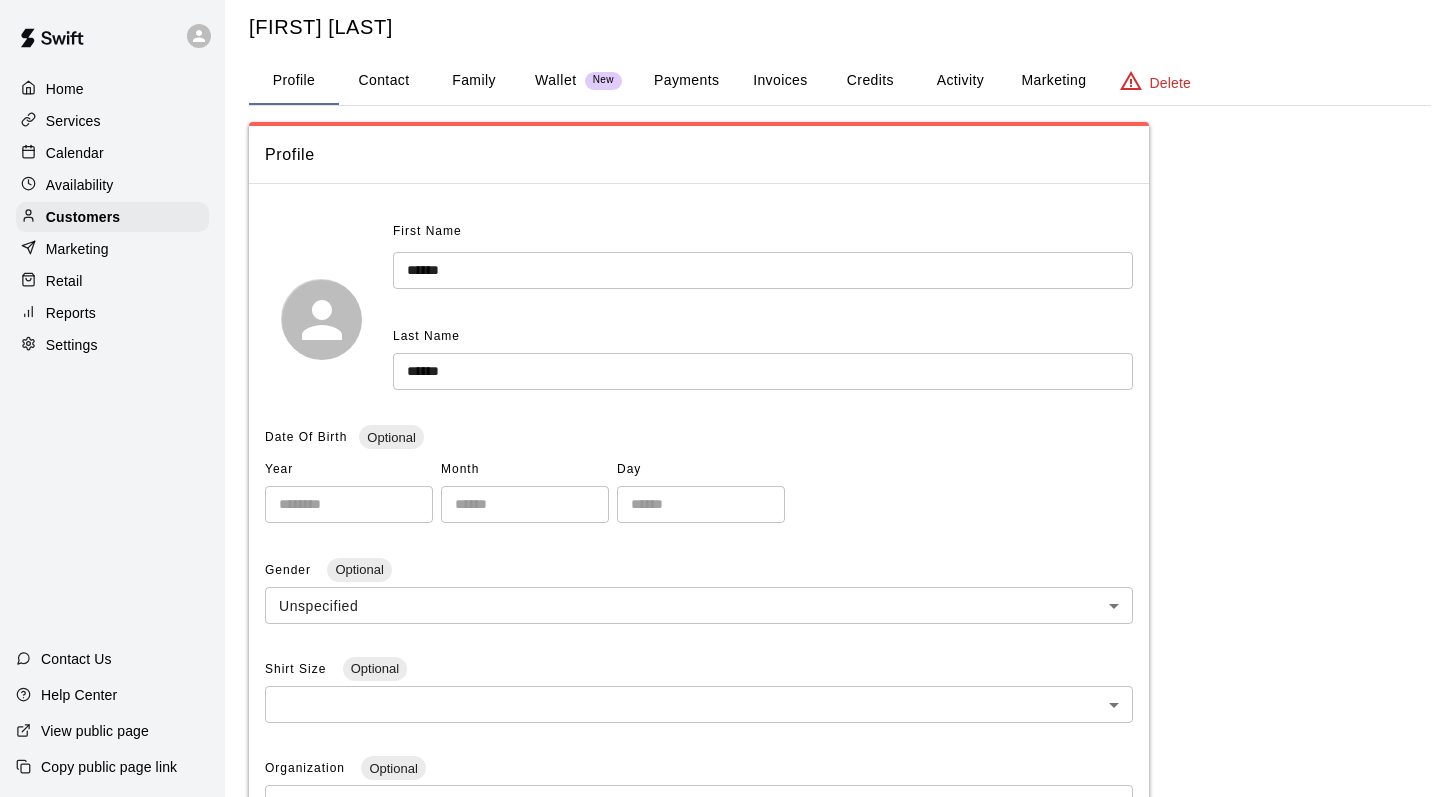 click on "Family" at bounding box center (474, 81) 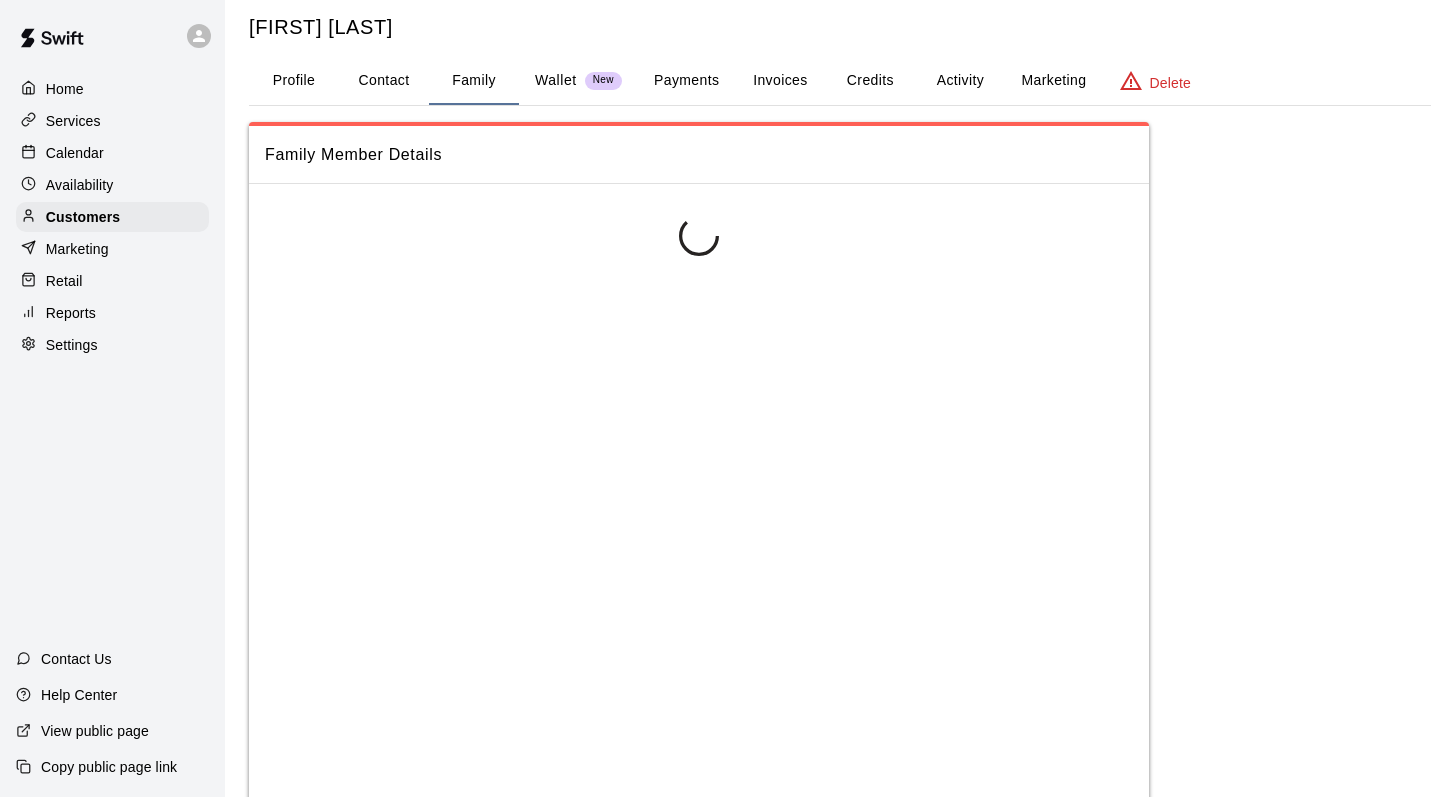 scroll, scrollTop: 0, scrollLeft: 0, axis: both 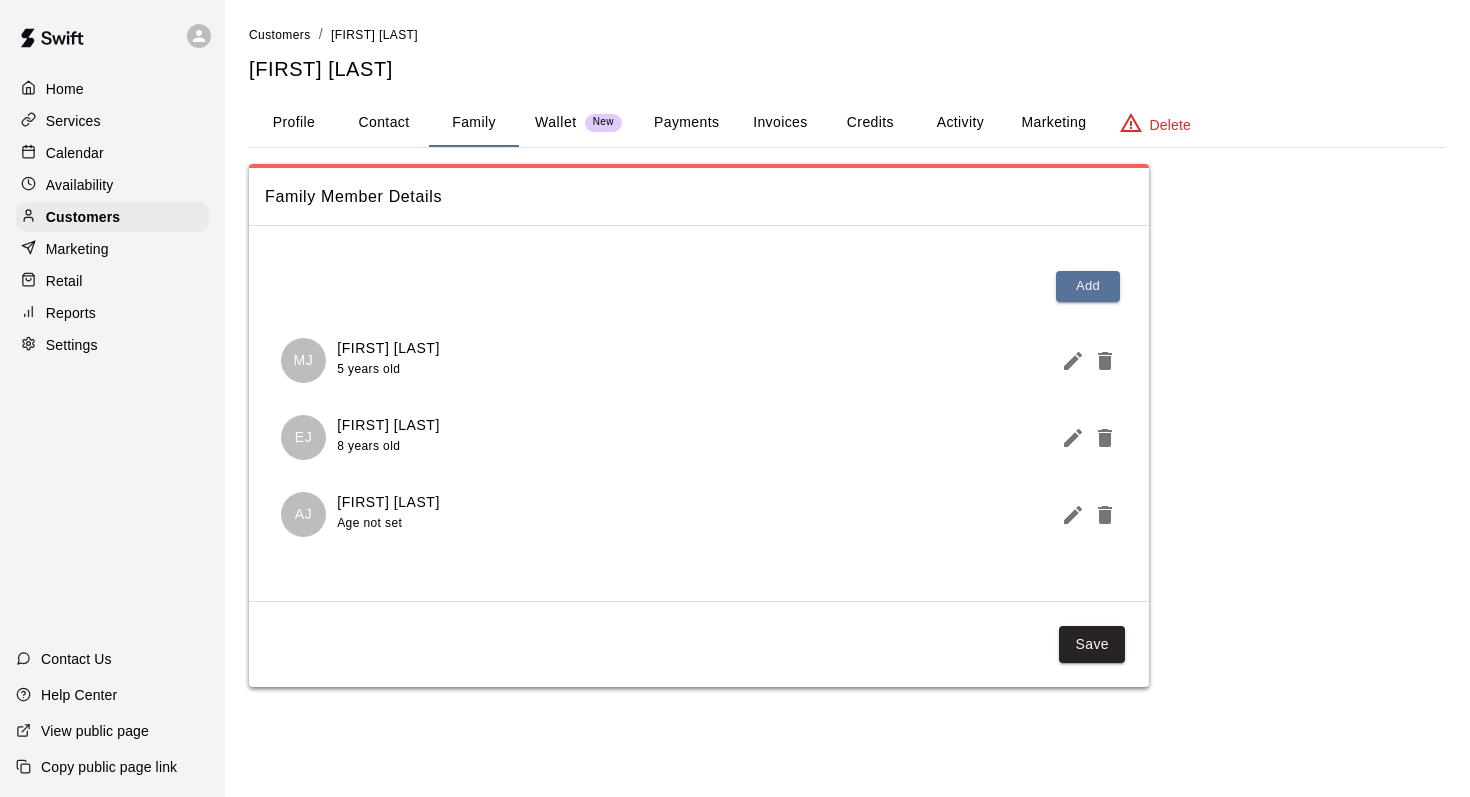 click on "Profile" at bounding box center (294, 123) 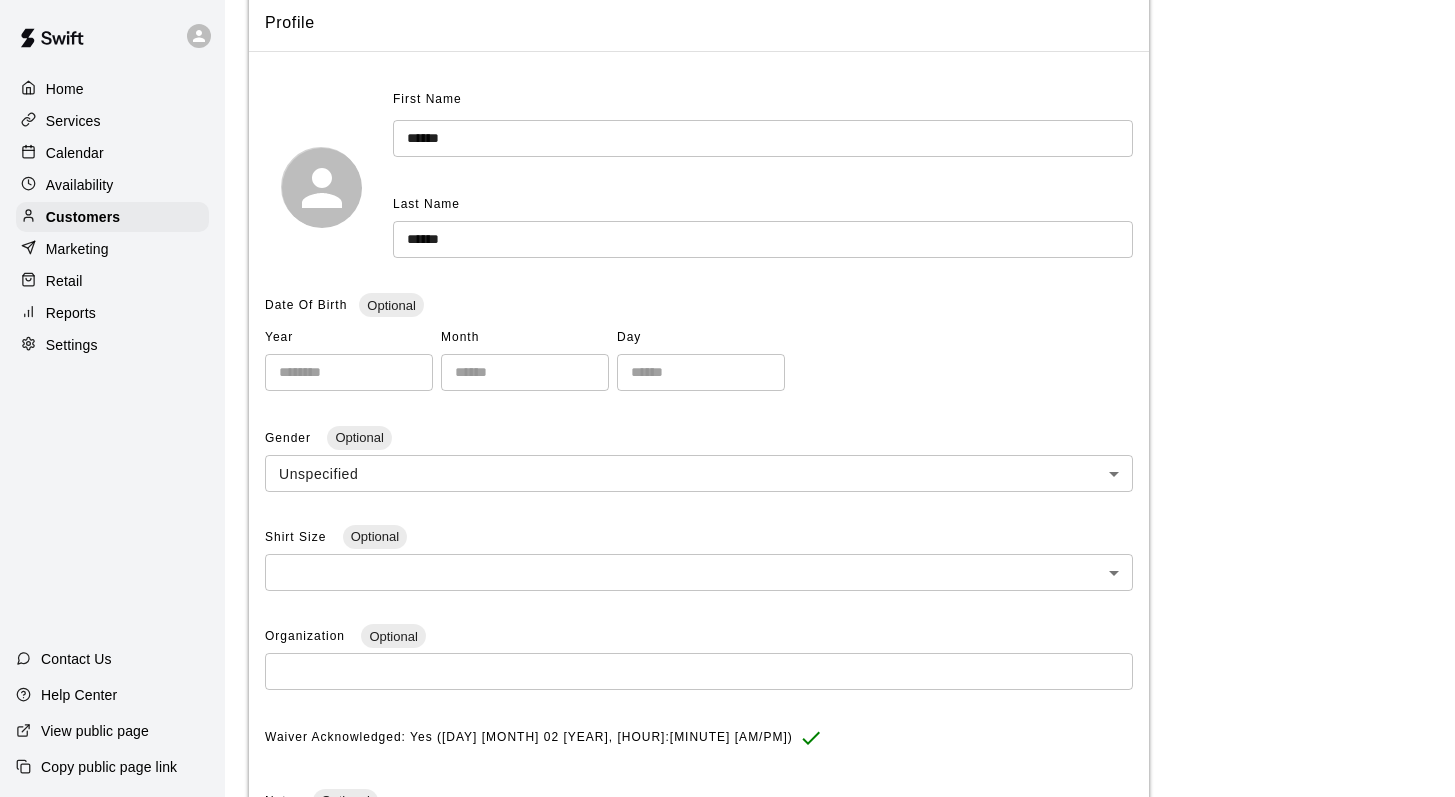 scroll, scrollTop: 534, scrollLeft: 0, axis: vertical 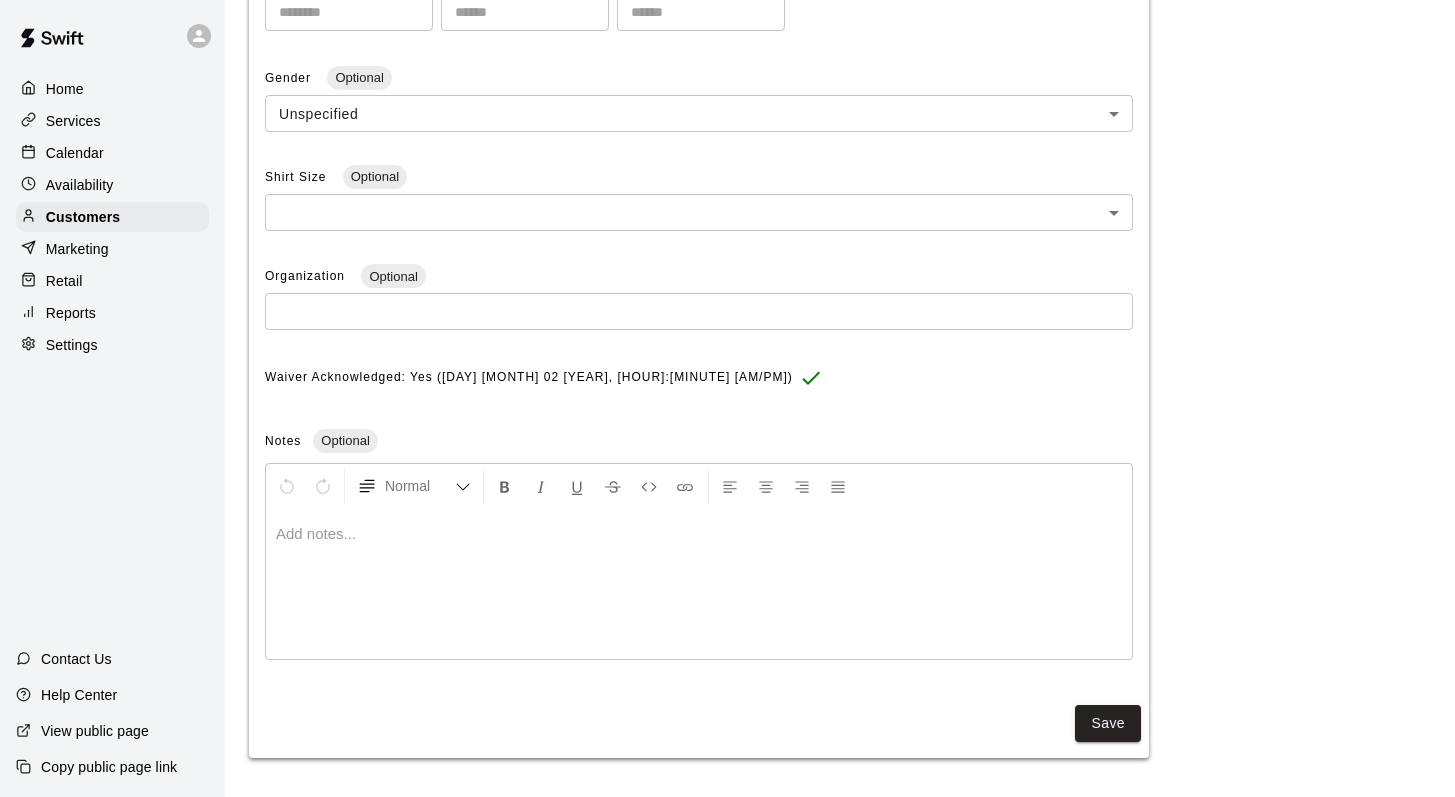 click at bounding box center (699, 584) 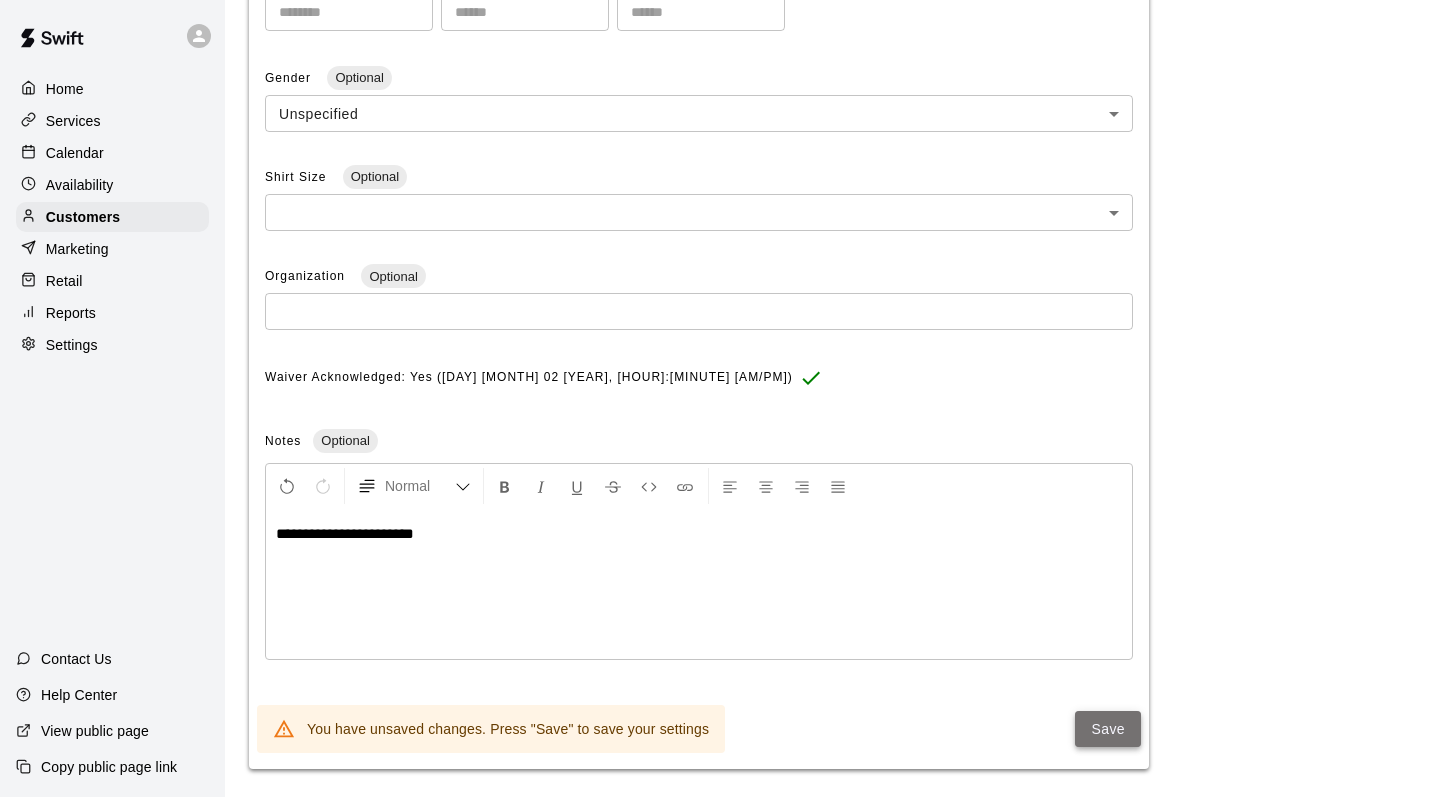 click on "Save" at bounding box center (1108, 729) 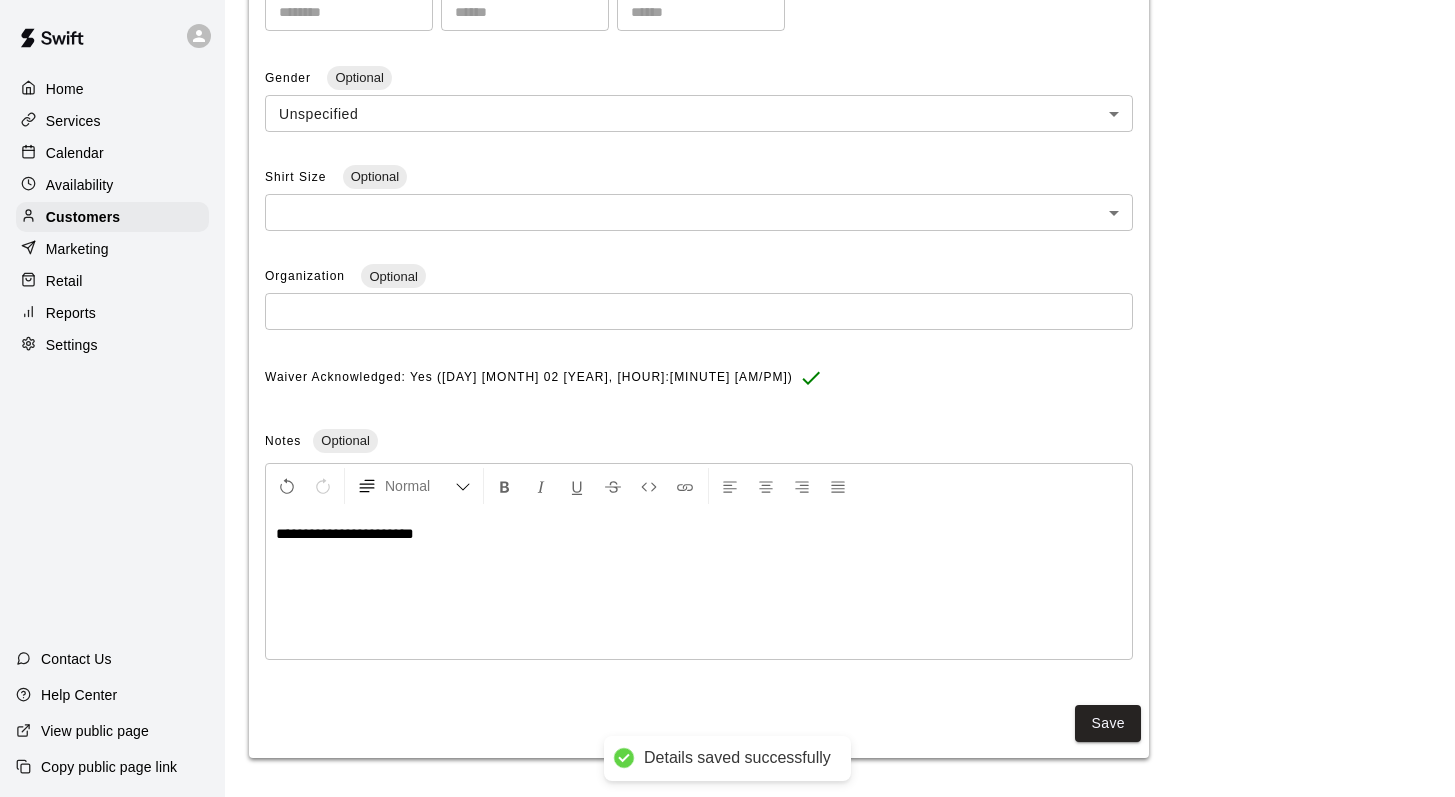 click on "Calendar" at bounding box center (75, 153) 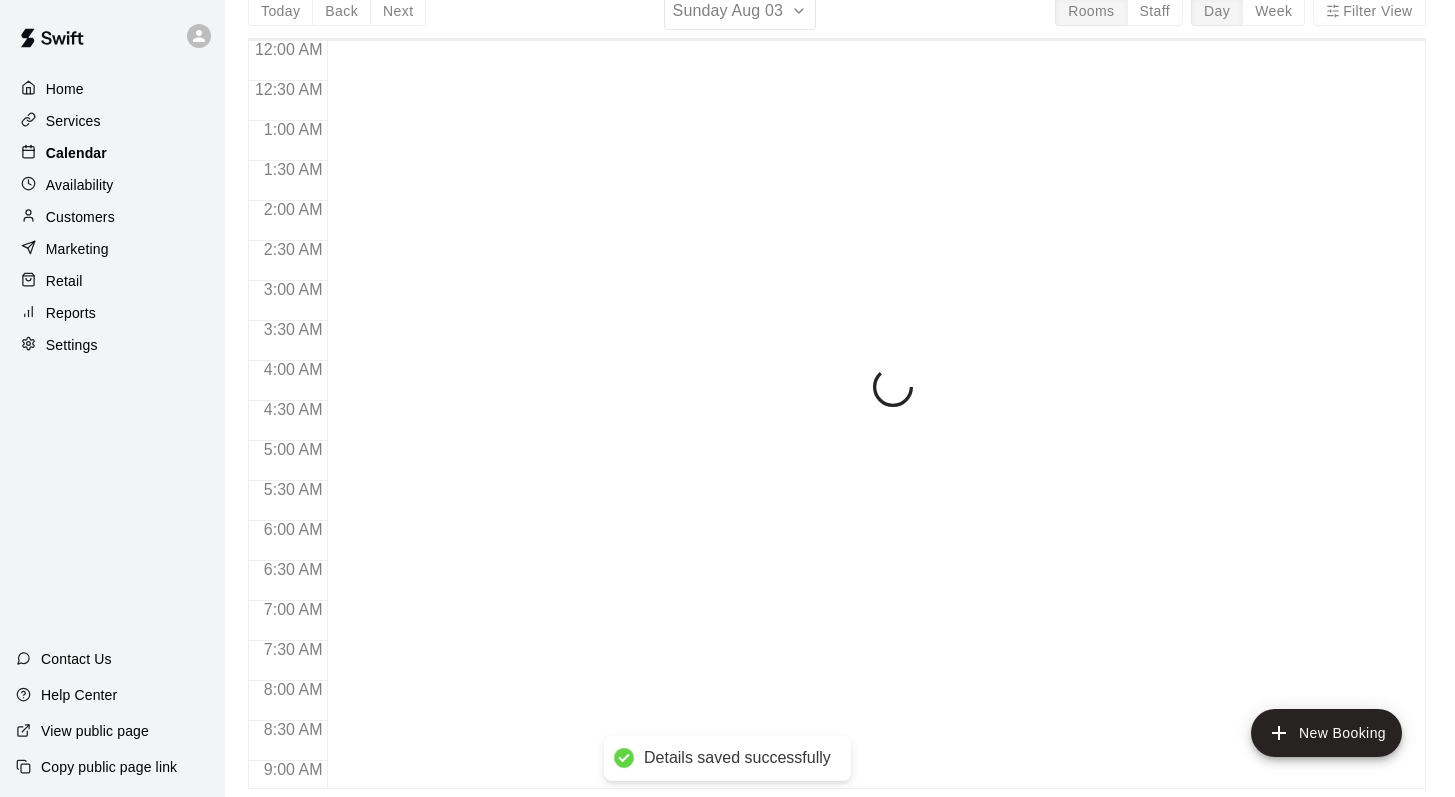 scroll, scrollTop: 0, scrollLeft: 0, axis: both 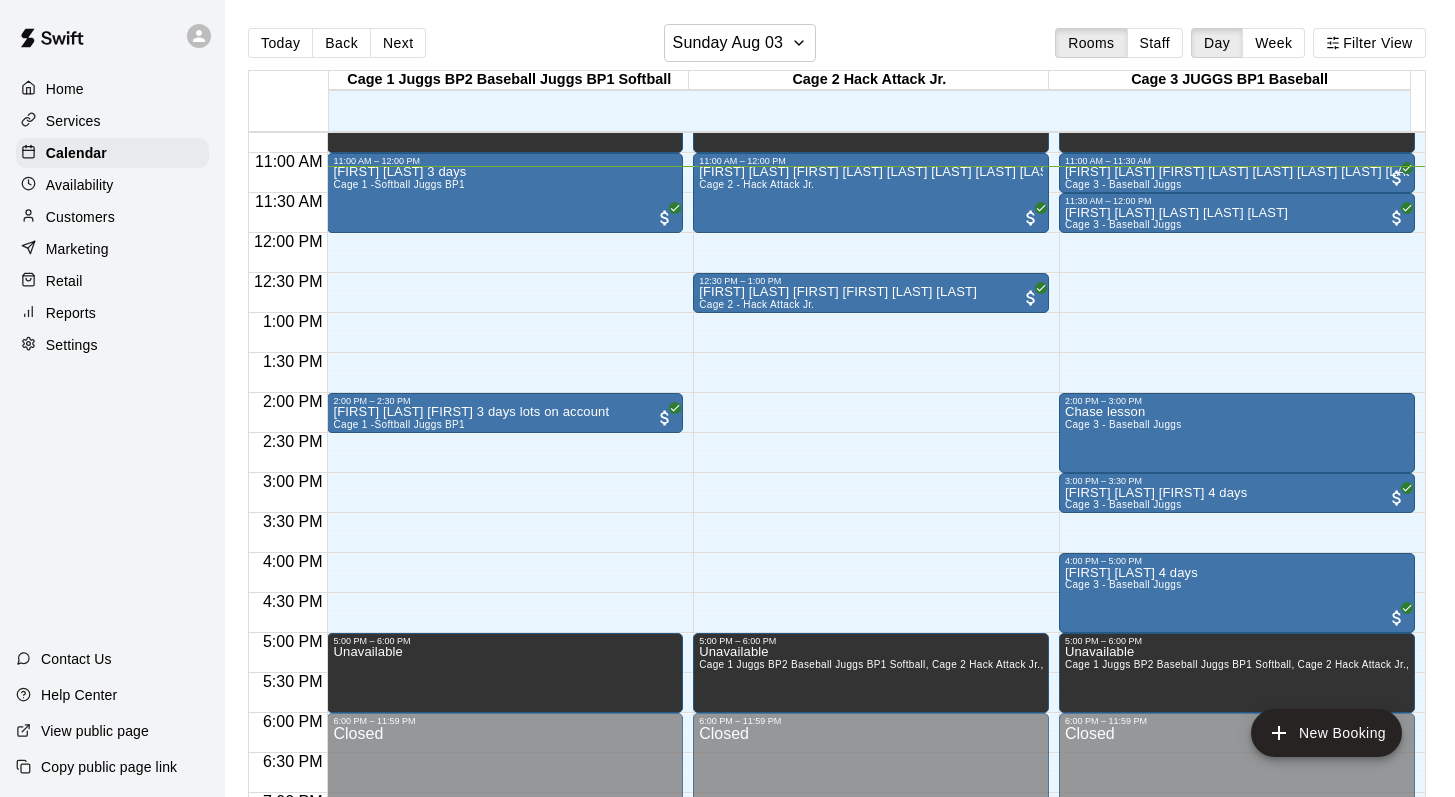 click on "Today Back Next Sunday Aug 03 Rooms Staff Day Week Filter View Cage 1 Juggs BP2 Baseball Juggs BP1 Softball 03 Sun Cage 2 Hack Attack Jr. 03 Sun Cage 3 JUGGS BP1 Baseball 03 Sun [12:00 AM] [12:30 AM] [1:00 AM] [1:30 AM] [2:00 AM] [2:30 AM] [3:00 AM] [3:30 AM] [4:00 AM] [4:30 AM] [5:00 AM] [5:30 AM] [6:00 AM] [6:30 AM] [7:00 AM] [7:30 AM] [8:00 AM] [8:30 AM] [9:00 AM] [9:30 AM] [10:00 AM] [10:30 AM] [11:00 AM] [11:30 AM] [12:00 PM] [12:30 PM] [1:00 PM] [1:30 PM] [2:00 PM] [2:30 PM] [3:00 PM] [3:30 PM] [4:00 PM] [4:30 PM] [5:00 PM] [5:30 PM] [6:00 PM] [6:30 PM] [7:00 PM] [7:30 PM] [8:00 PM] [8:30 PM] [9:00 PM] [9:30 PM] [10:00 PM] [10:30 PM] [11:00 PM] [11:30 PM] [12:00 AM] – [10:00 AM] Closed [10:00 AM] – [11:00 AM] Unavailable   350 [11:00 AM] – [12:00 PM] [FIRST] [LAST]  3 days Cage 1 -Softball  Juggs BP1 [2:00 PM] – [2:30 PM] [FIRST] [LAST]  [FIRST] 3 days lots on account Cage 1 -Softball  Juggs BP1 [5:00 PM] – [6:00 PM] Unavailable [6:00 PM] – [11:59 PM] Closed [12:00 AM] – [10:00 AM] Closed [10:00 AM] – [11:00 AM] Unavailable   350 Cage 1 Juggs BP2 Baseball Juggs BP1 Softball, Cage 2 Hack Attack Jr., Cage 3 JUGGS BP1 Baseball" at bounding box center [840, 414] 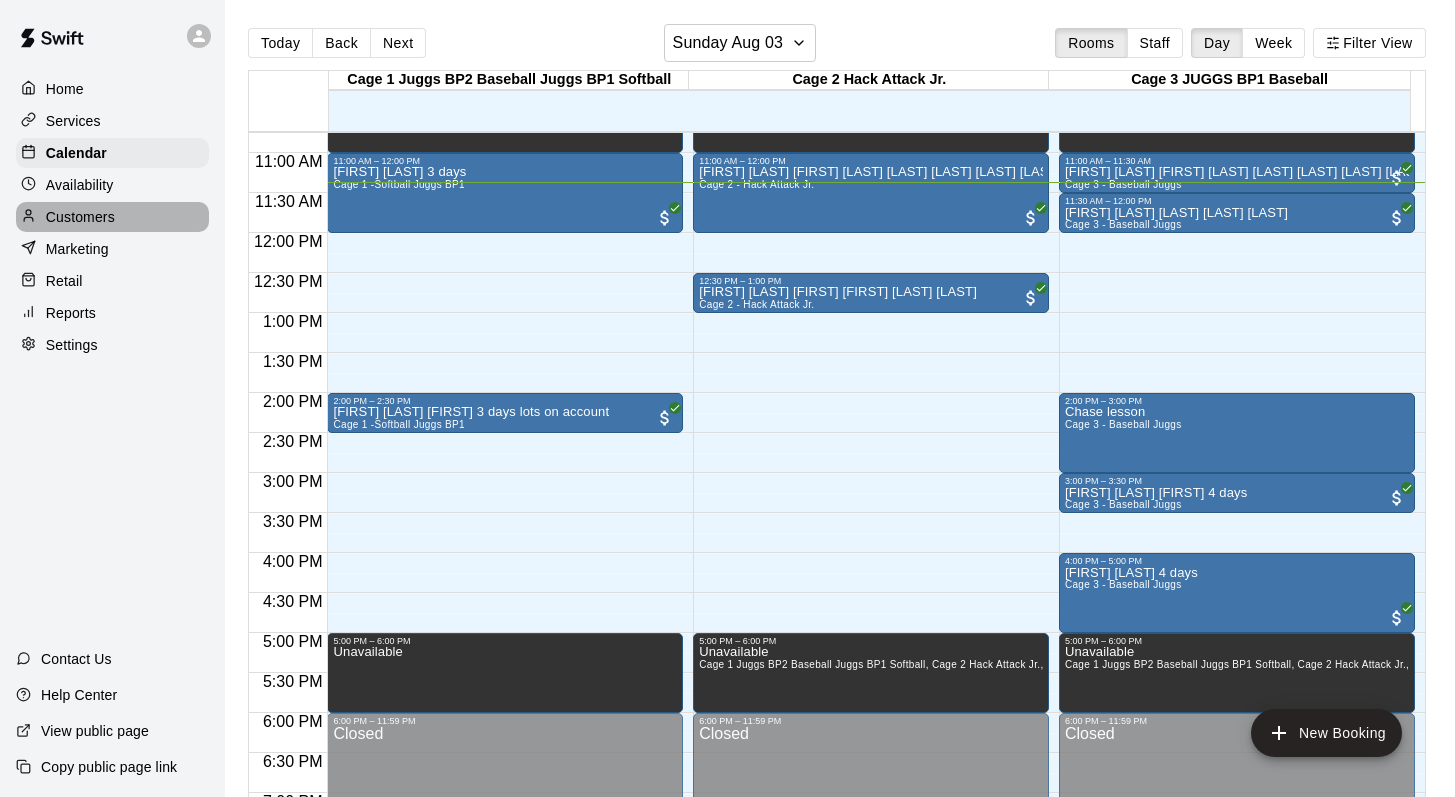 click on "Customers" at bounding box center [80, 217] 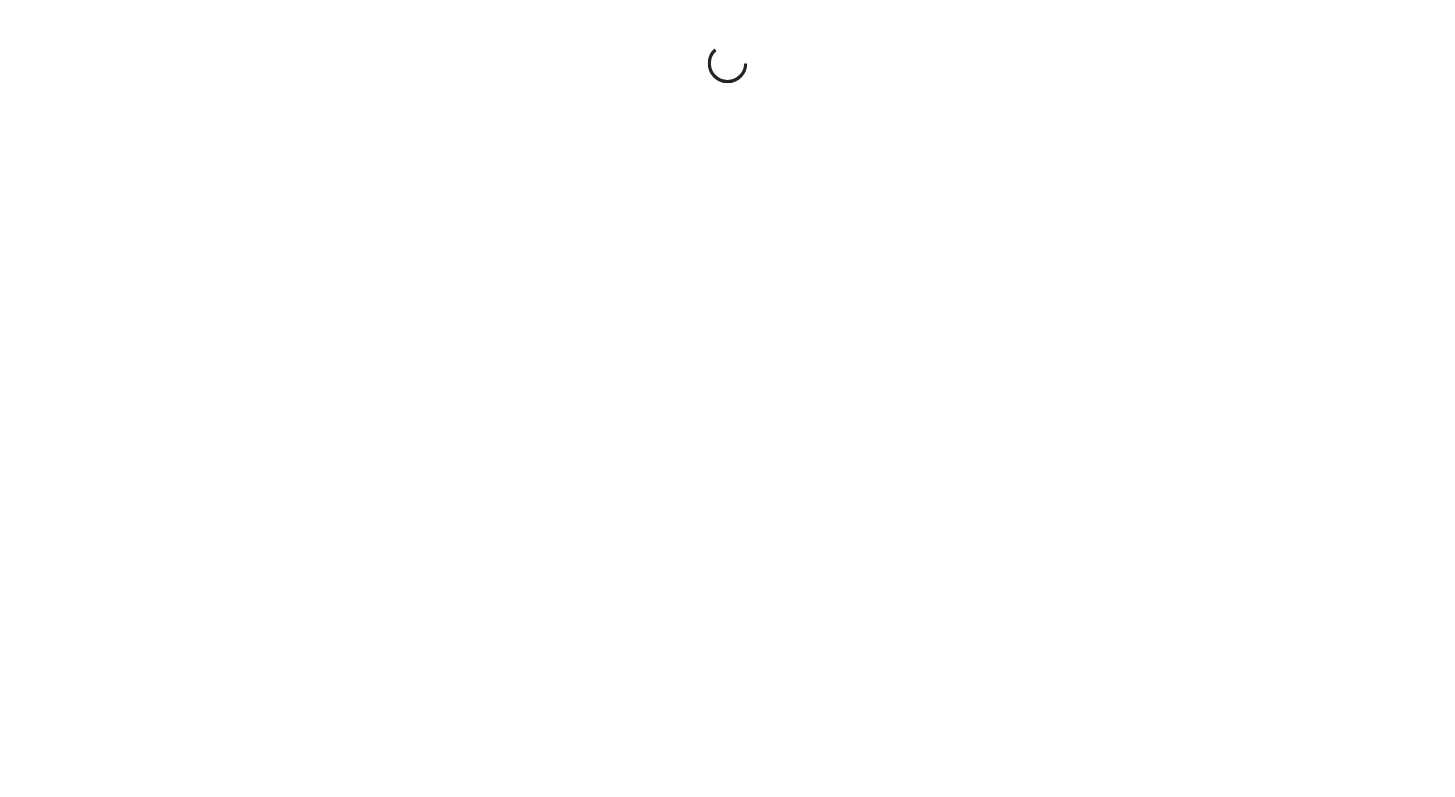 scroll, scrollTop: 0, scrollLeft: 0, axis: both 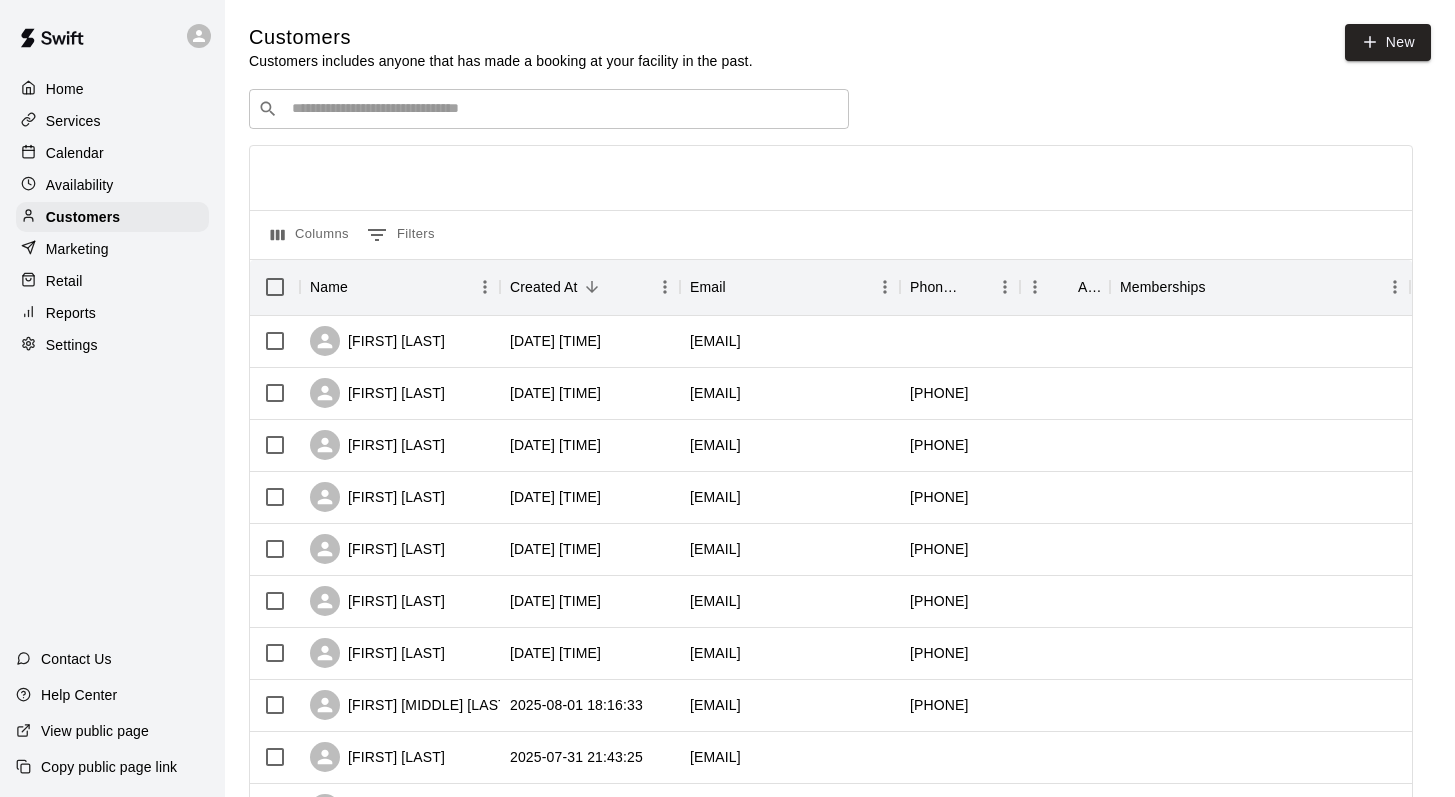 click at bounding box center (563, 109) 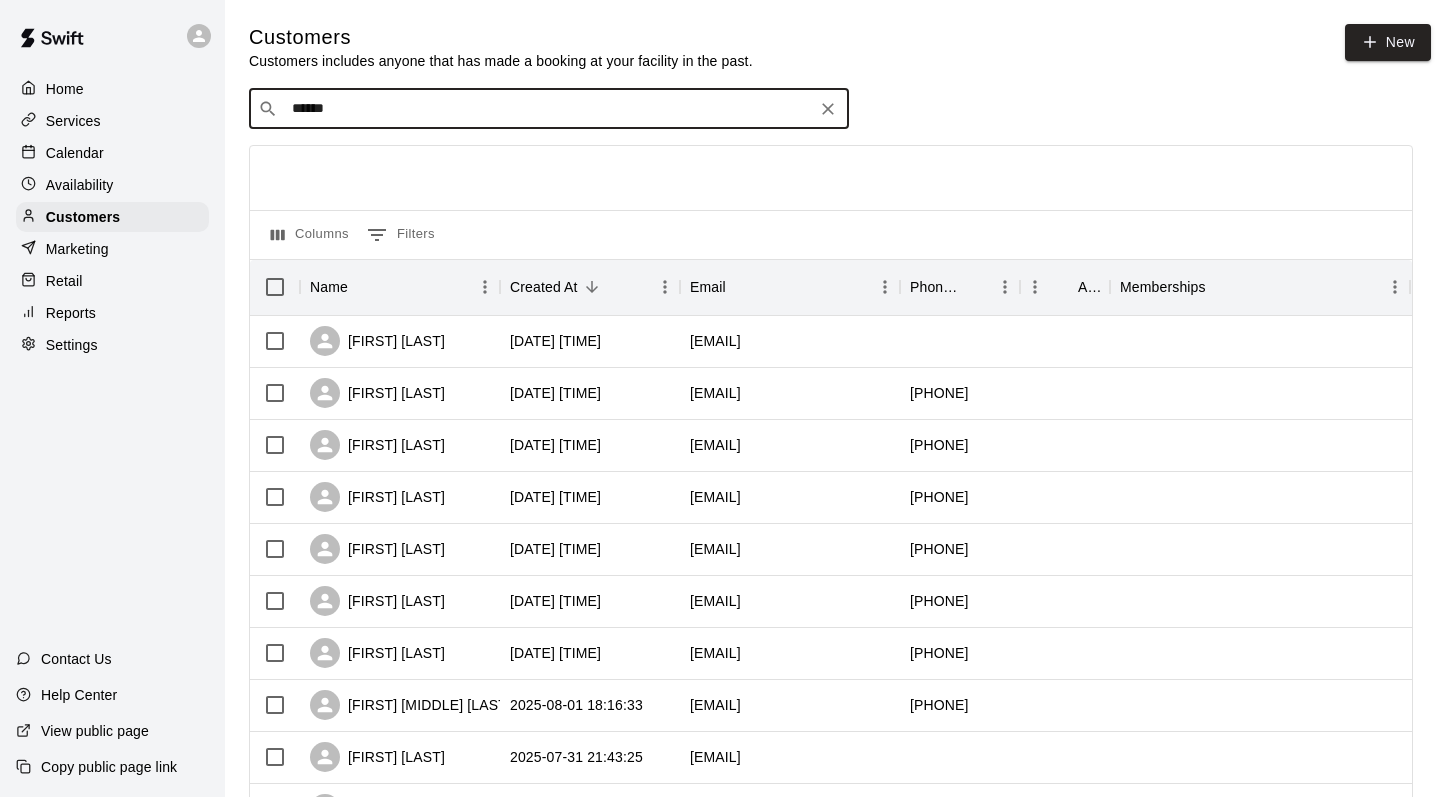 type on "*******" 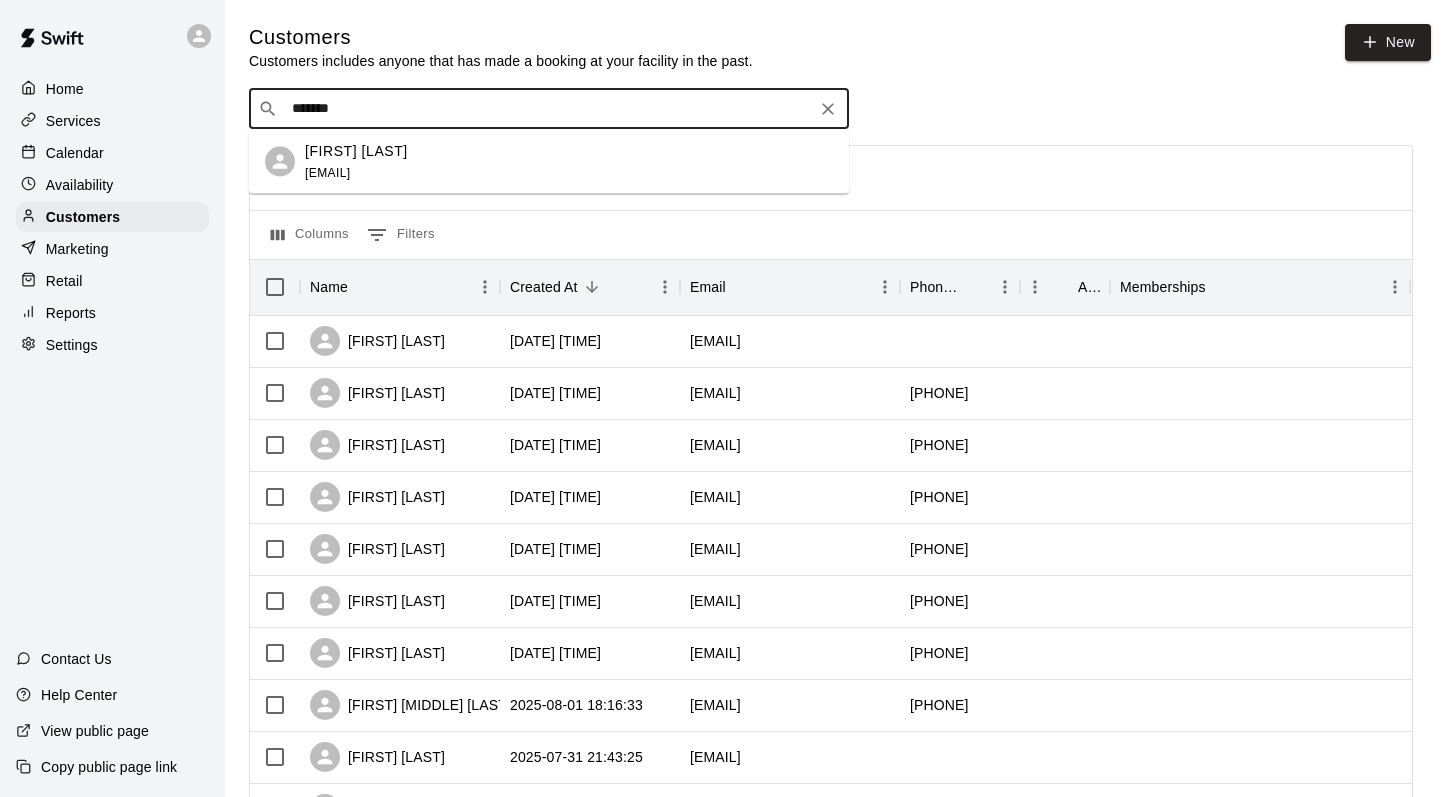 click on "rochelle chapman" at bounding box center [356, 150] 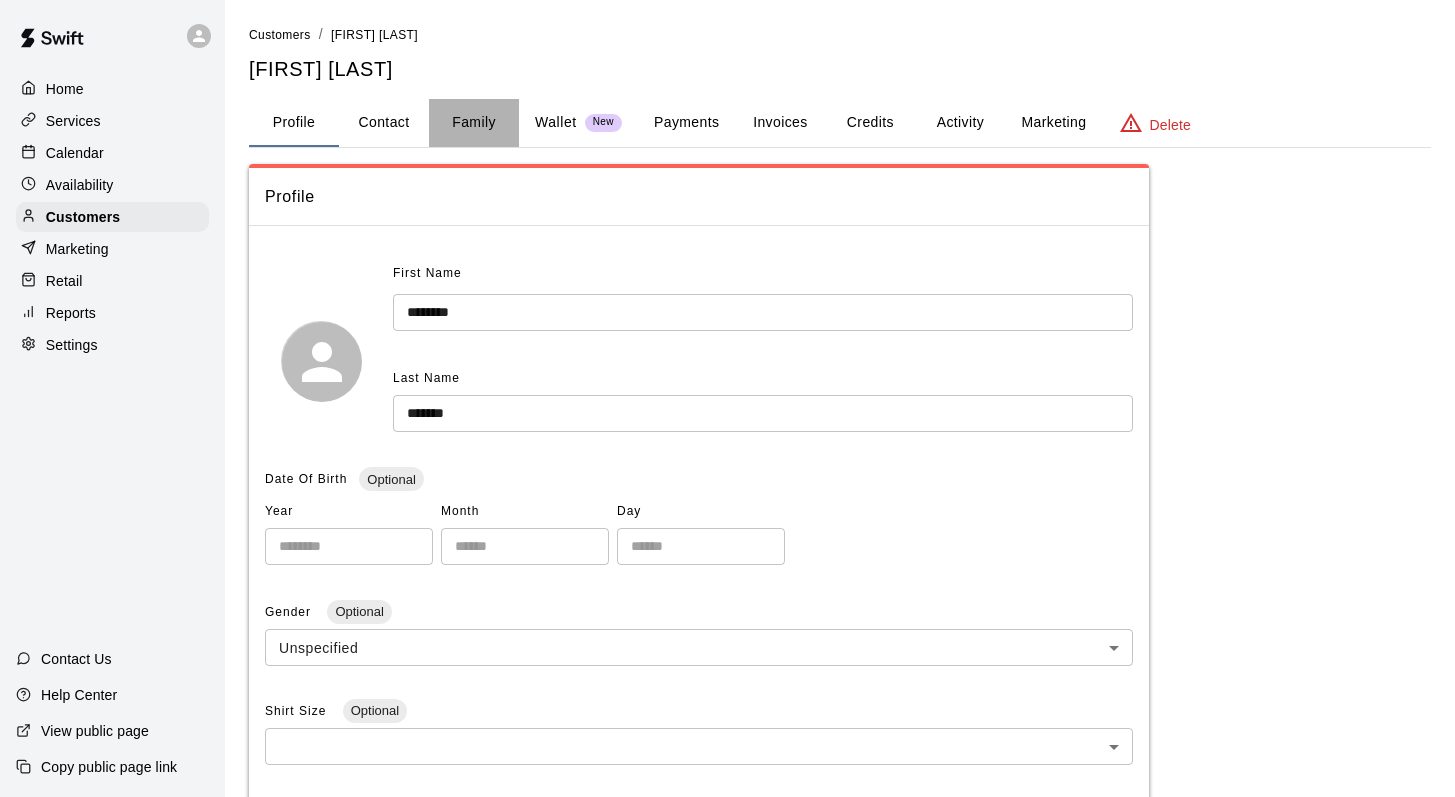 click on "Family" at bounding box center [474, 123] 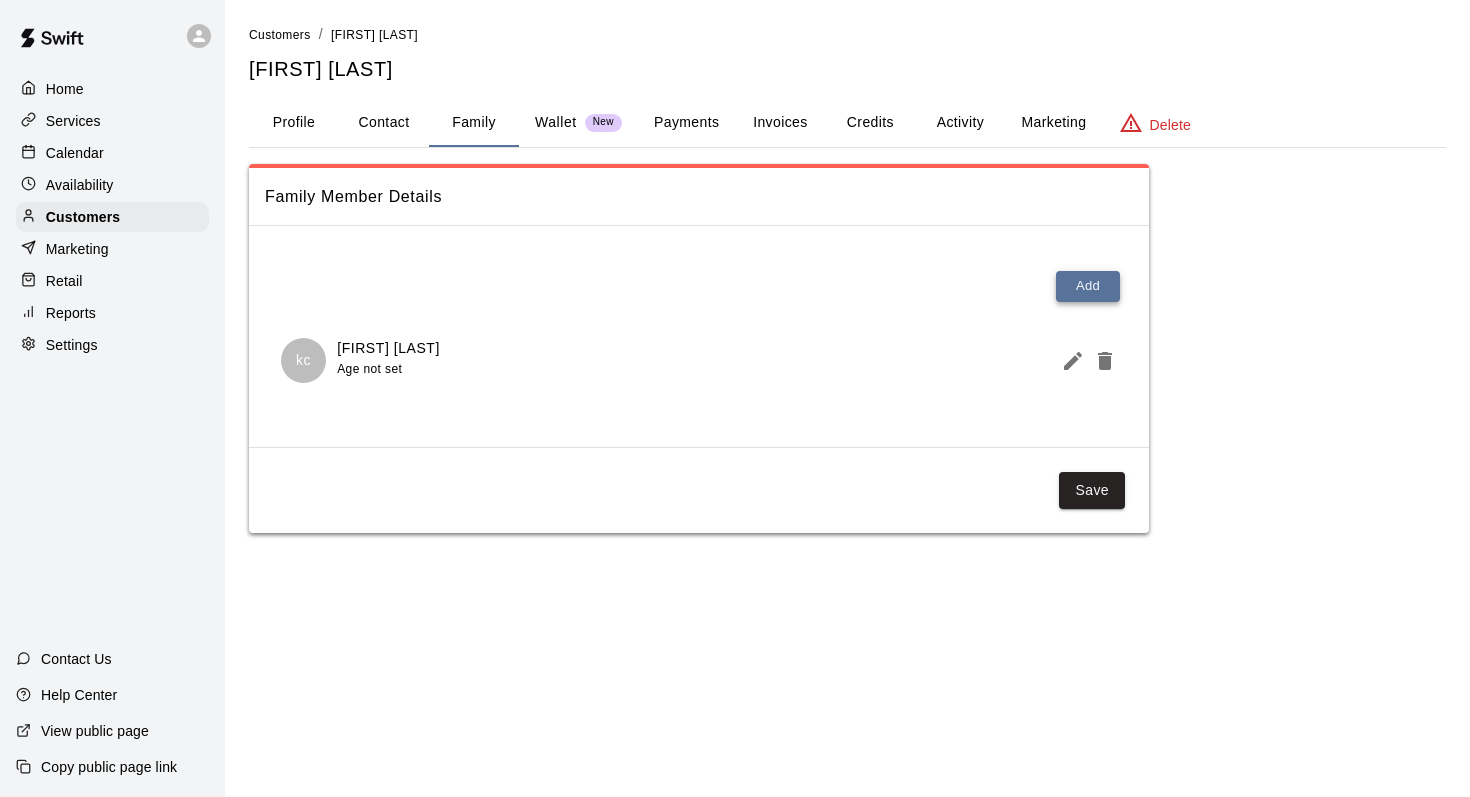click on "Add" at bounding box center (1088, 286) 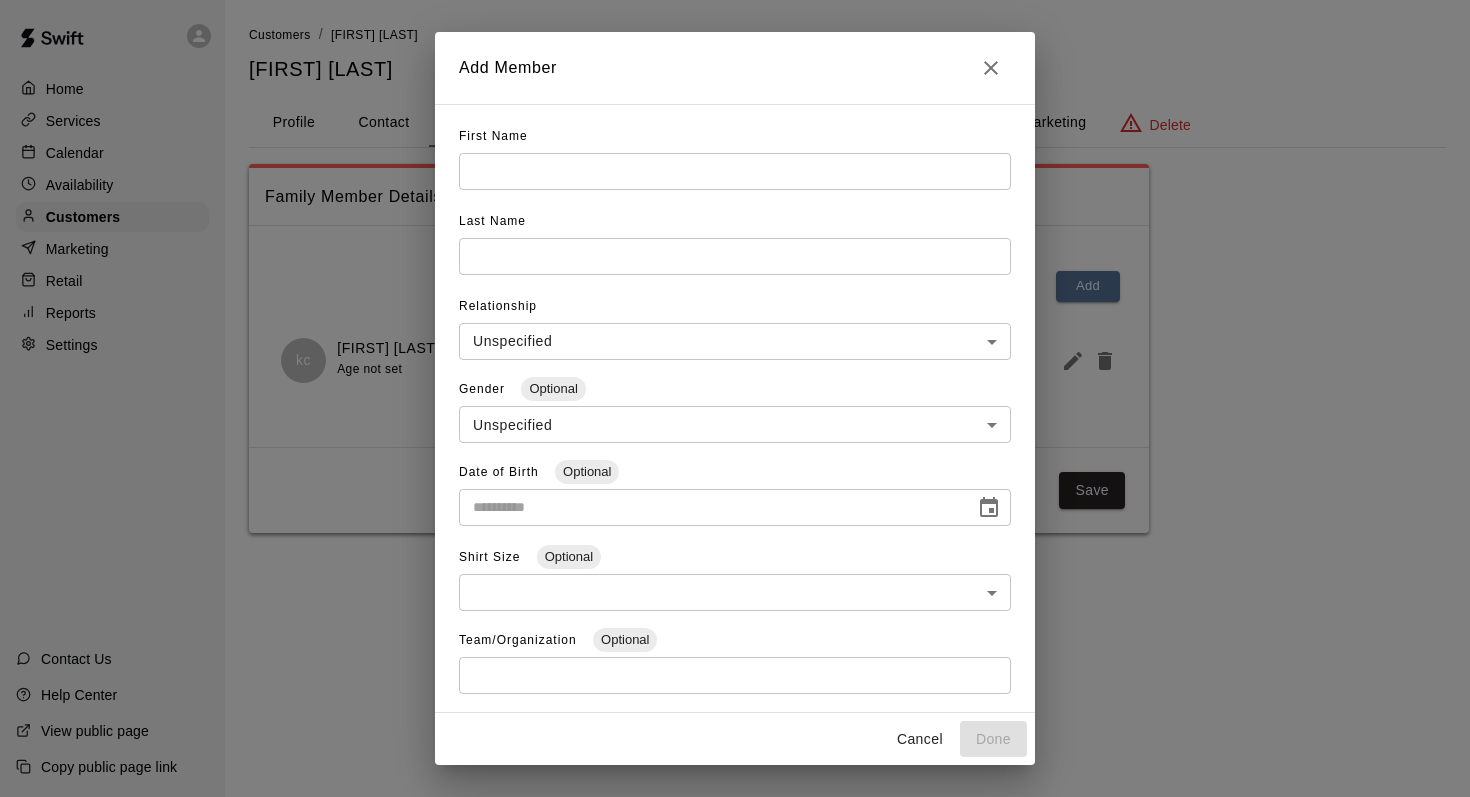 click at bounding box center [735, 171] 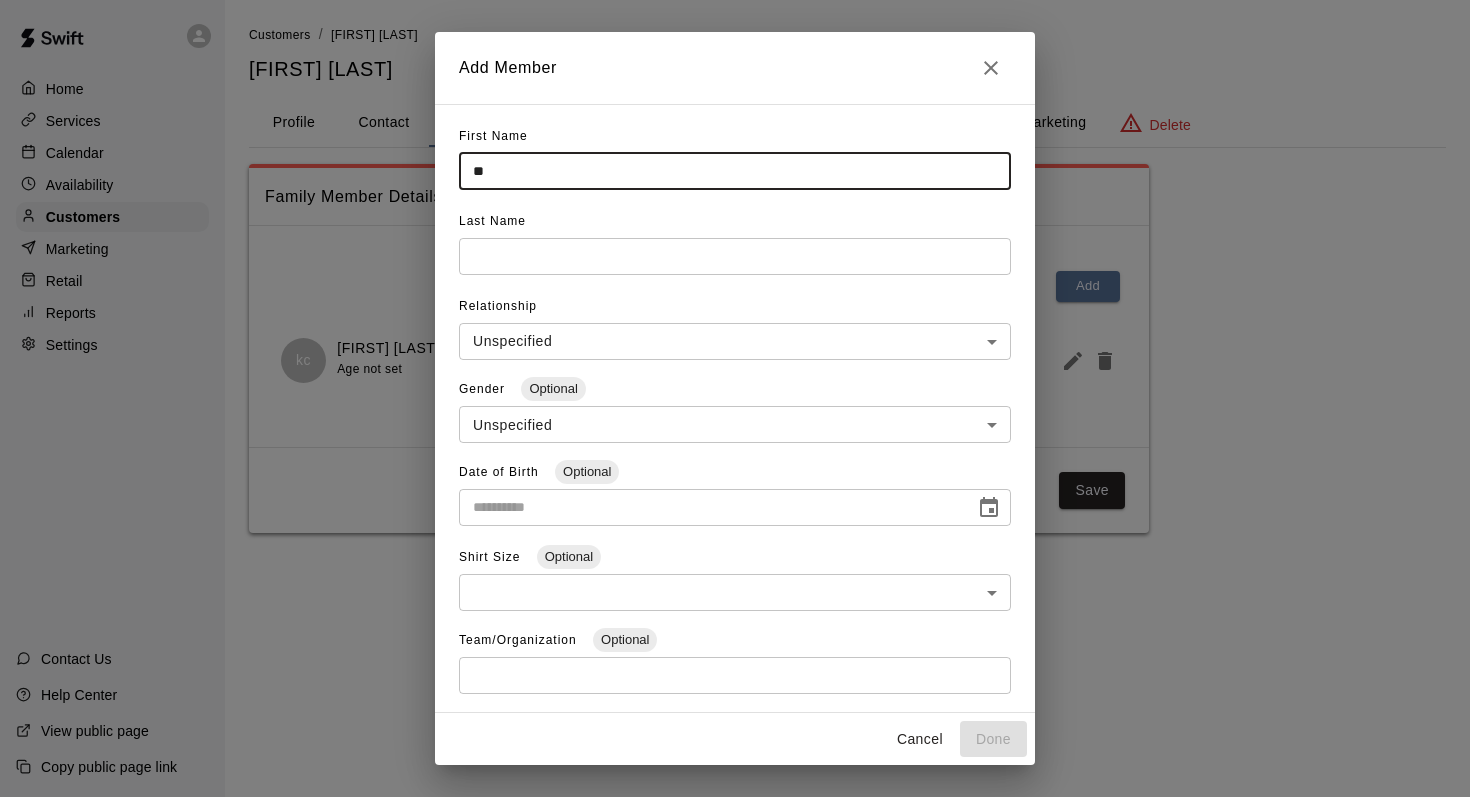 type on "*" 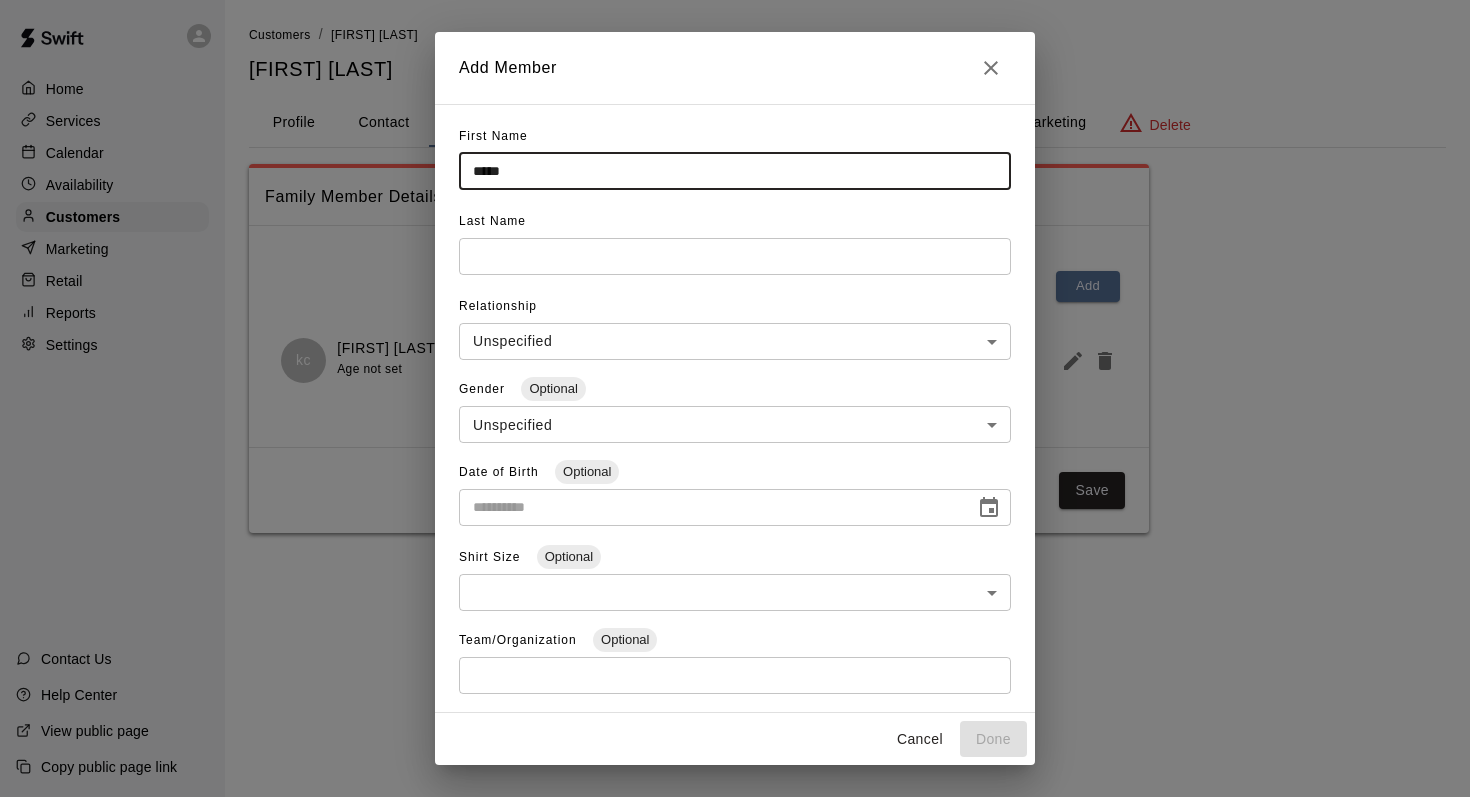 type on "*****" 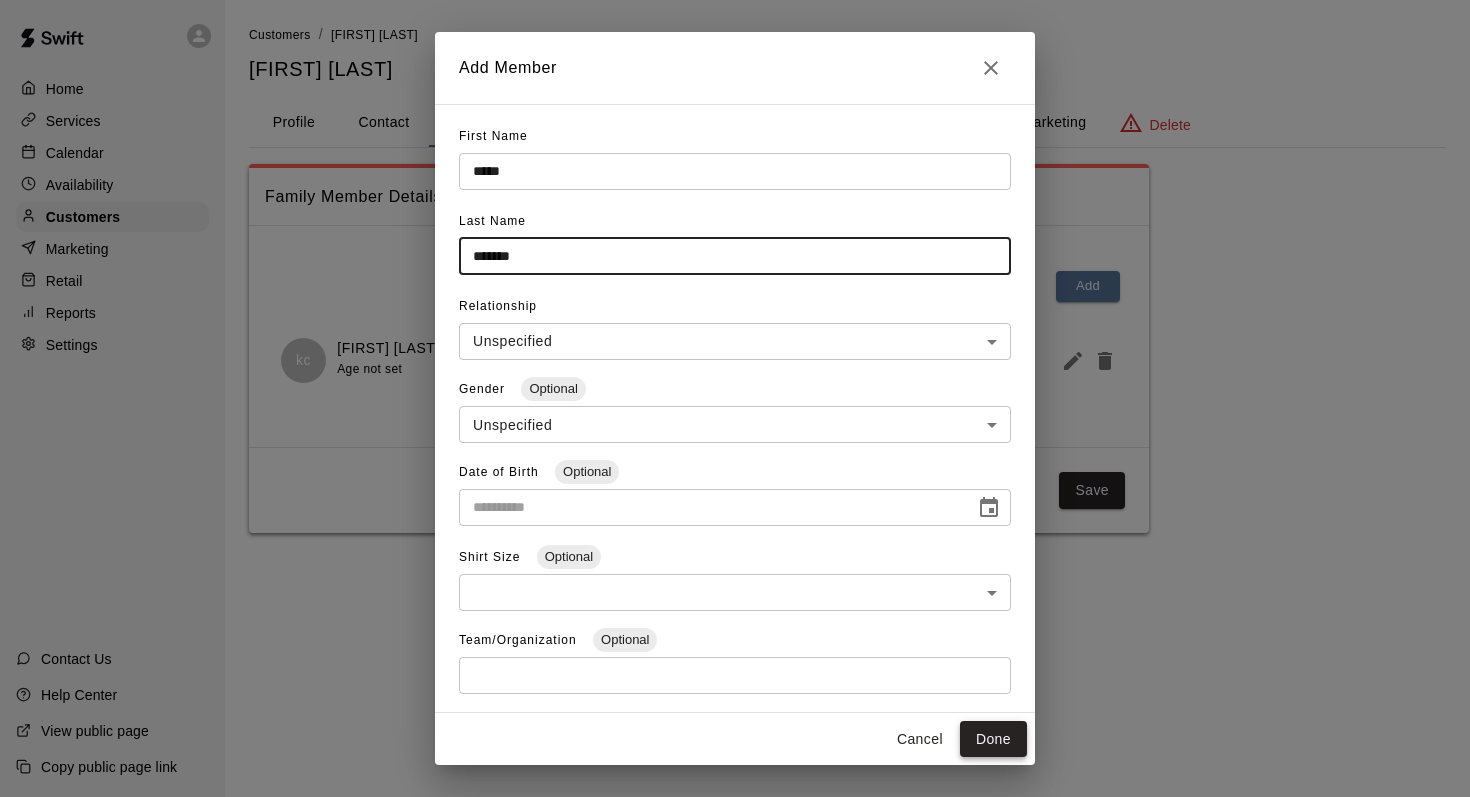 type on "*******" 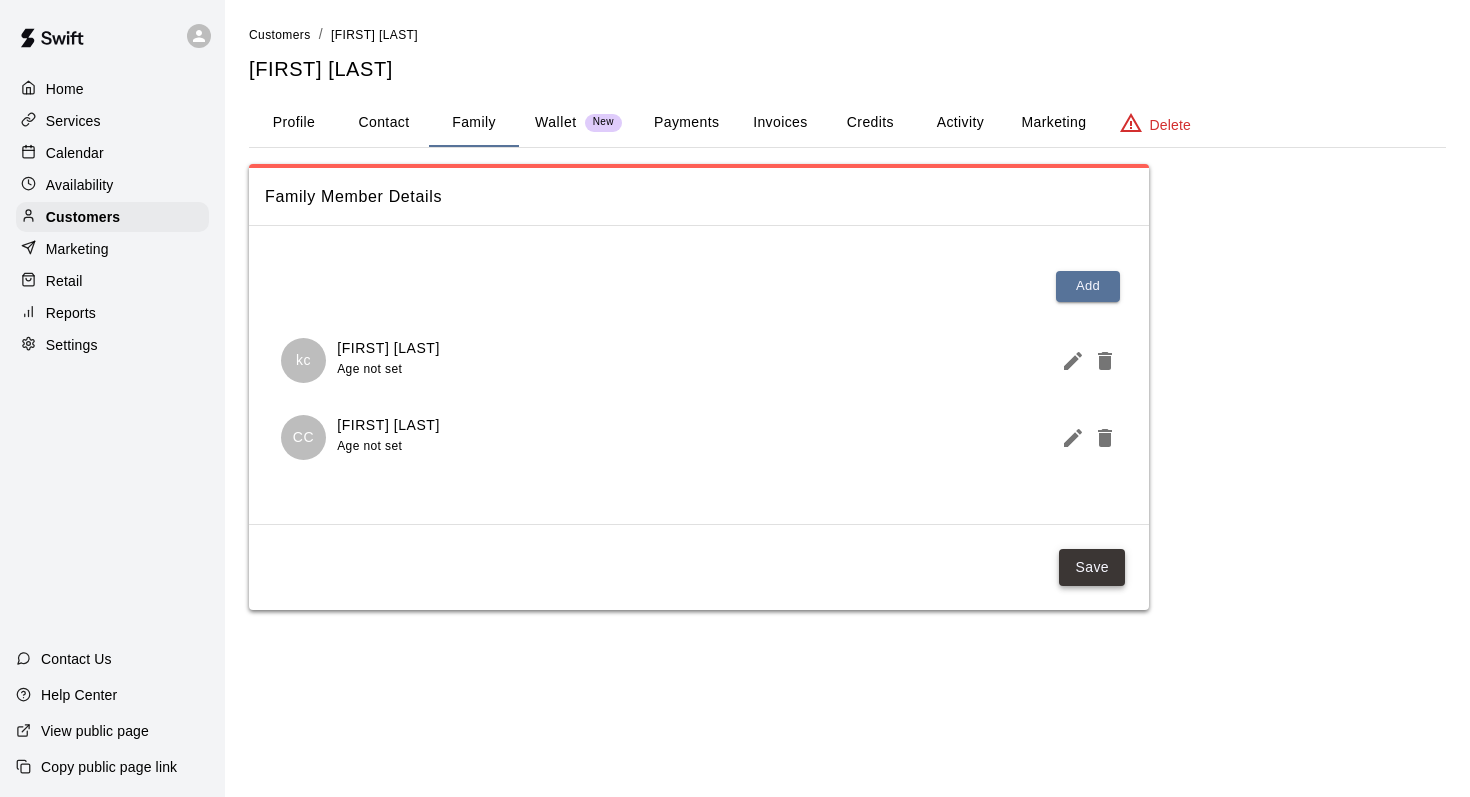 click on "Save" at bounding box center [1092, 567] 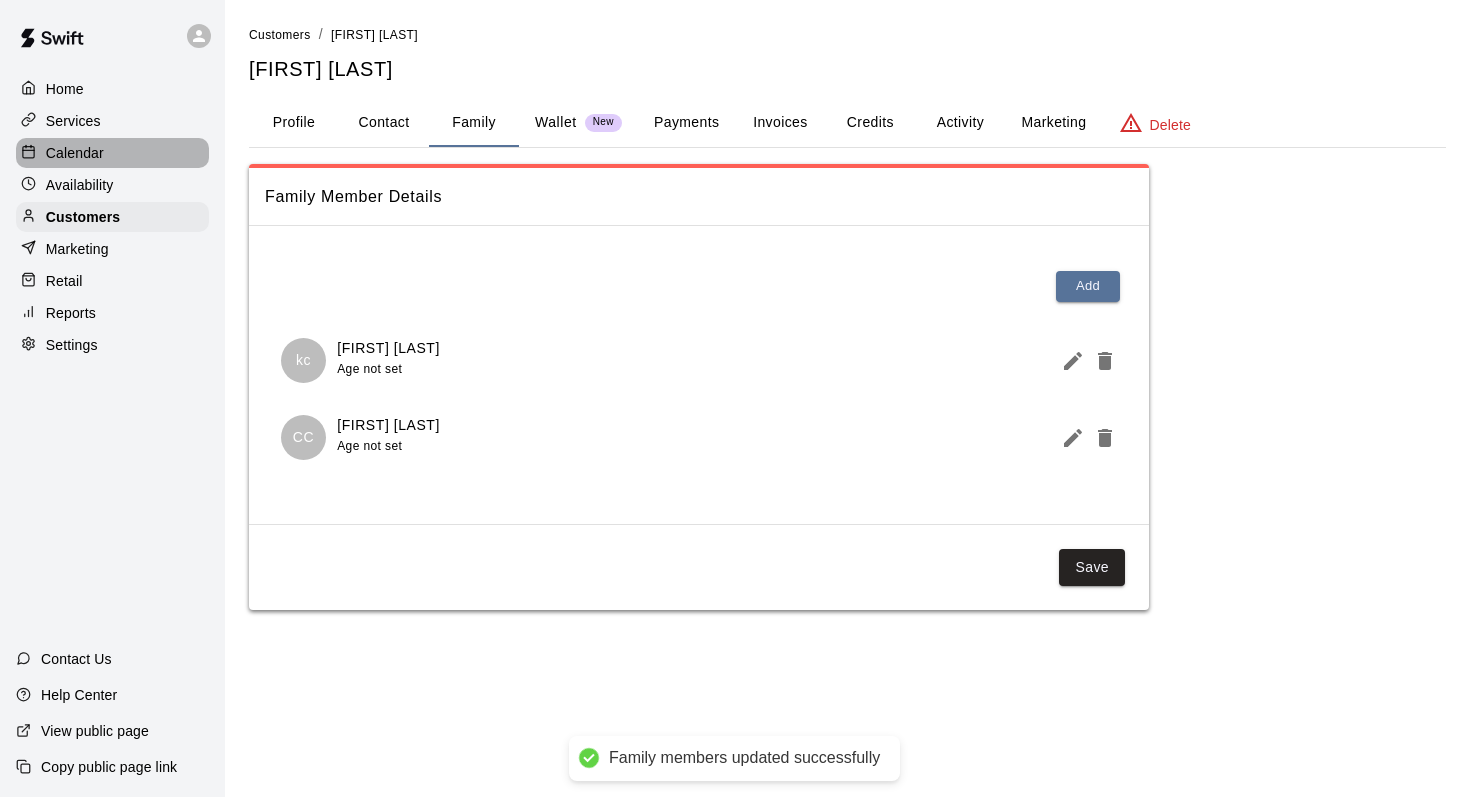 click on "Calendar" at bounding box center (75, 153) 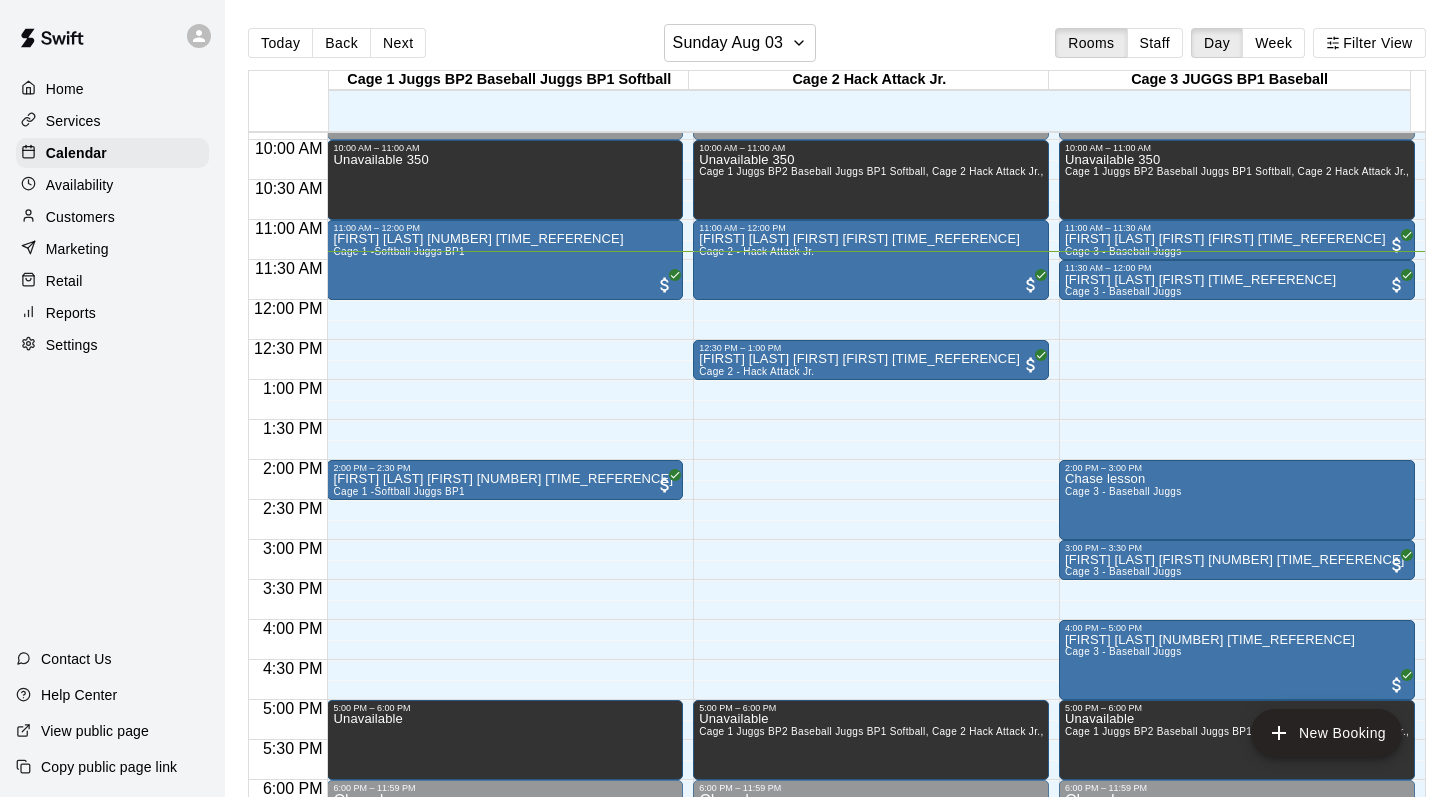 scroll, scrollTop: 755, scrollLeft: 0, axis: vertical 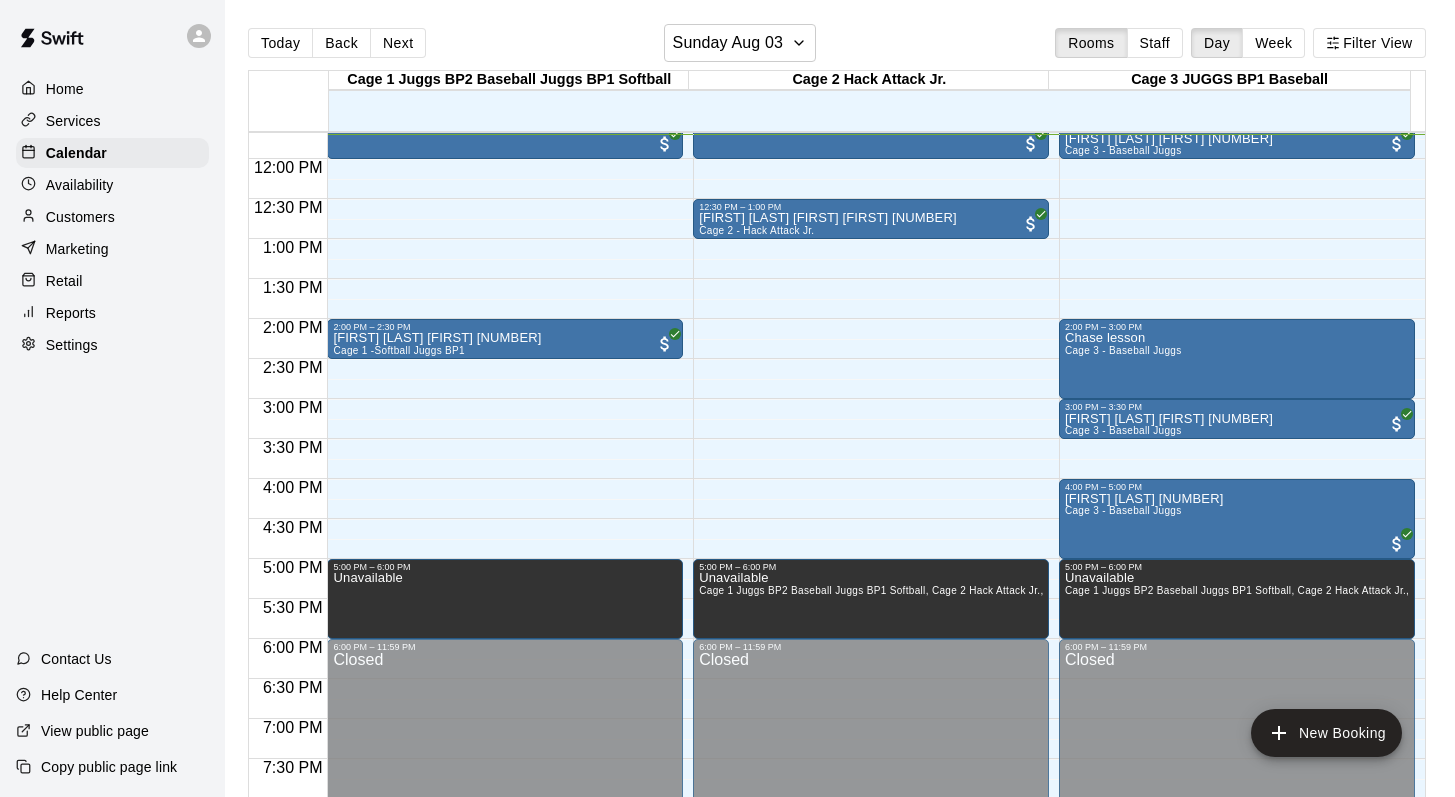 click on "Today Back Next Sunday Aug 03 Rooms Staff Day Week Filter View" at bounding box center [837, 47] 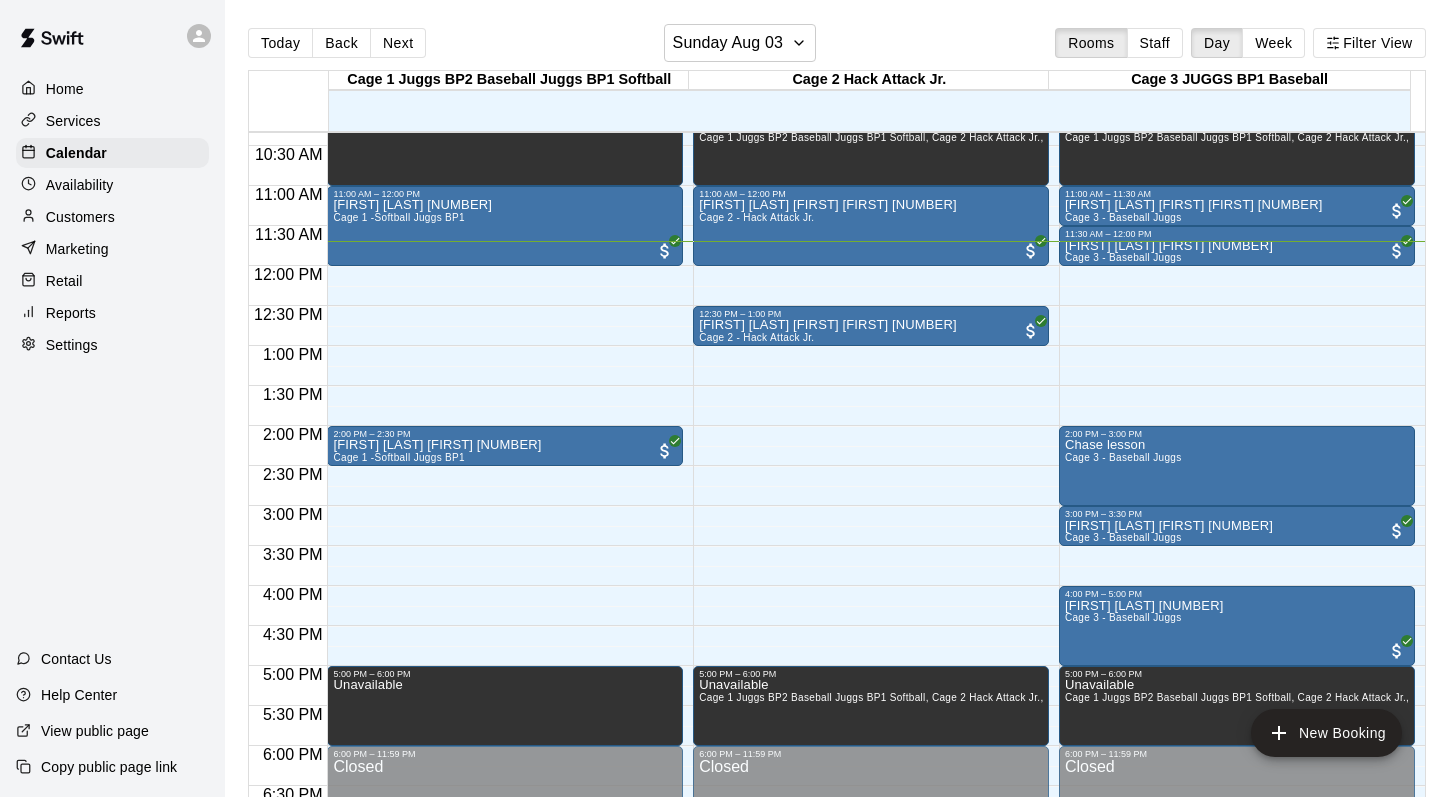 scroll, scrollTop: 815, scrollLeft: 0, axis: vertical 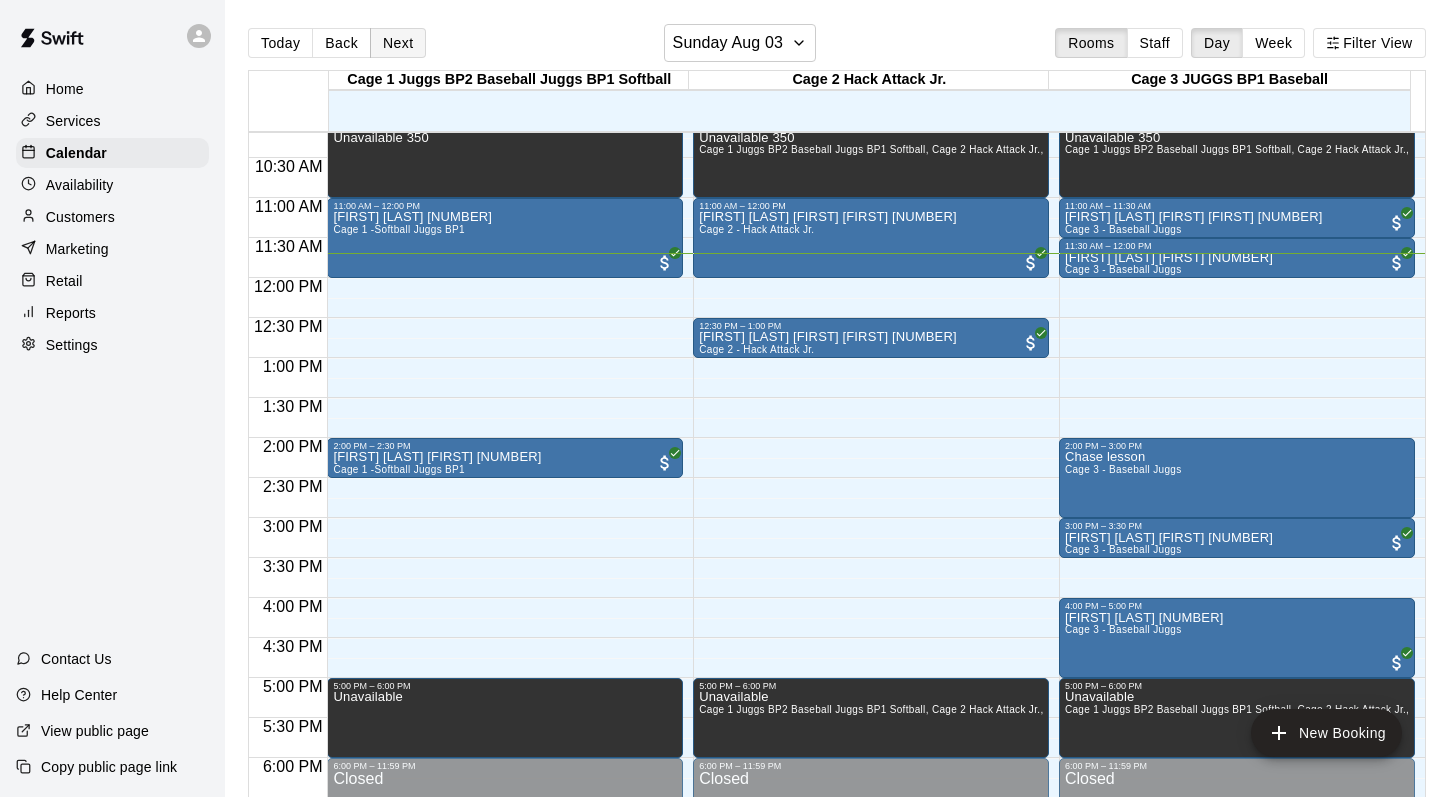 click on "Next" at bounding box center (398, 43) 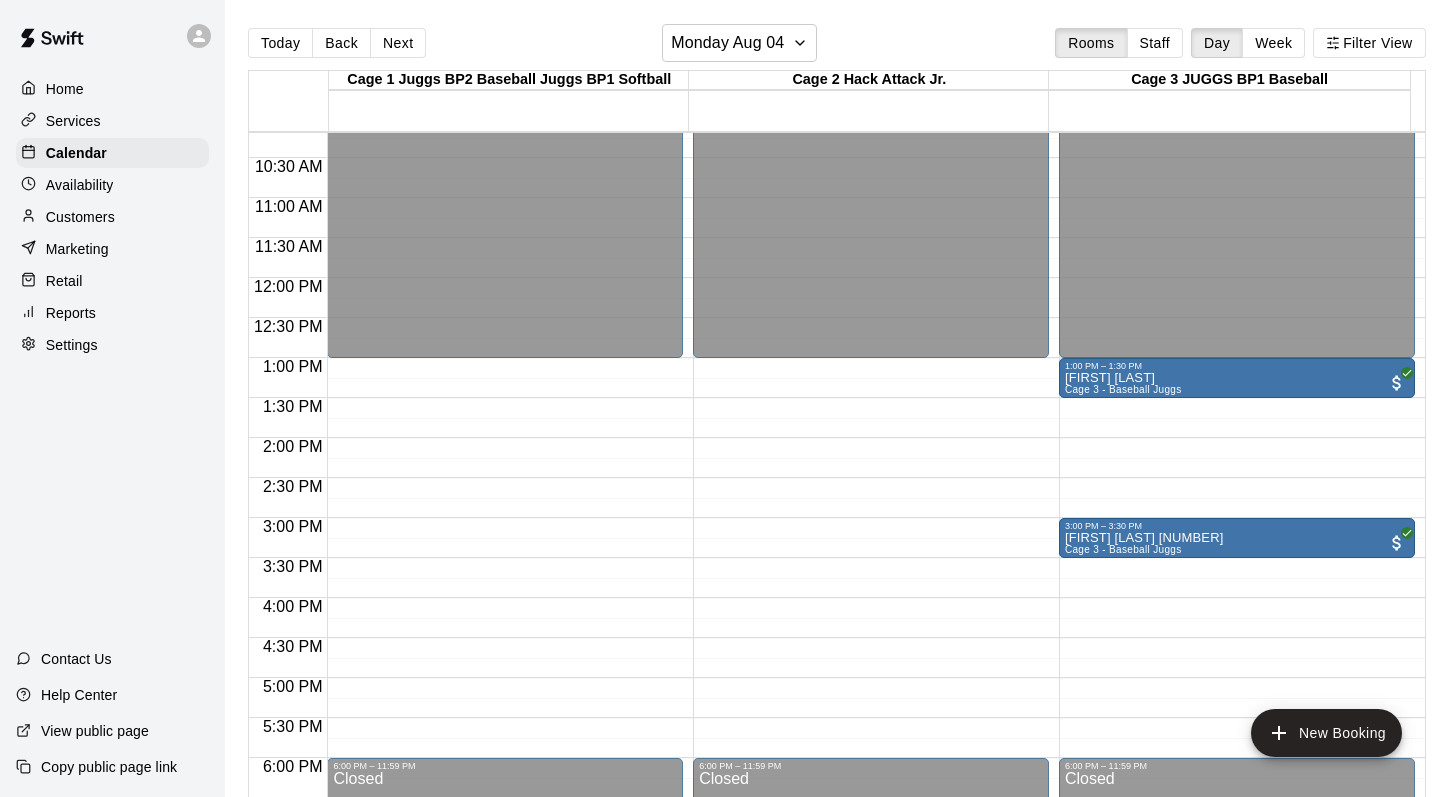 click on "Customers" at bounding box center [80, 217] 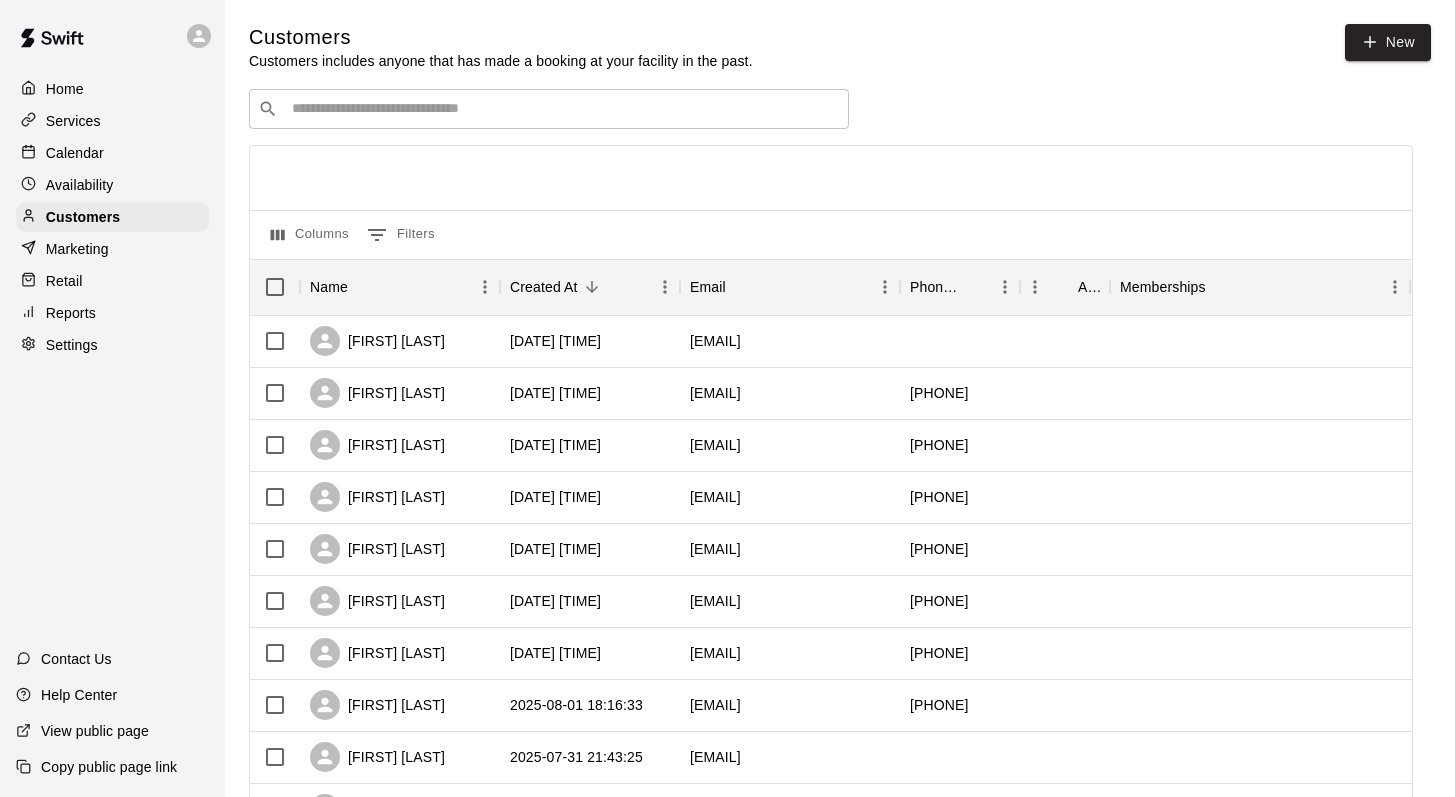 click at bounding box center [563, 109] 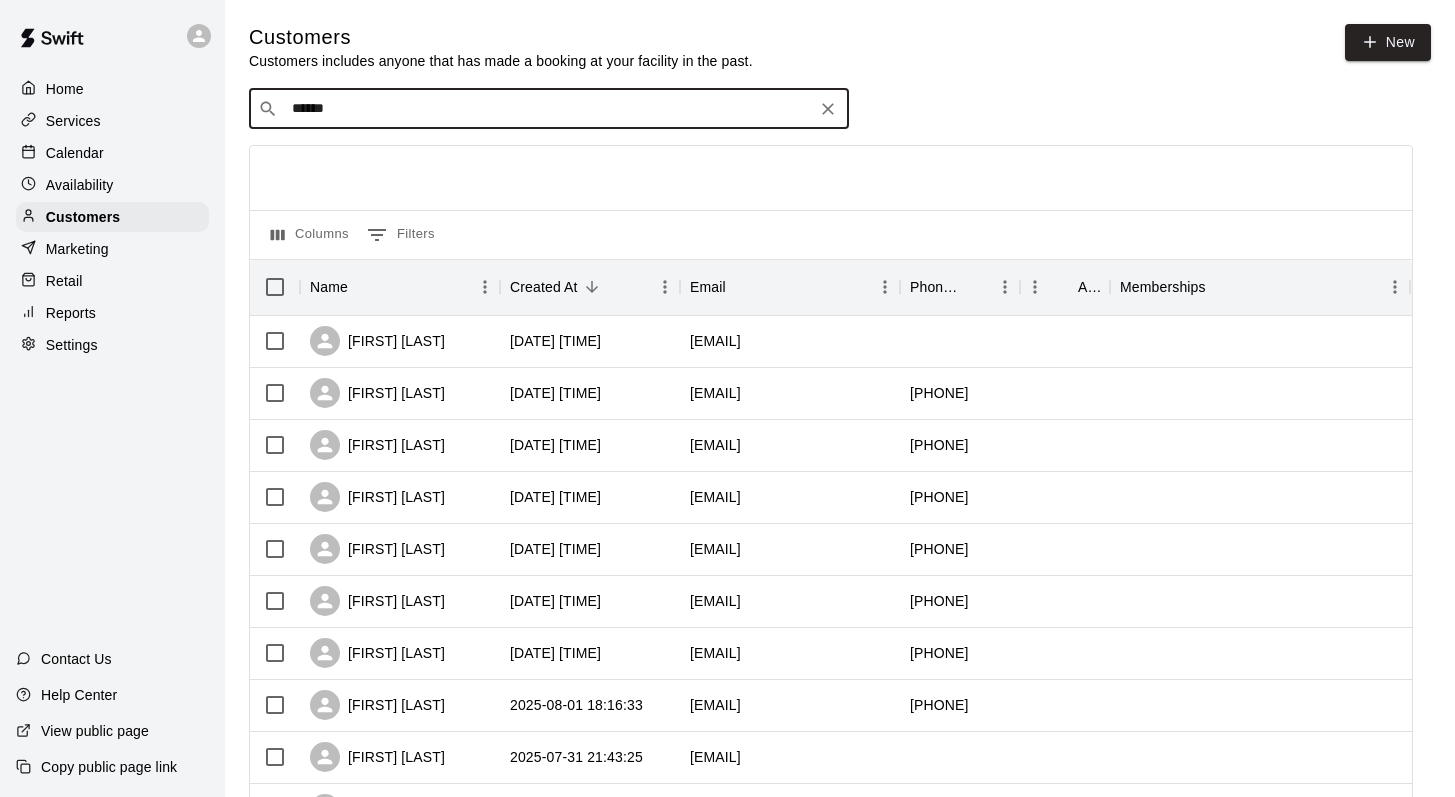 type on "*******" 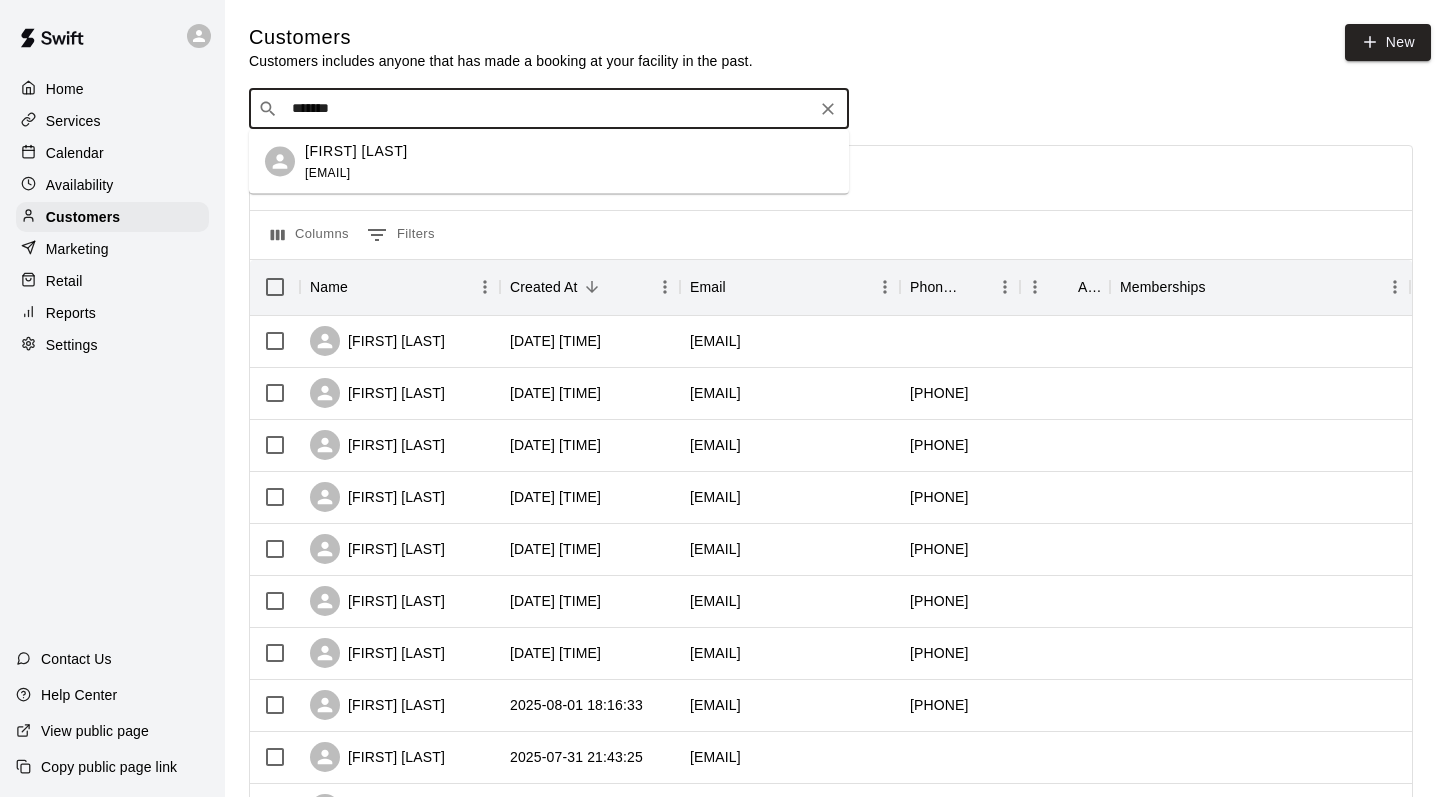 click on "Rory Peyman ryanpeyman228@gmail.com" at bounding box center (549, 162) 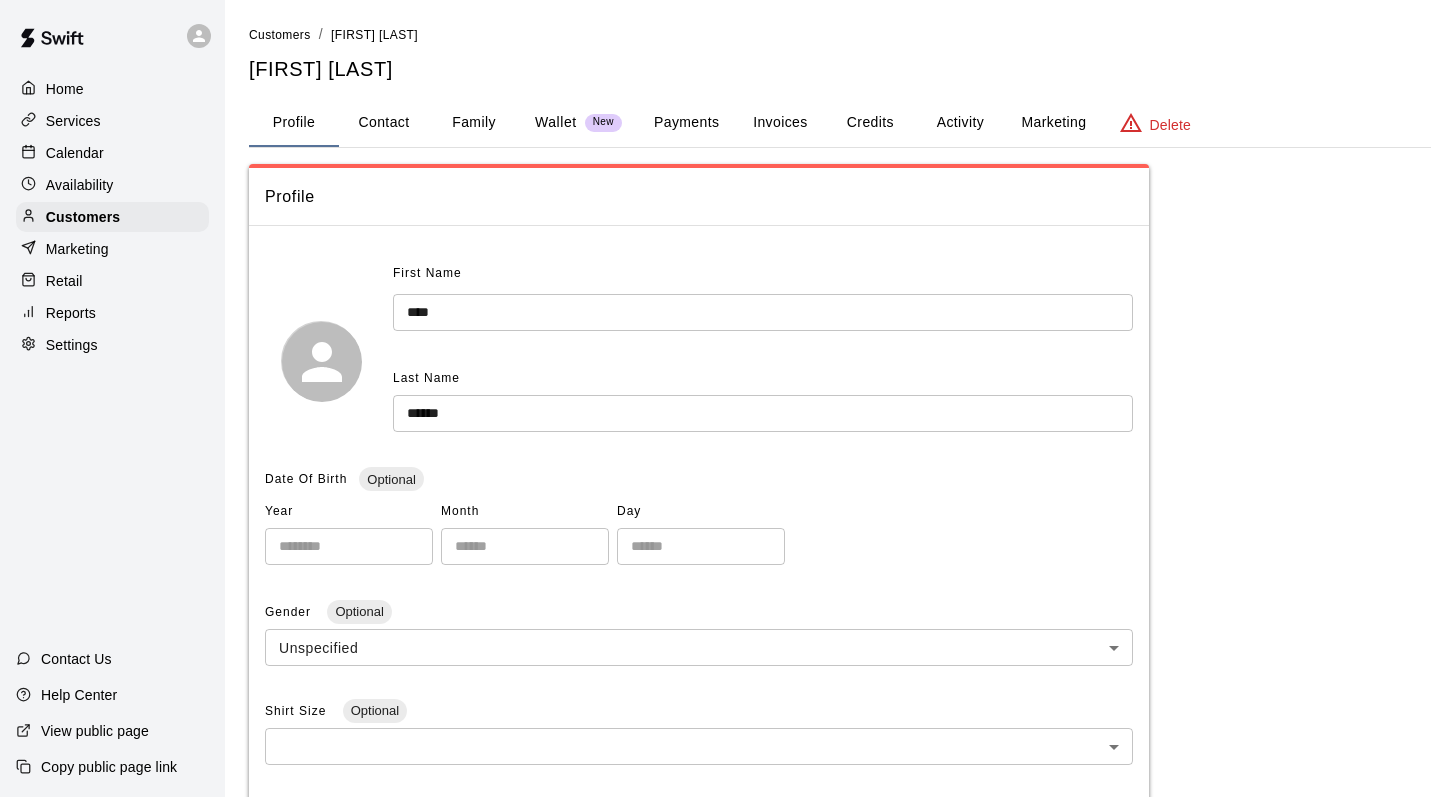 click on "Family" at bounding box center [474, 123] 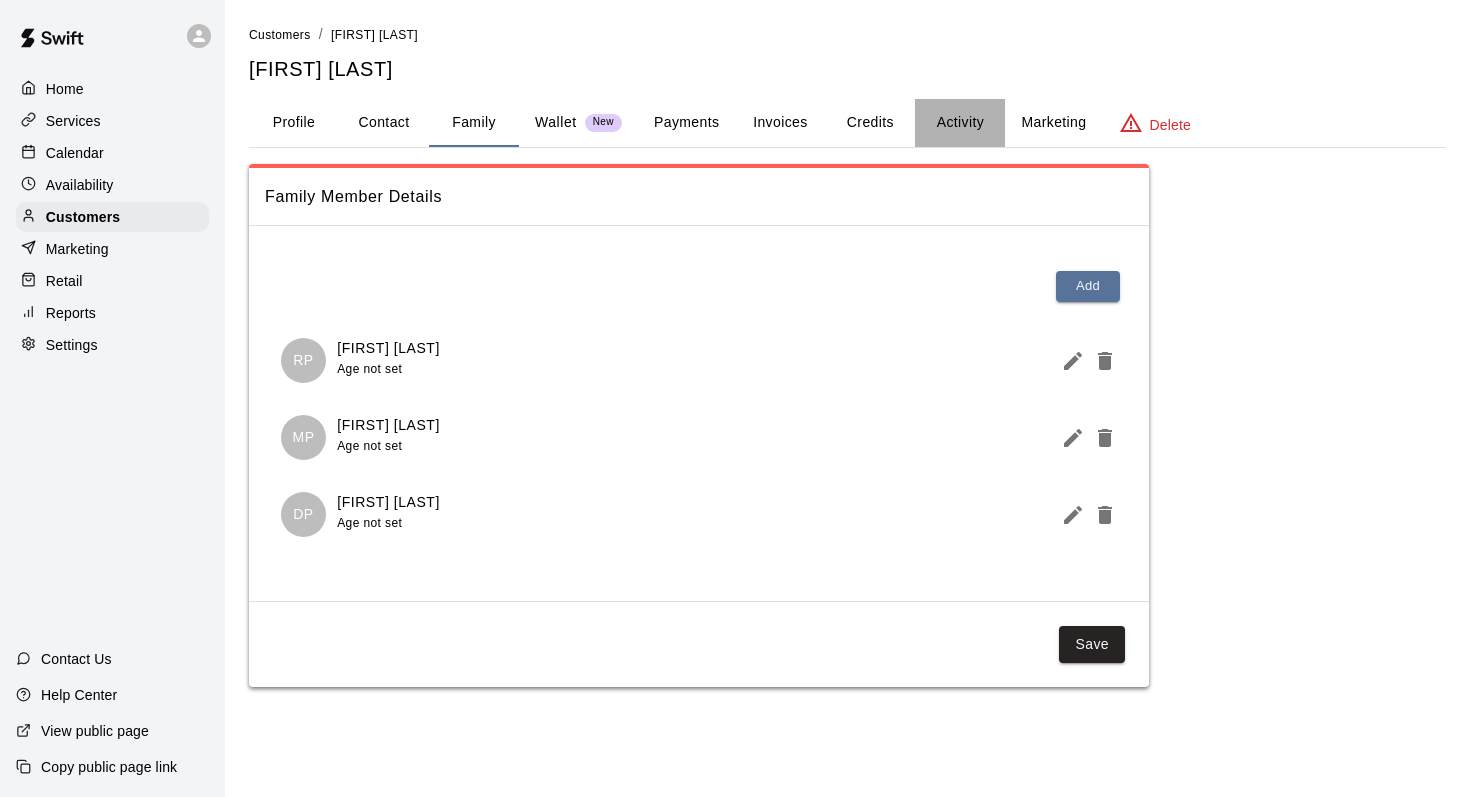 click on "Activity" at bounding box center (960, 123) 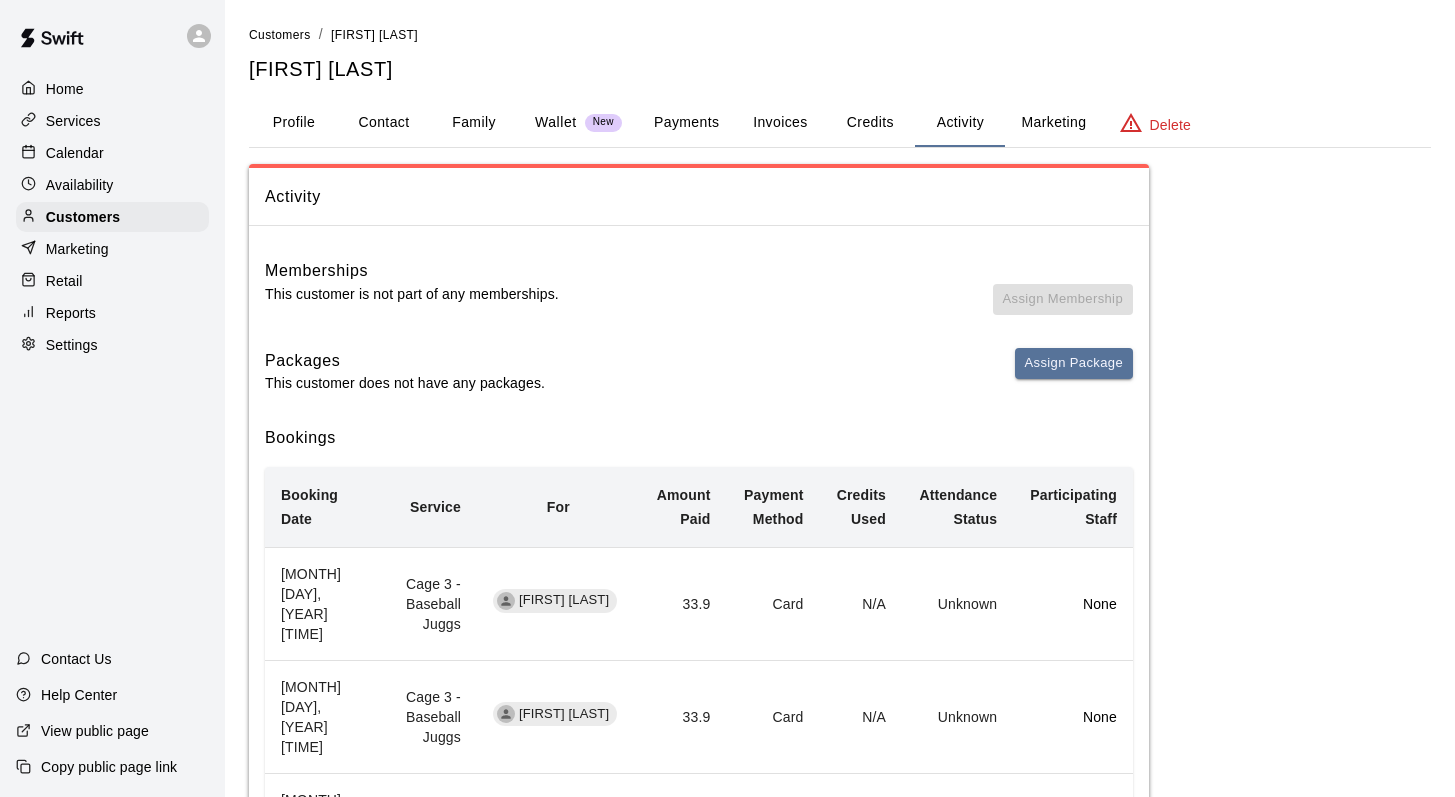 click on "Calendar" at bounding box center [75, 153] 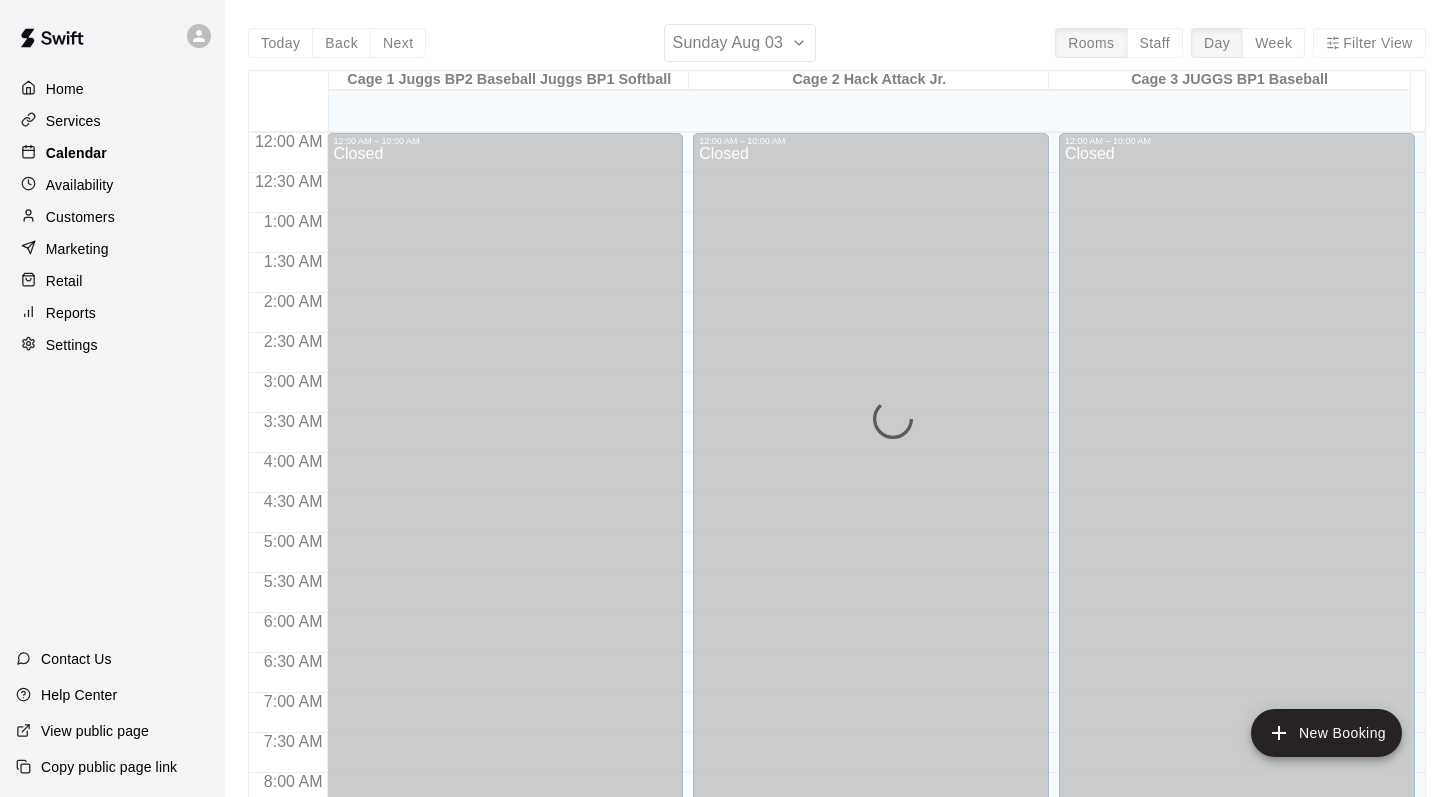 scroll, scrollTop: 936, scrollLeft: 0, axis: vertical 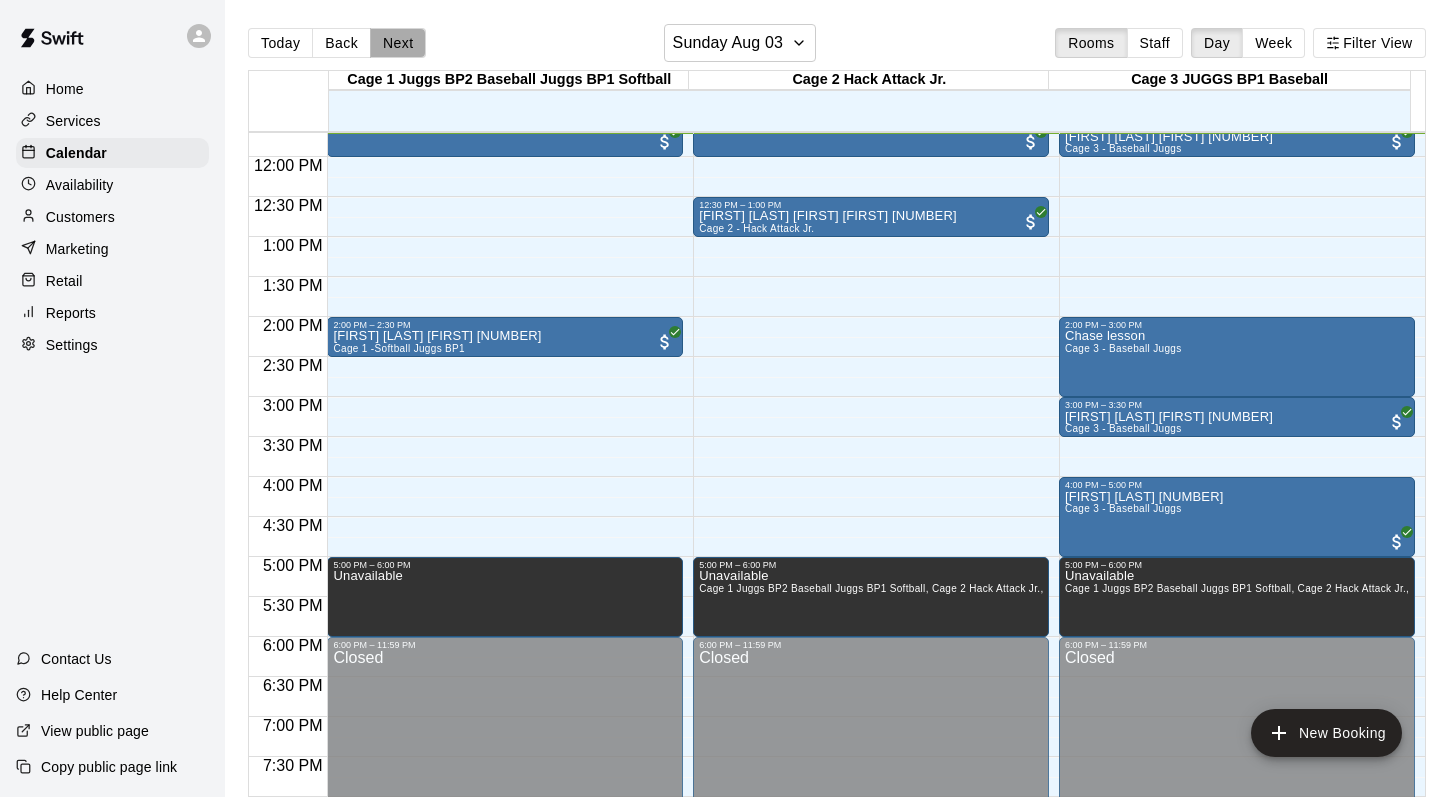 click on "Next" at bounding box center [398, 43] 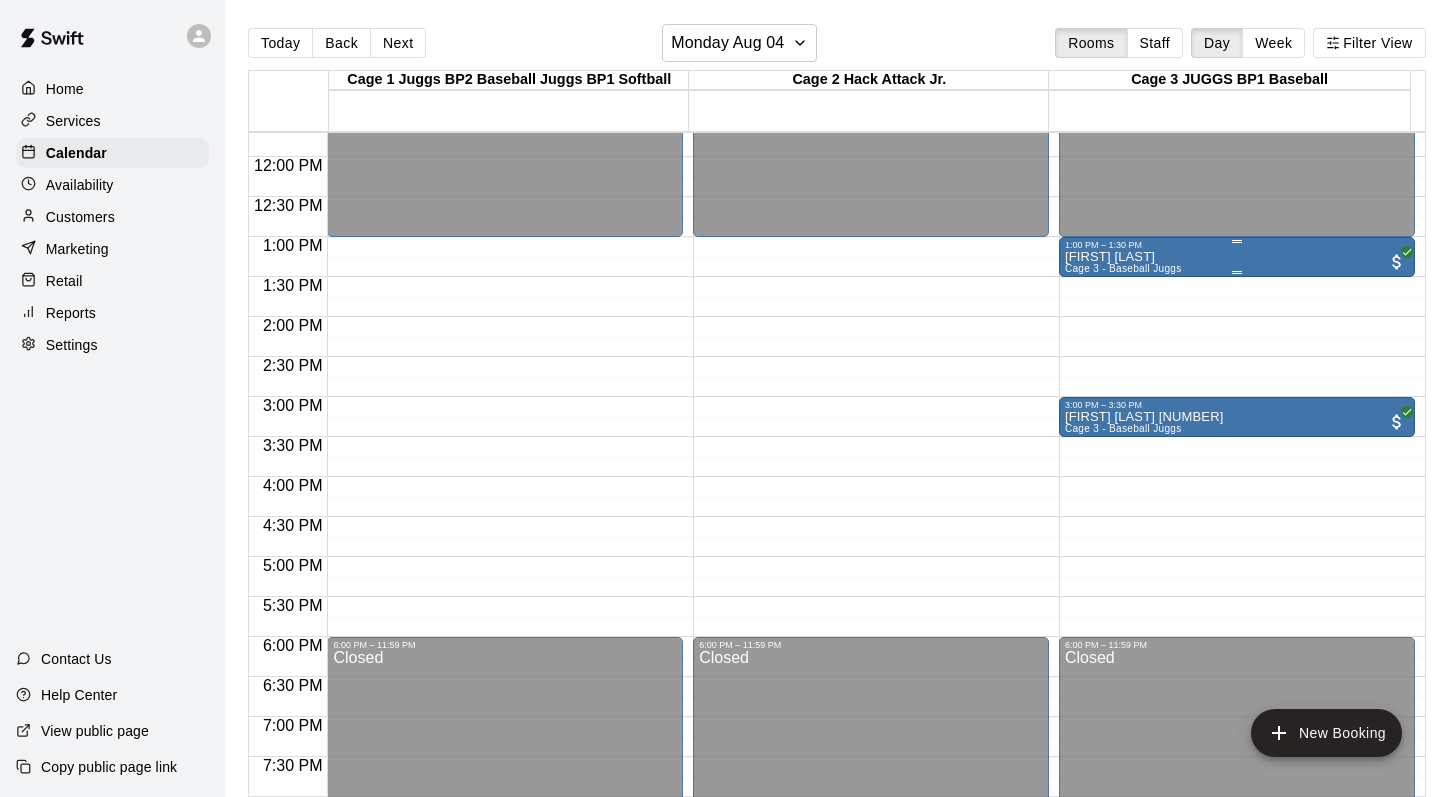 click on "Rory Peyman" at bounding box center [1123, 257] 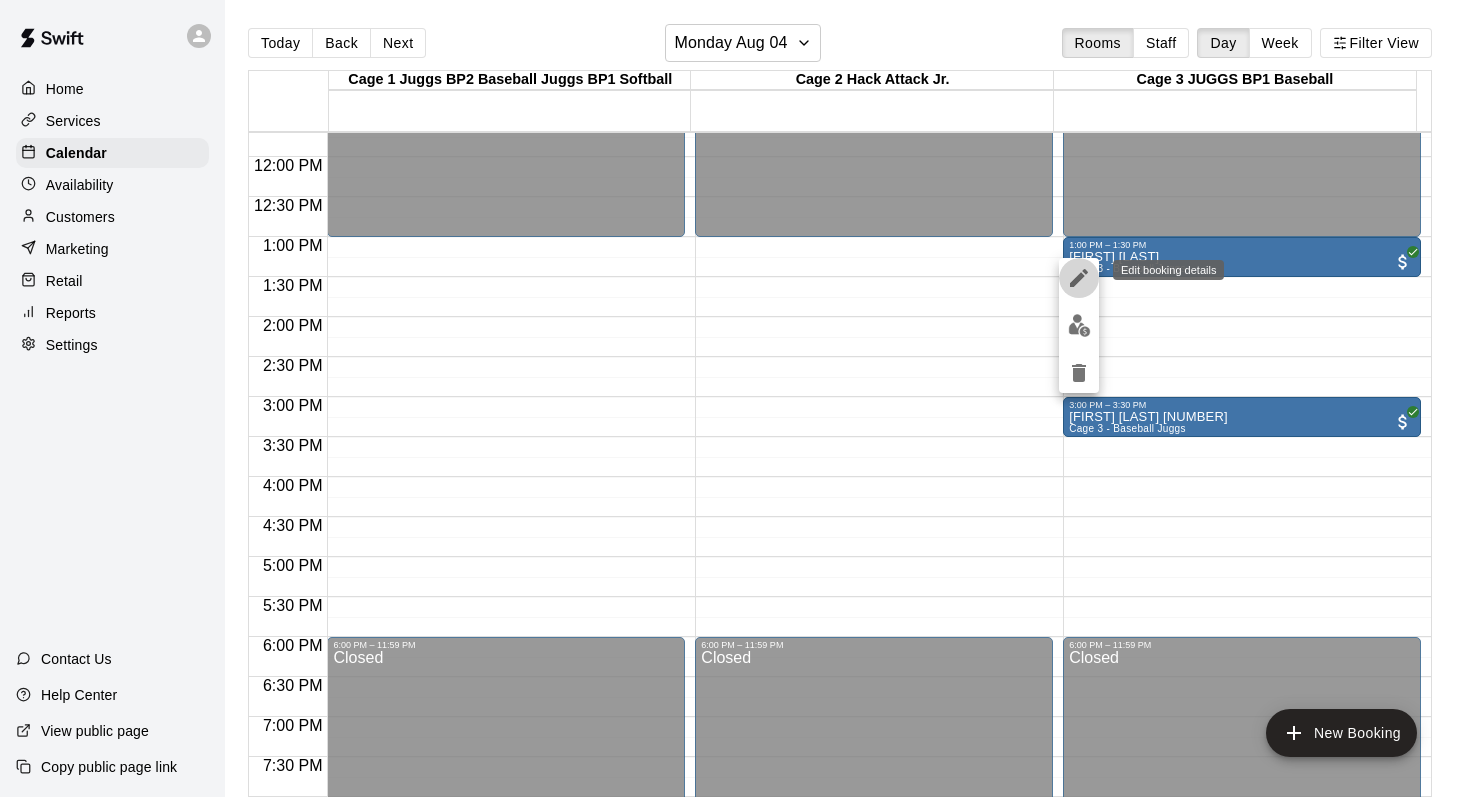 click 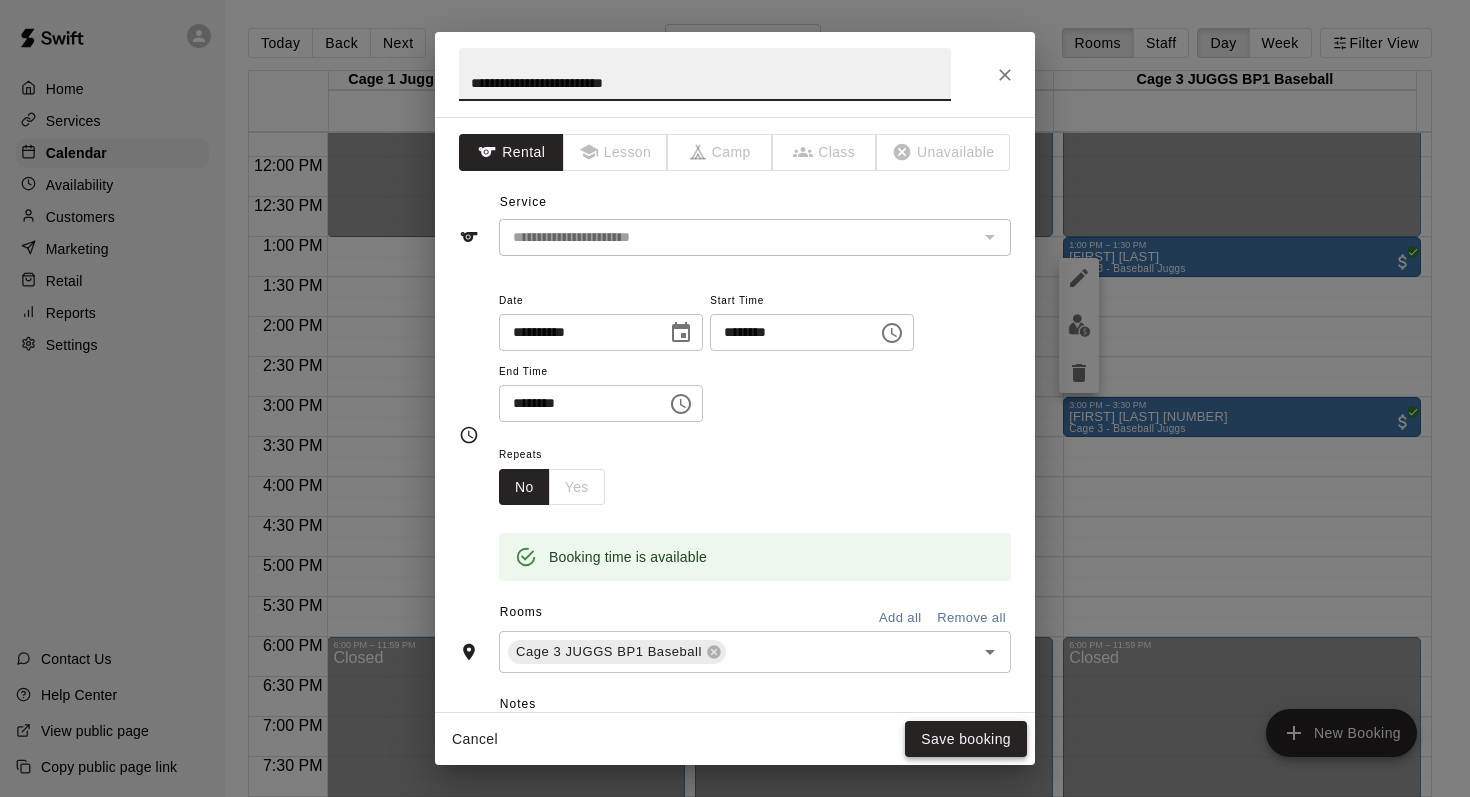 type on "**********" 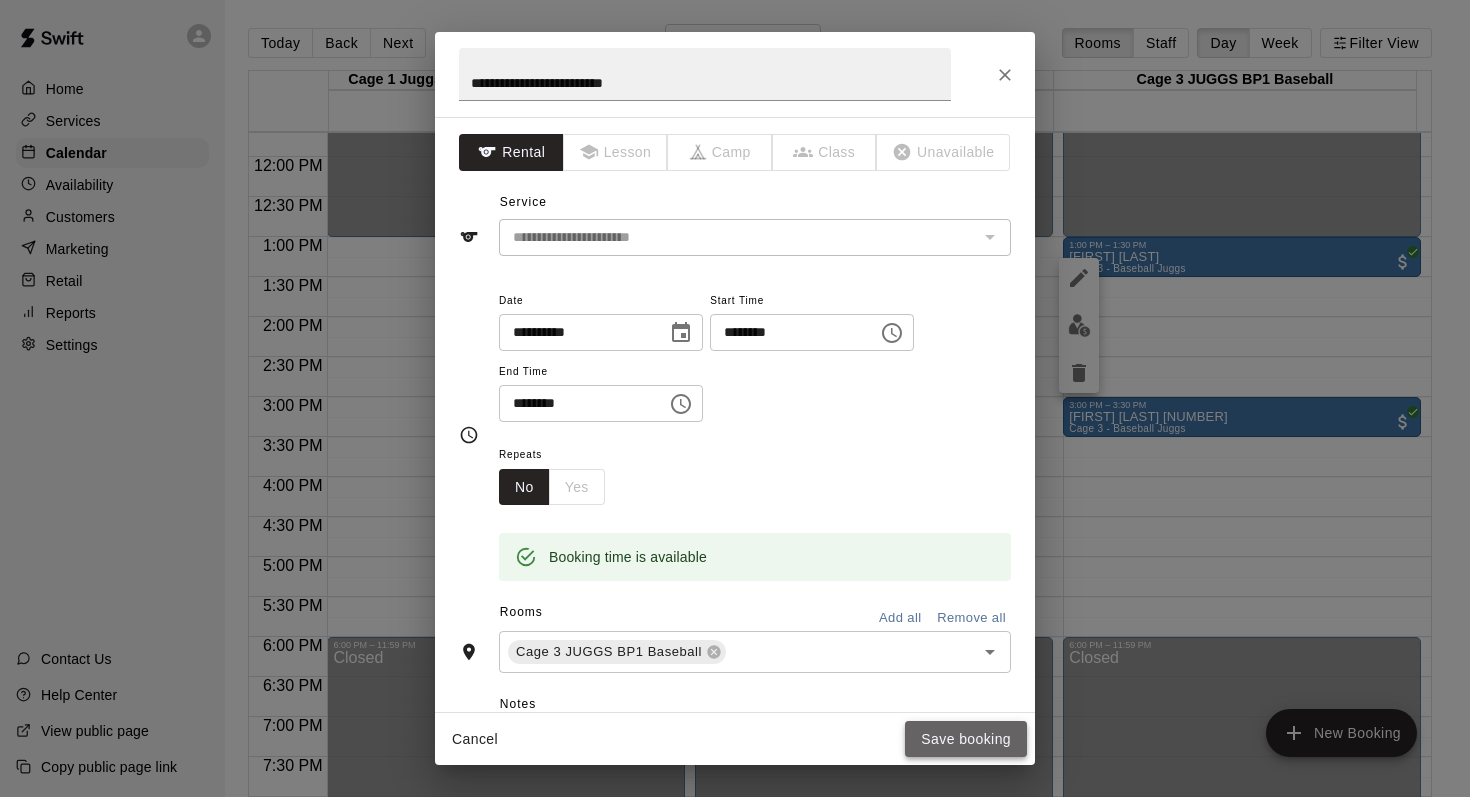 click on "Save booking" at bounding box center (966, 739) 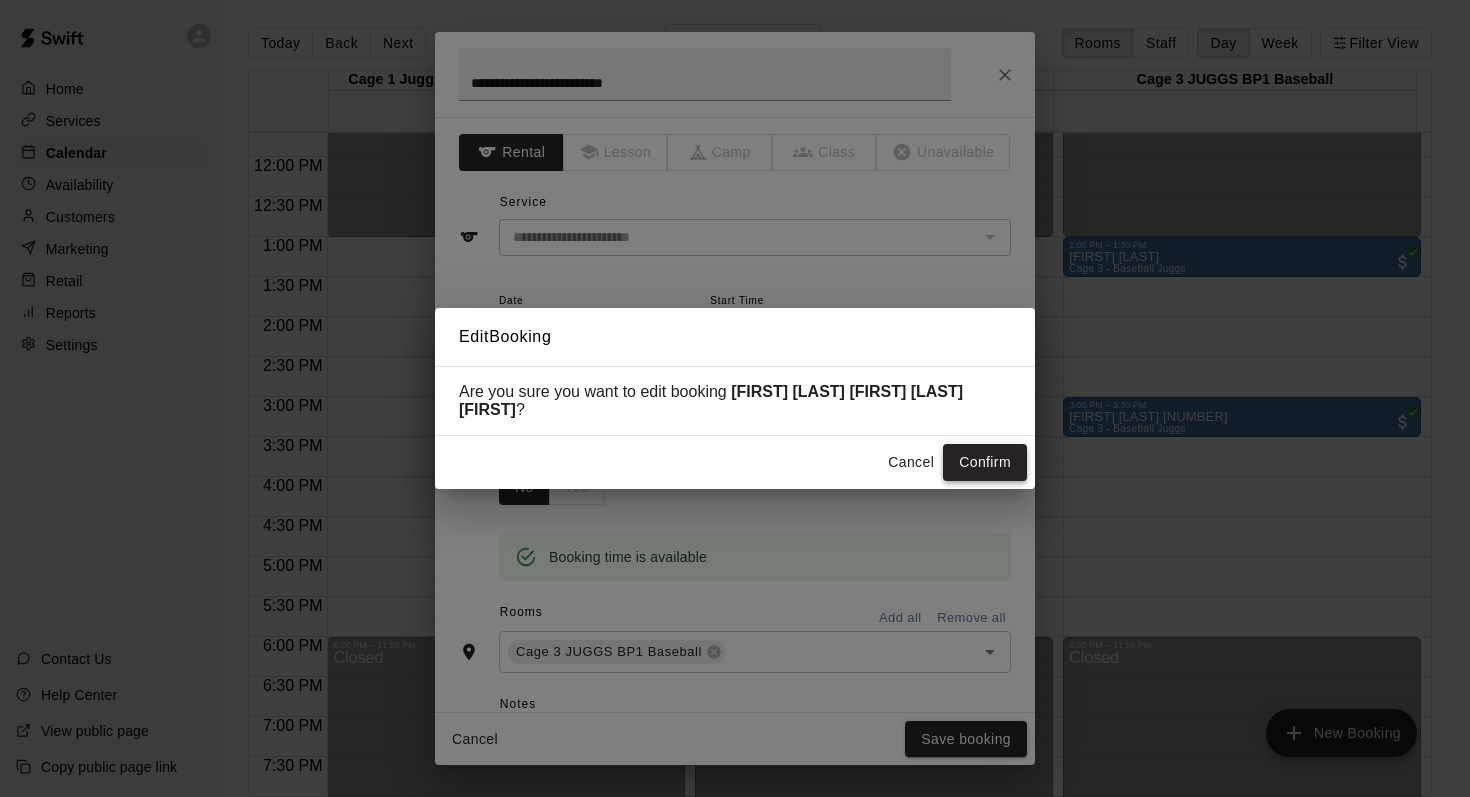 click on "Confirm" at bounding box center [985, 462] 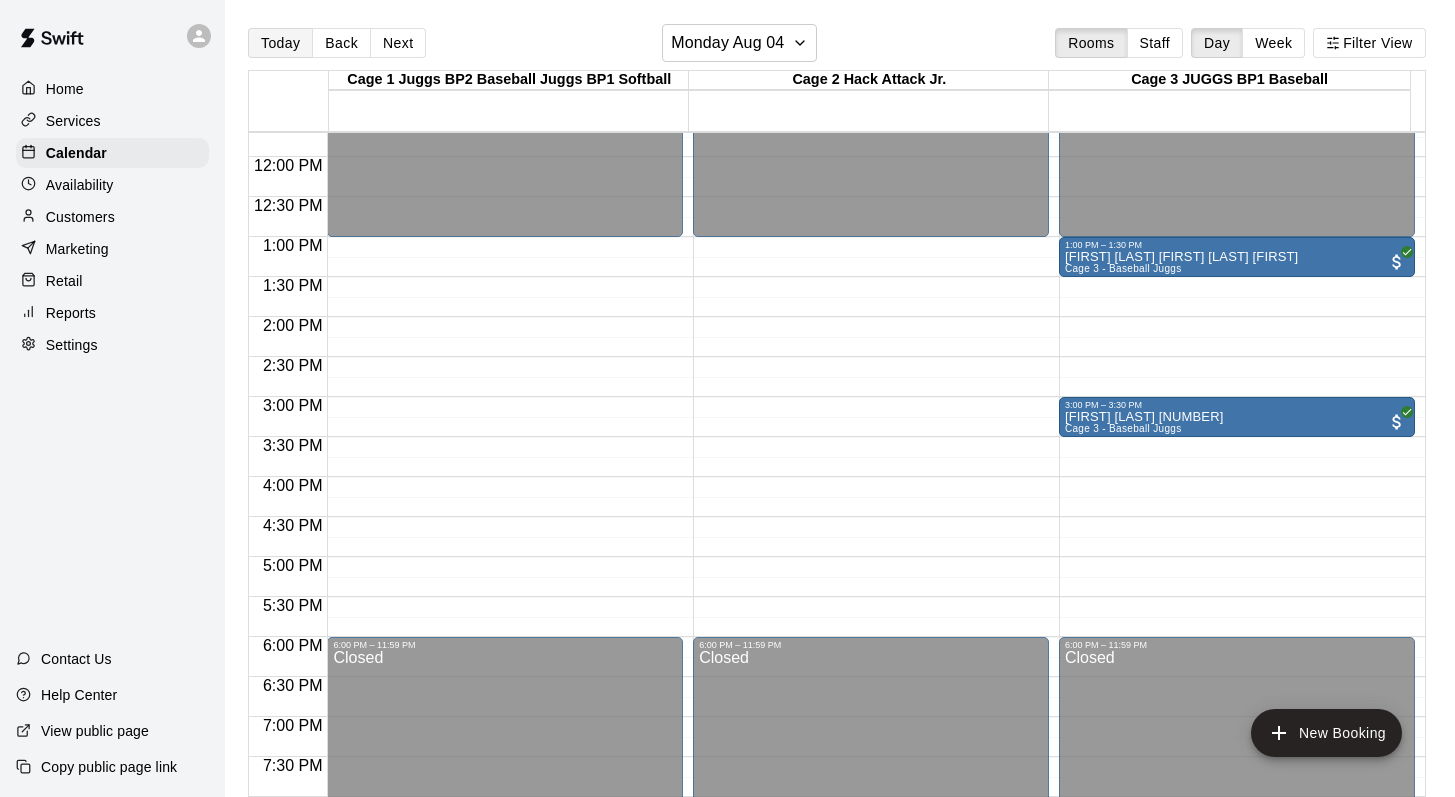 click on "Today" at bounding box center [280, 43] 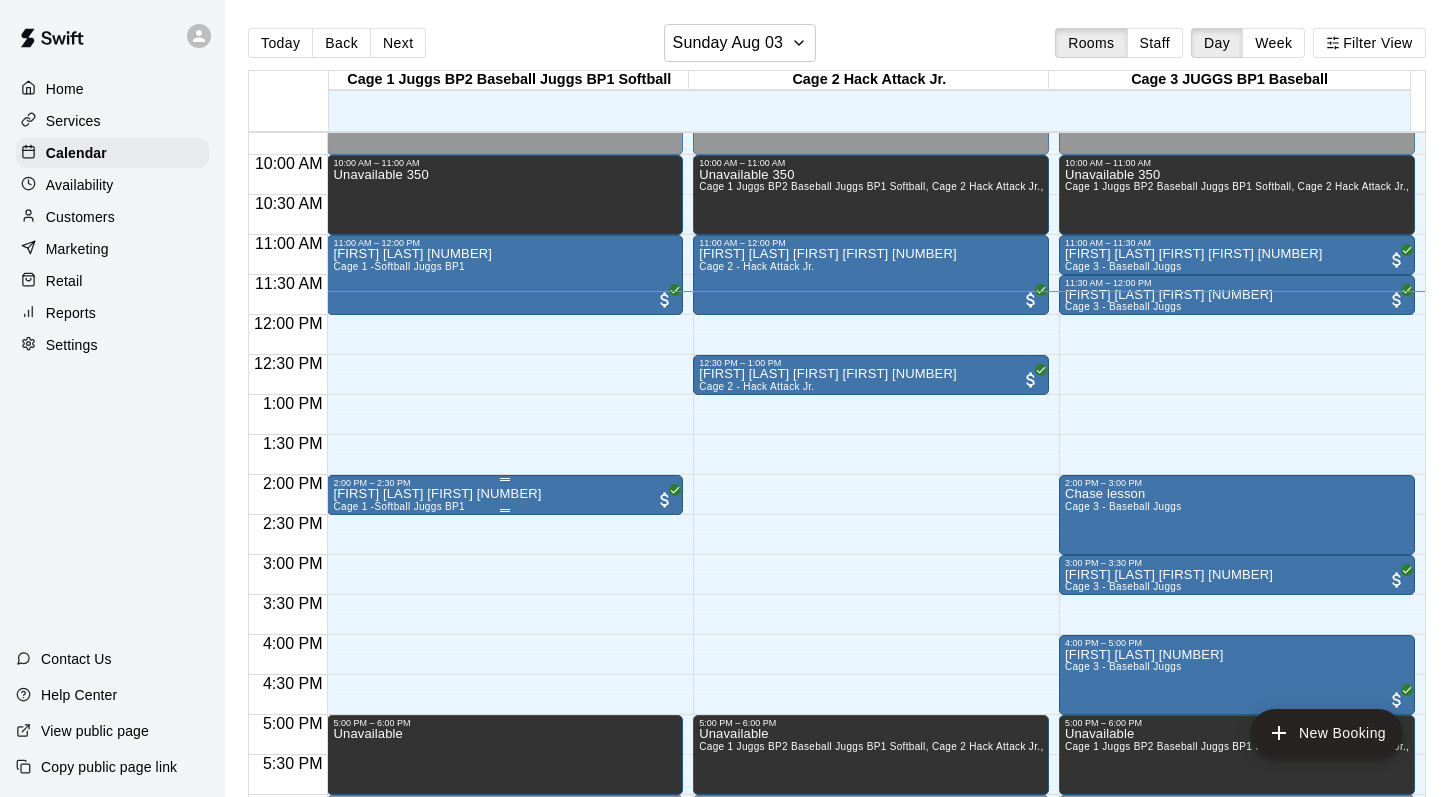 scroll, scrollTop: 766, scrollLeft: 0, axis: vertical 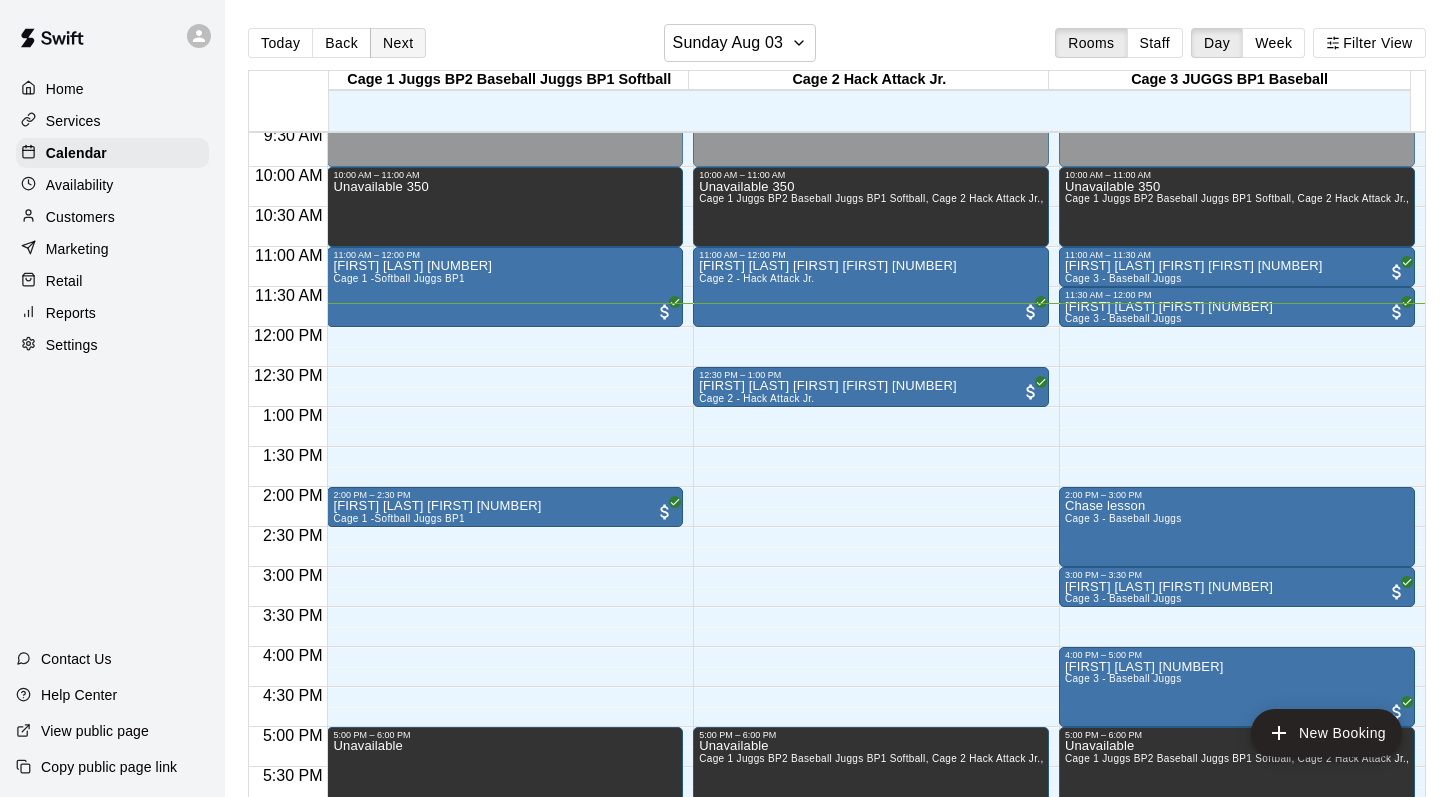click on "Next" at bounding box center [398, 43] 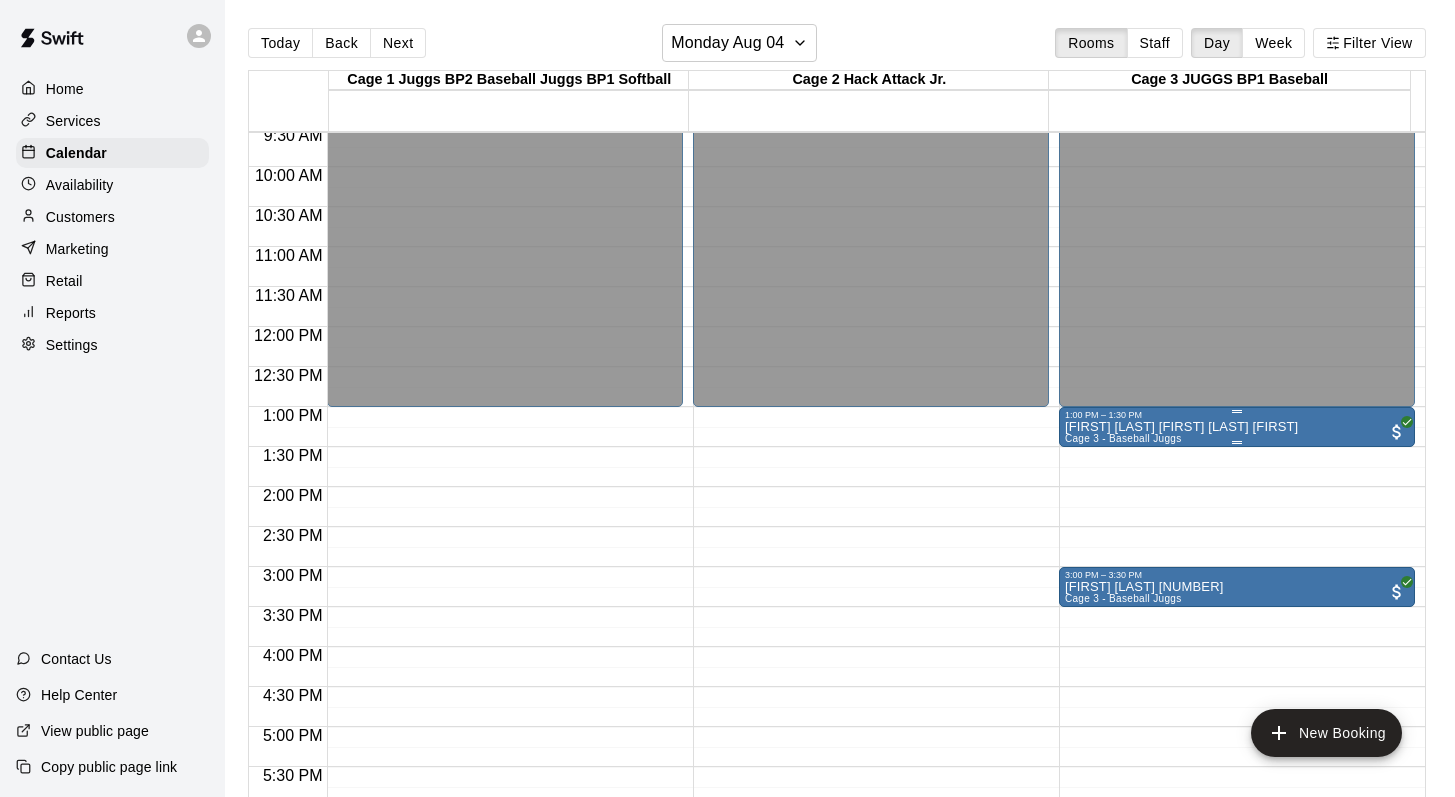 click on "Rory Peyman Ryan Matt Dave" at bounding box center (1181, 427) 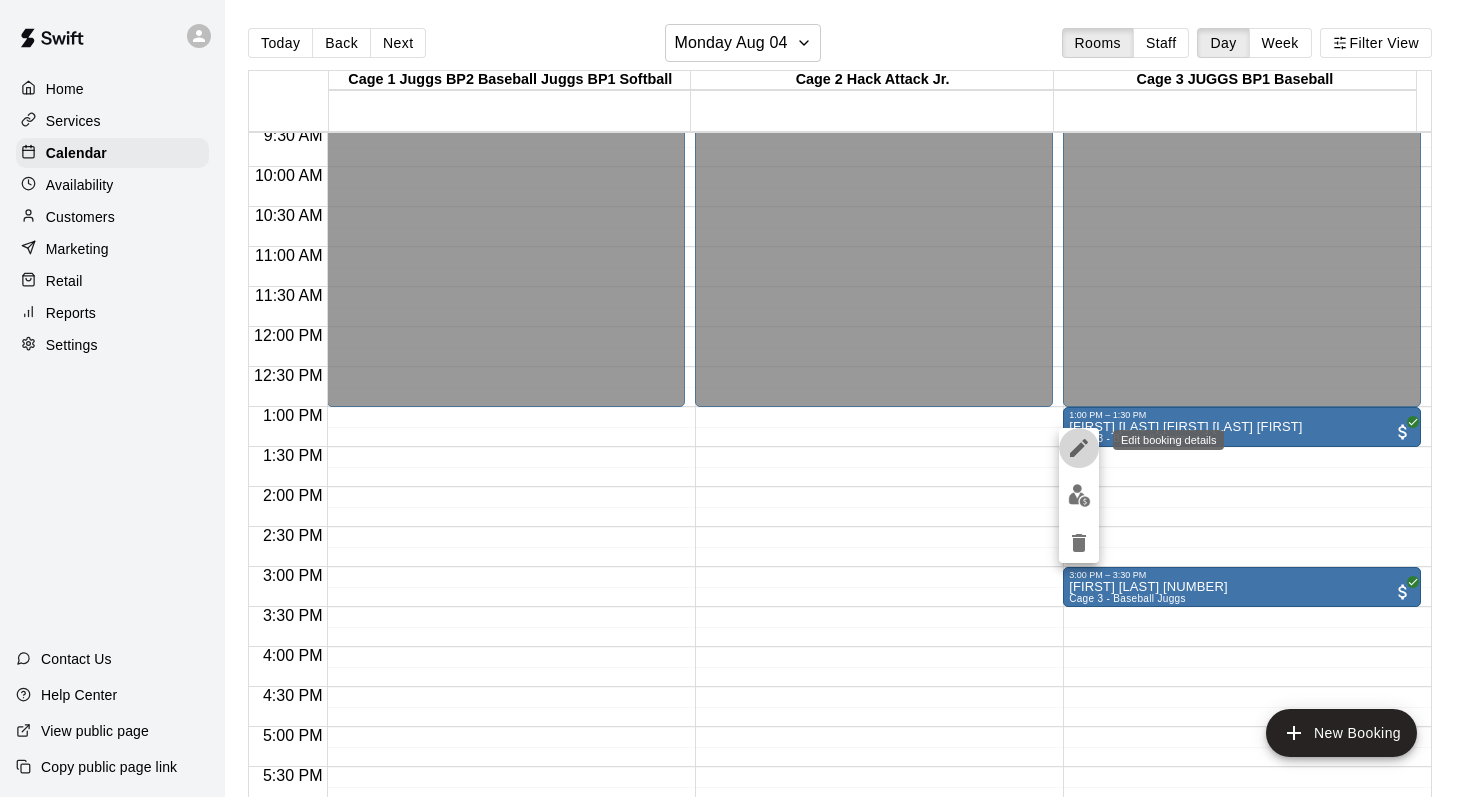 click 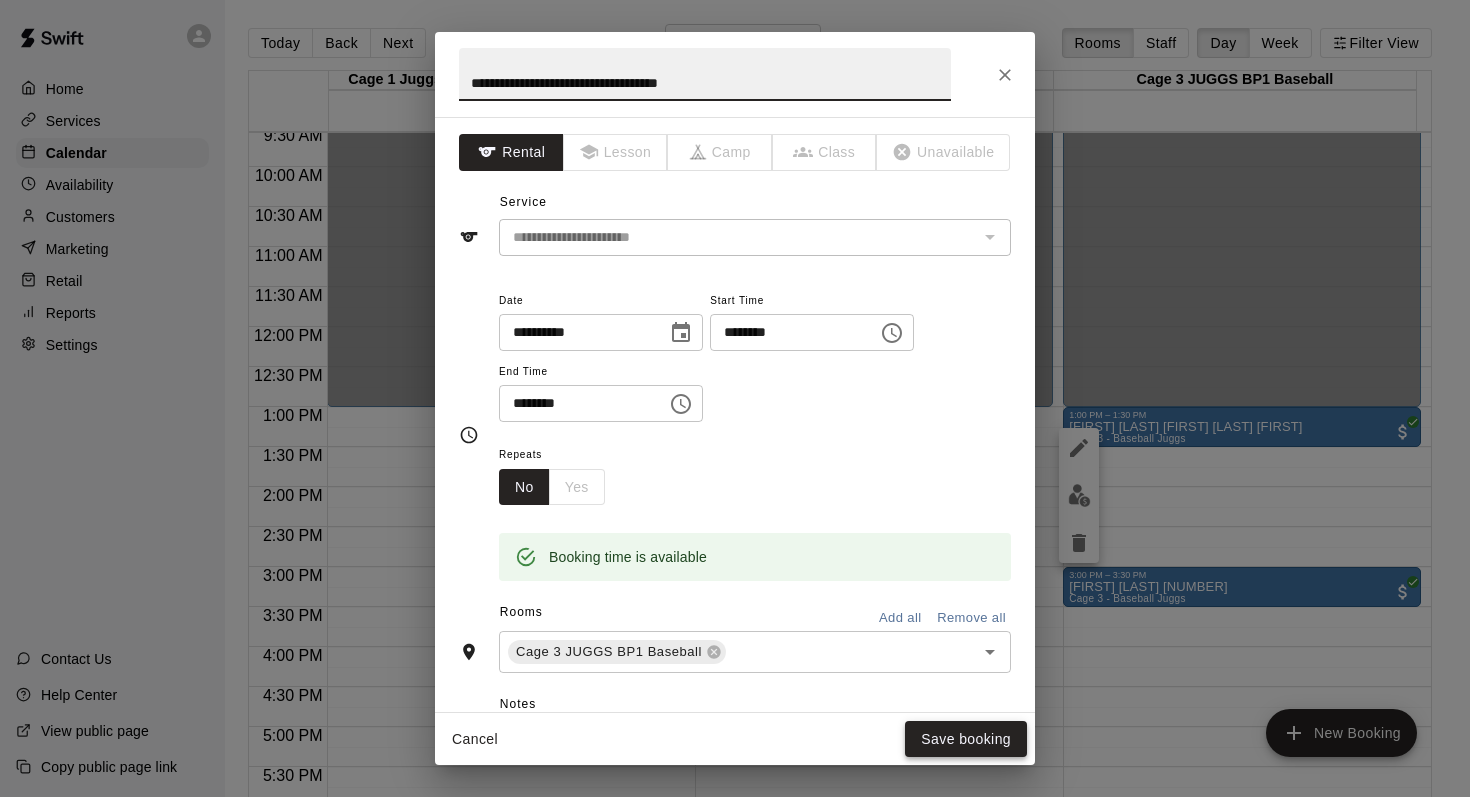 type on "**********" 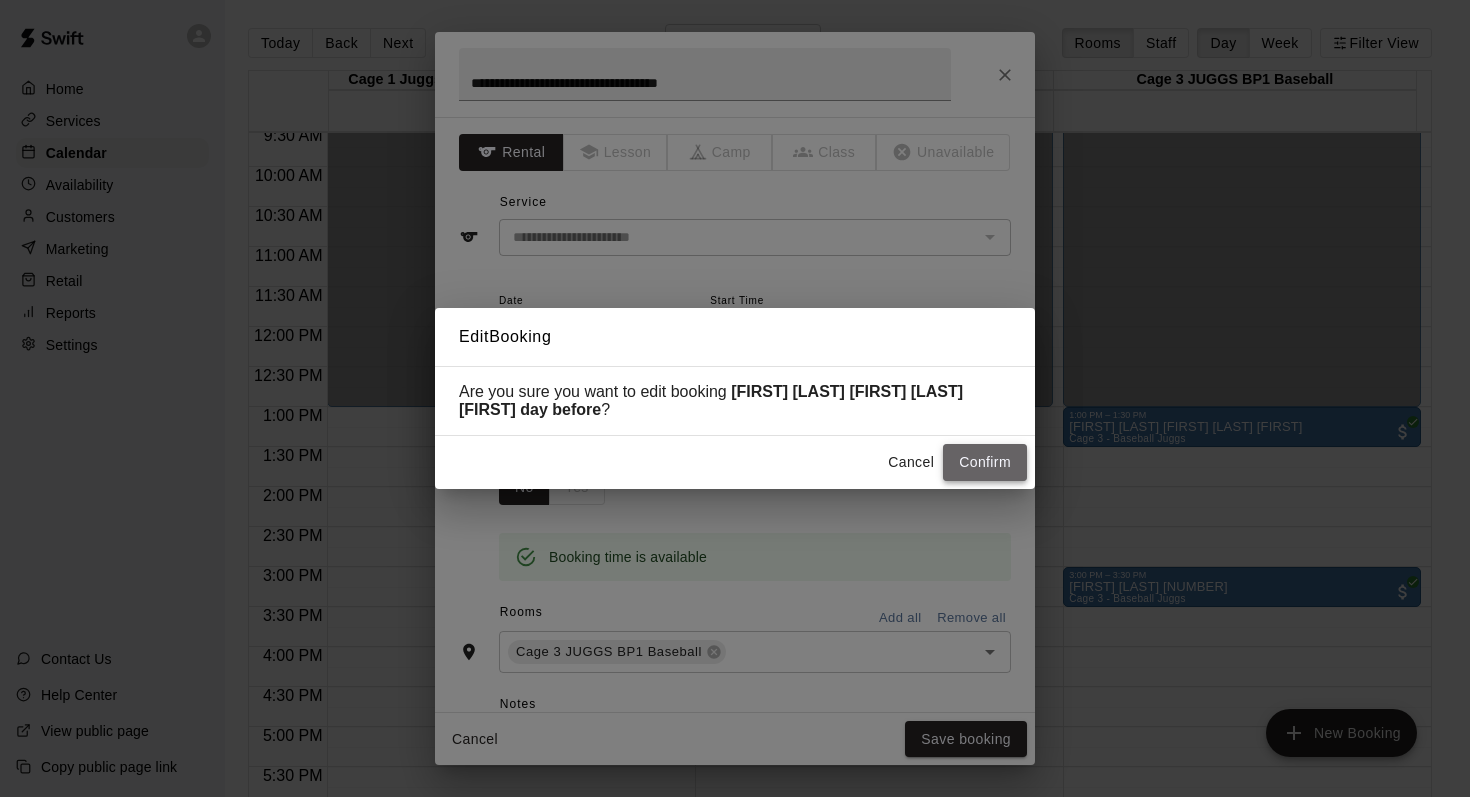 click on "Confirm" at bounding box center [985, 462] 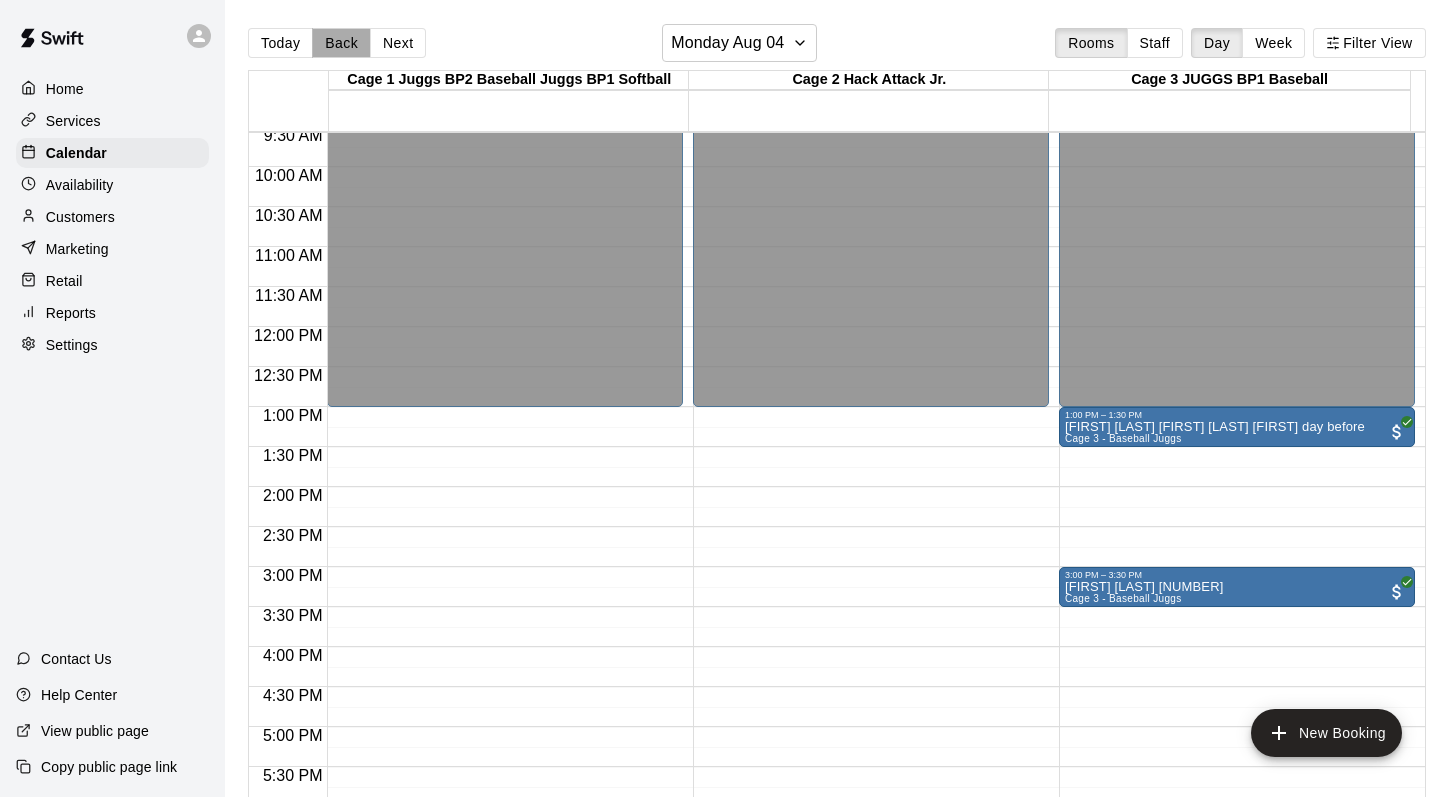 click on "Back" at bounding box center [341, 43] 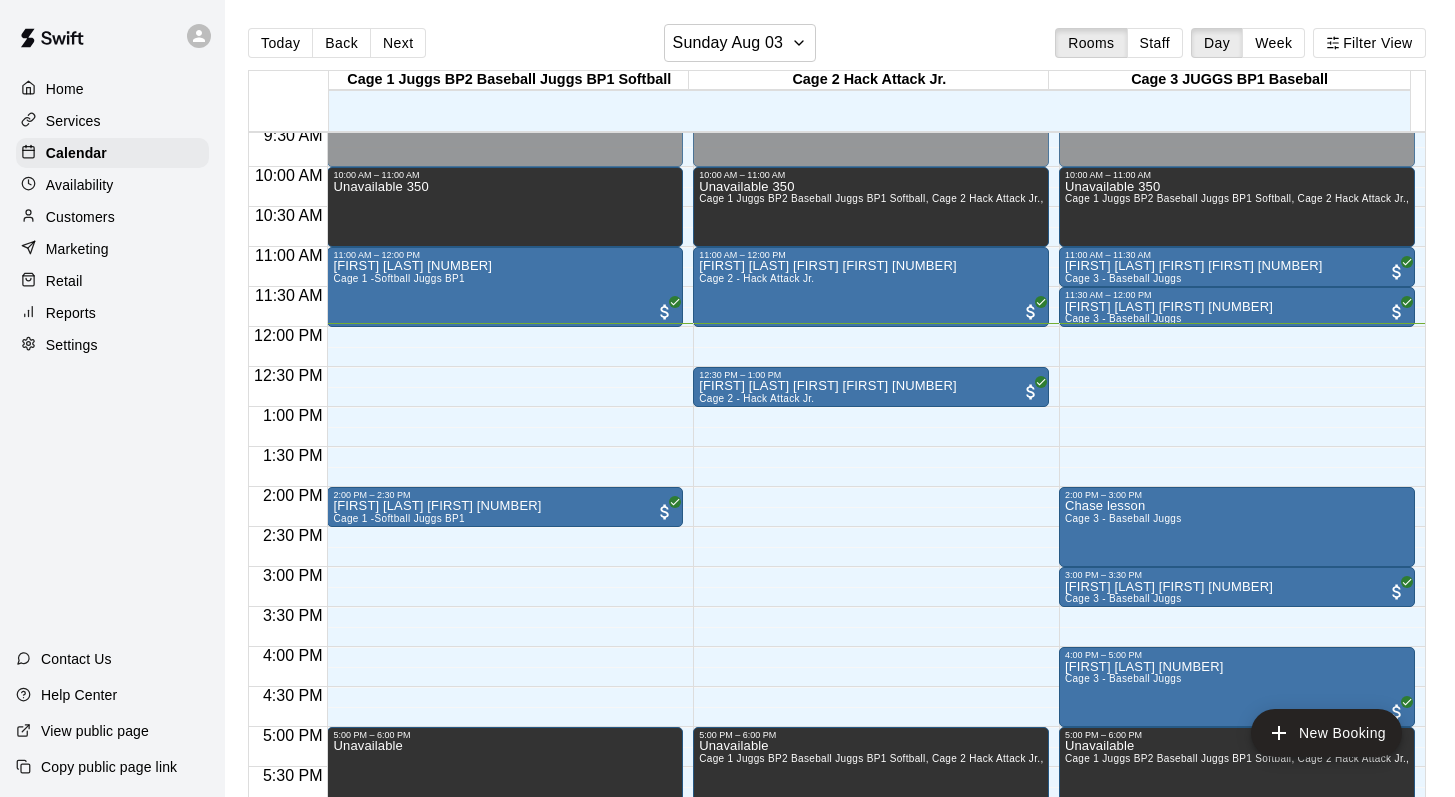 click on "Today Back Next Sunday Aug 03 Rooms Staff Day Week Filter View" at bounding box center (837, 47) 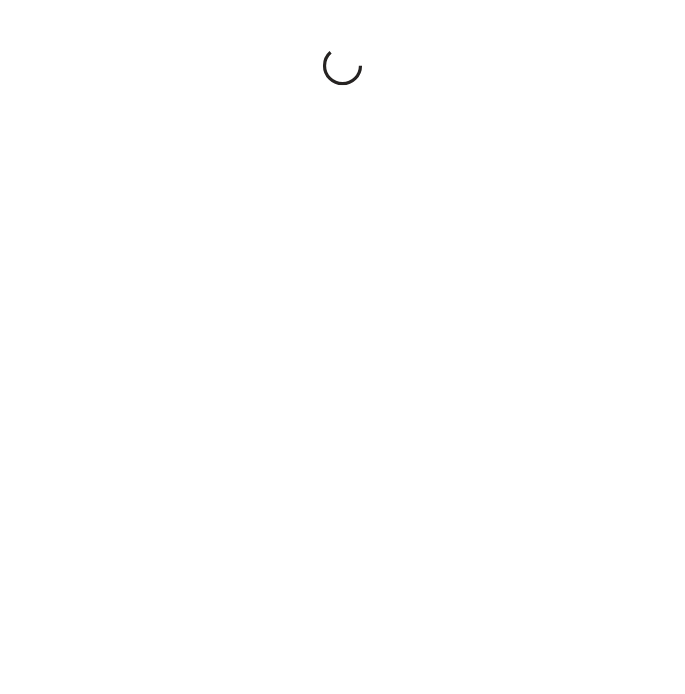 scroll, scrollTop: 0, scrollLeft: 0, axis: both 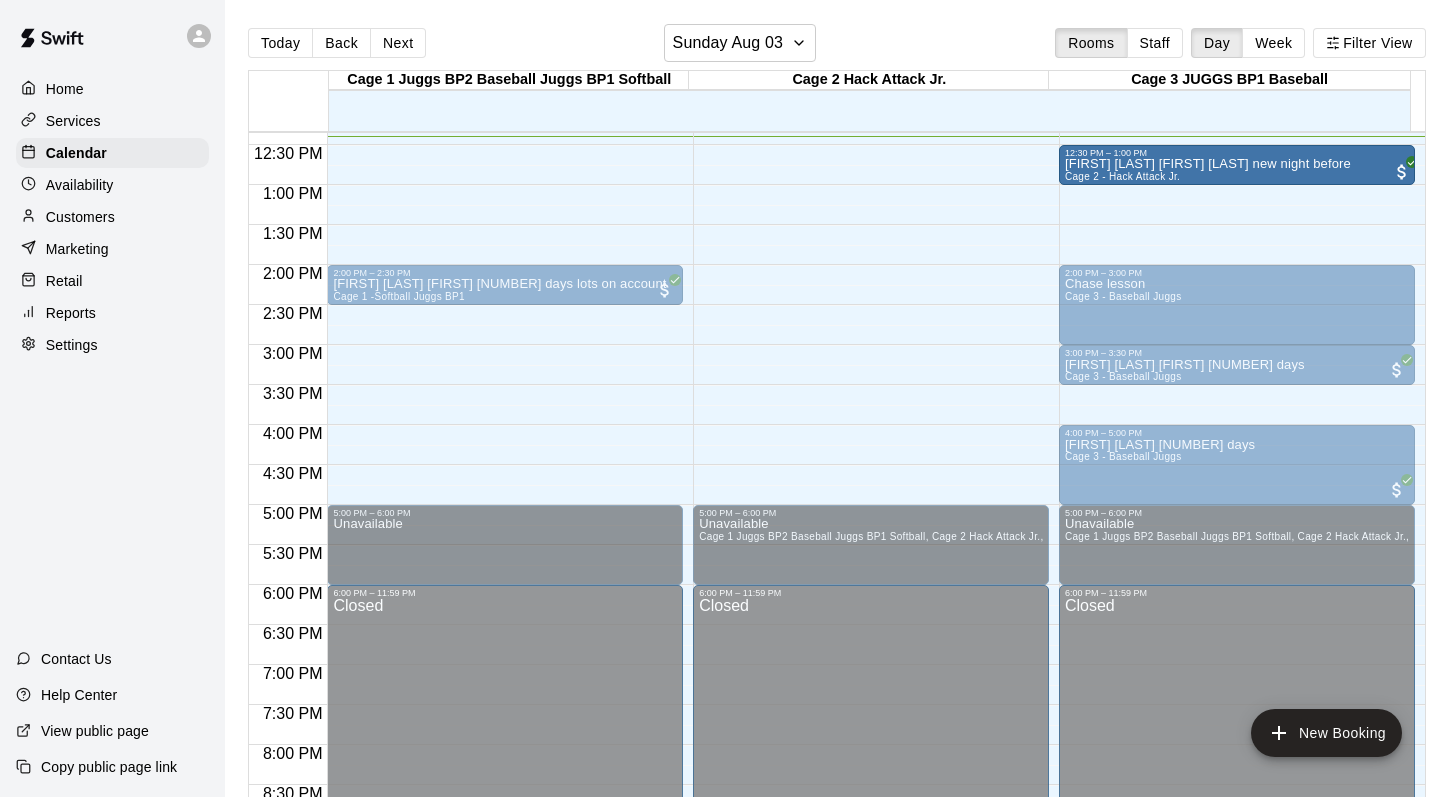 drag, startPoint x: 986, startPoint y: 161, endPoint x: 1165, endPoint y: 163, distance: 179.01117 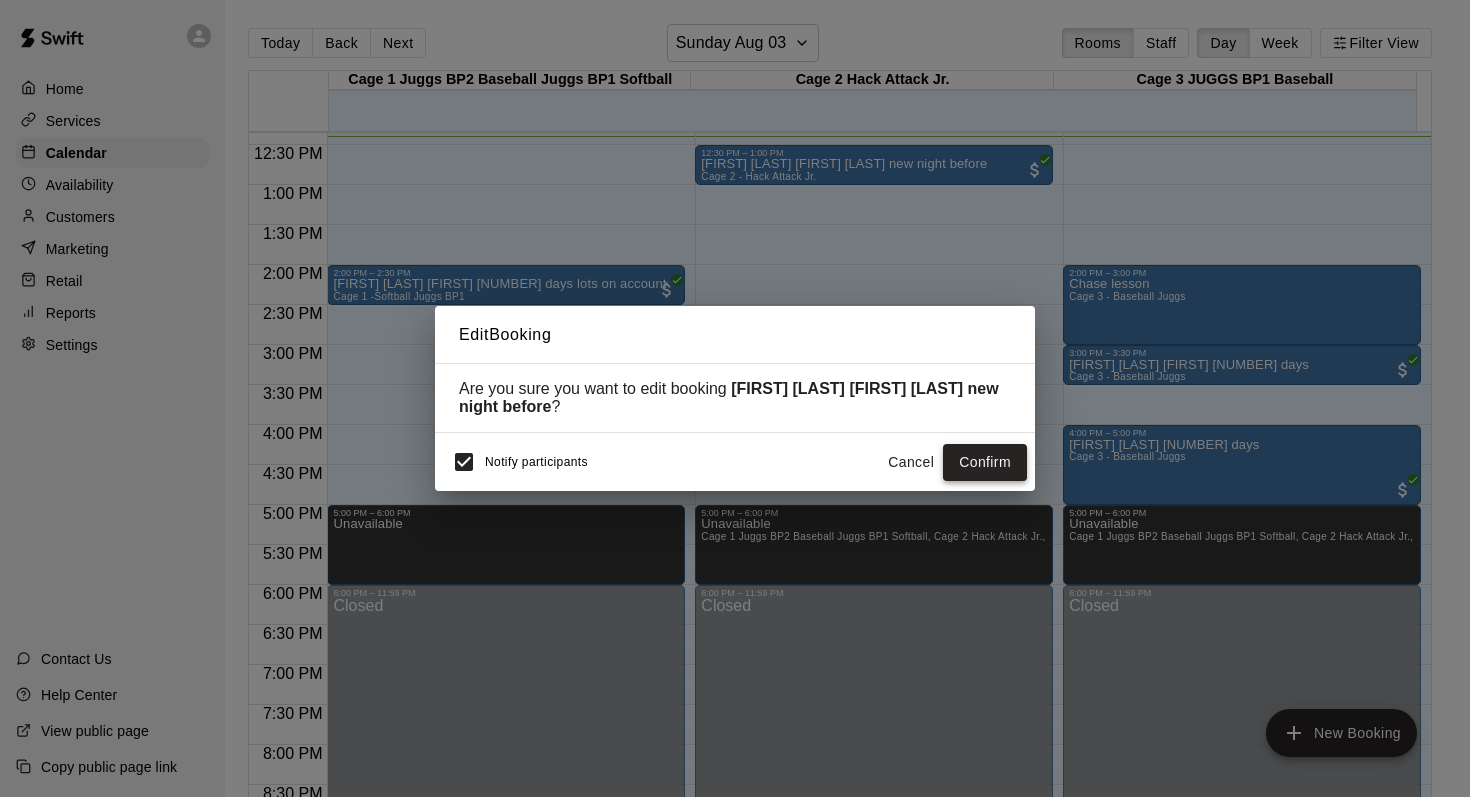 click on "Confirm" at bounding box center [985, 462] 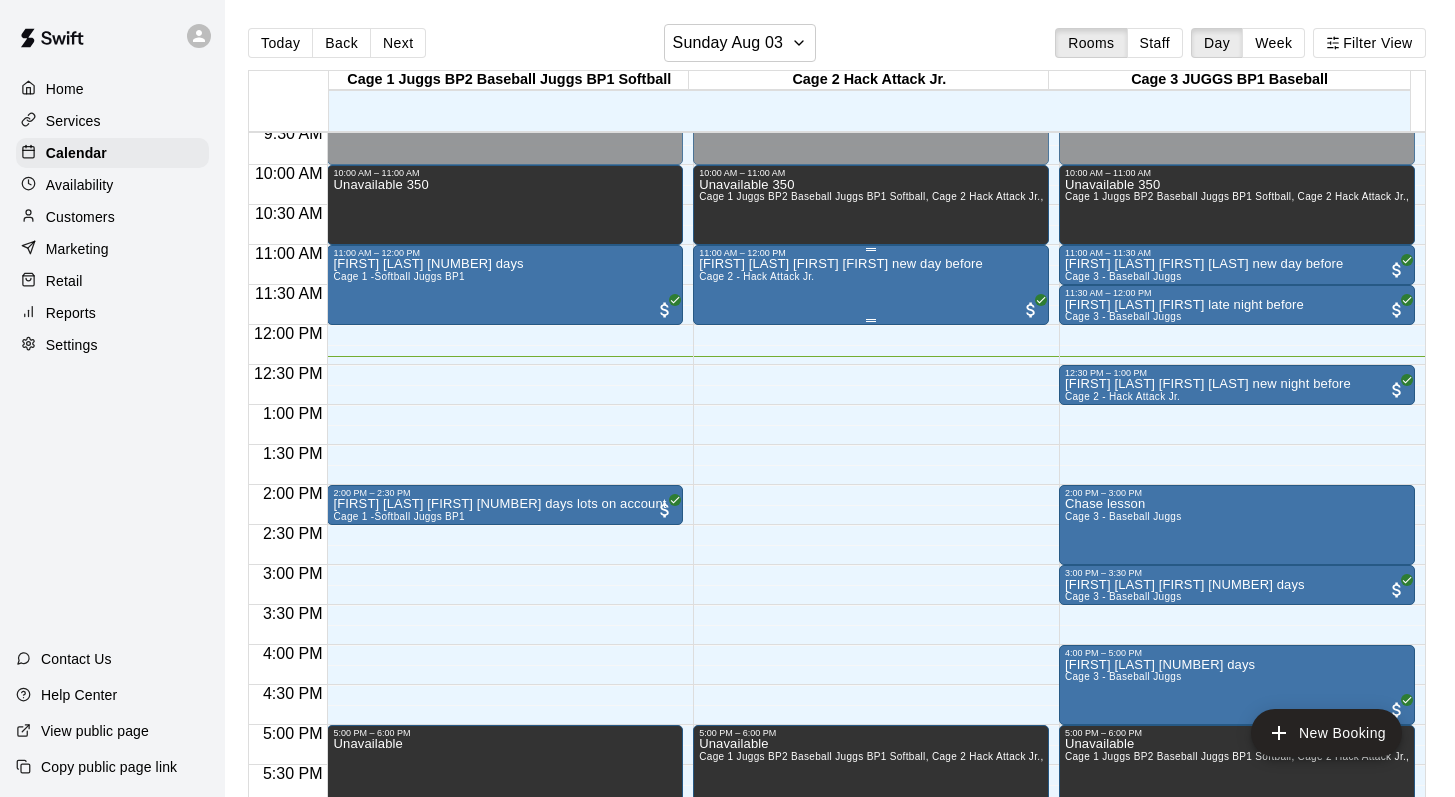 scroll, scrollTop: 889, scrollLeft: 0, axis: vertical 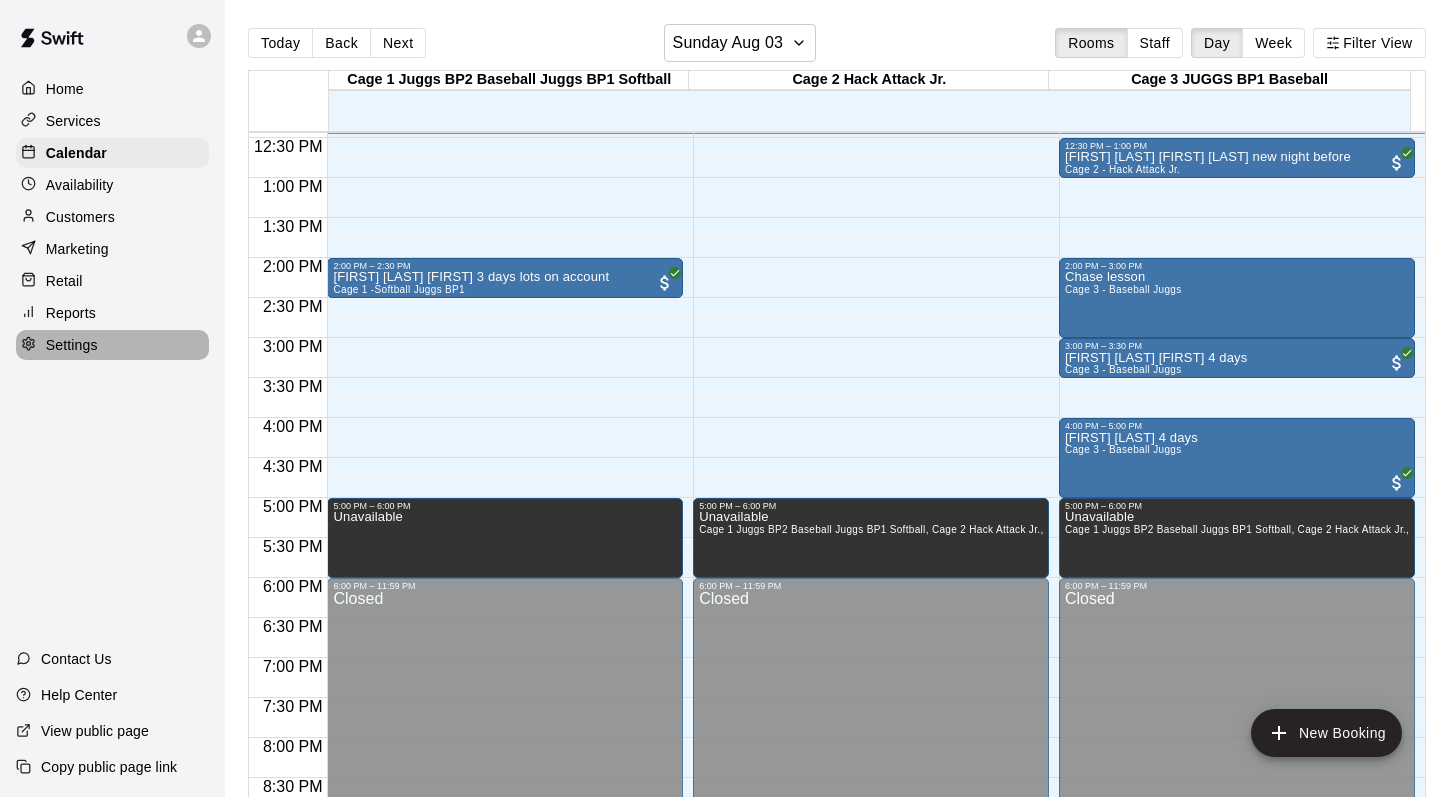 click on "Settings" at bounding box center (72, 345) 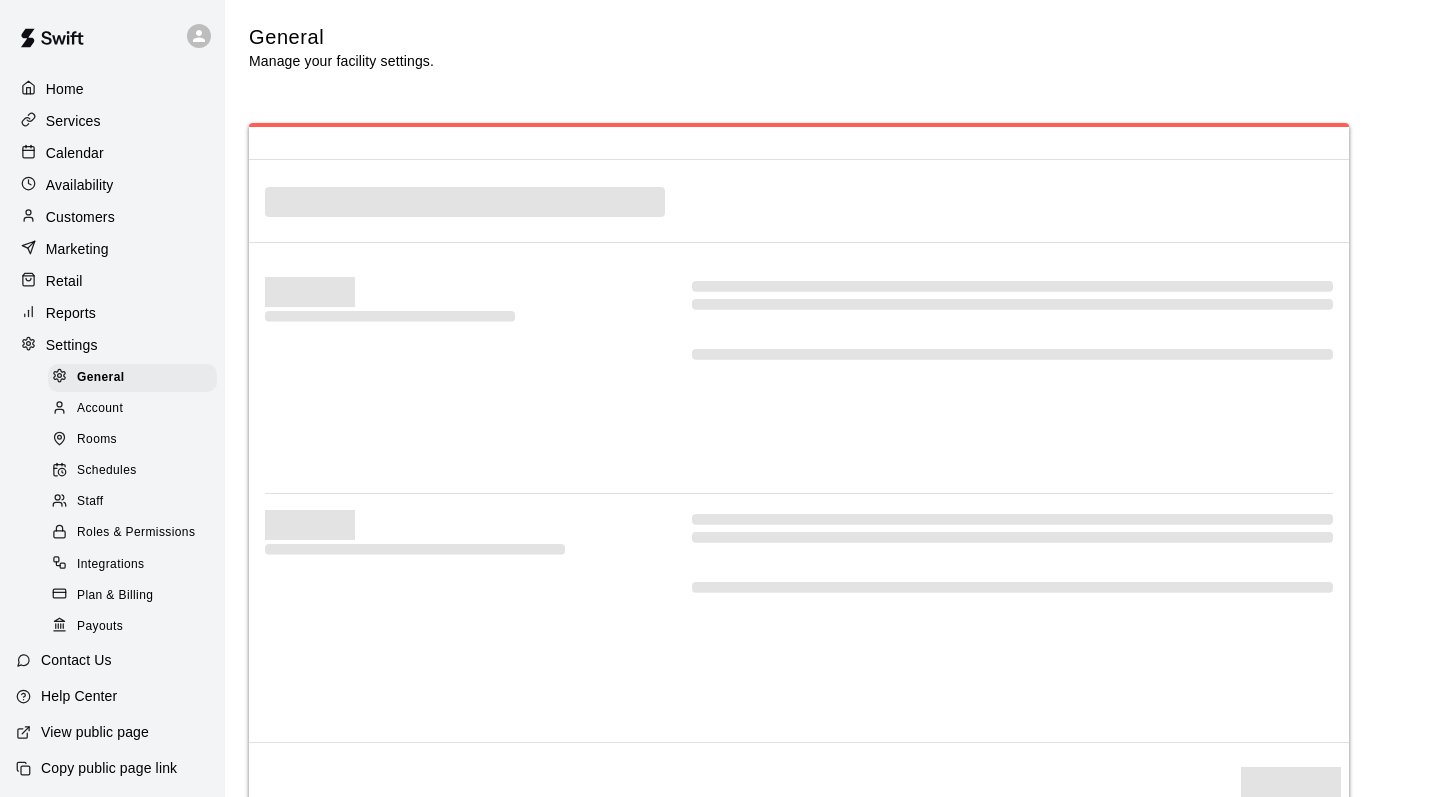 select on "**" 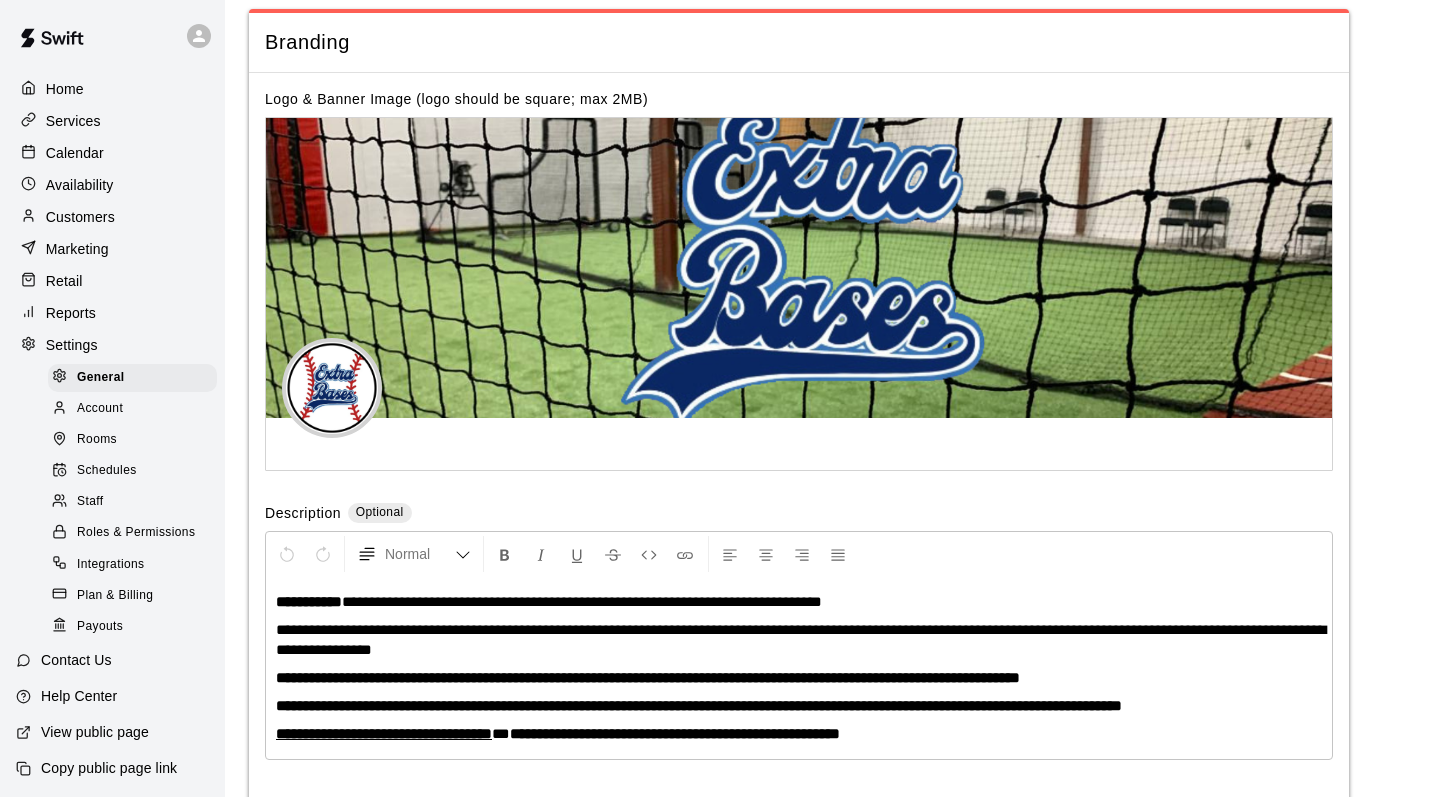 scroll, scrollTop: 4162, scrollLeft: 0, axis: vertical 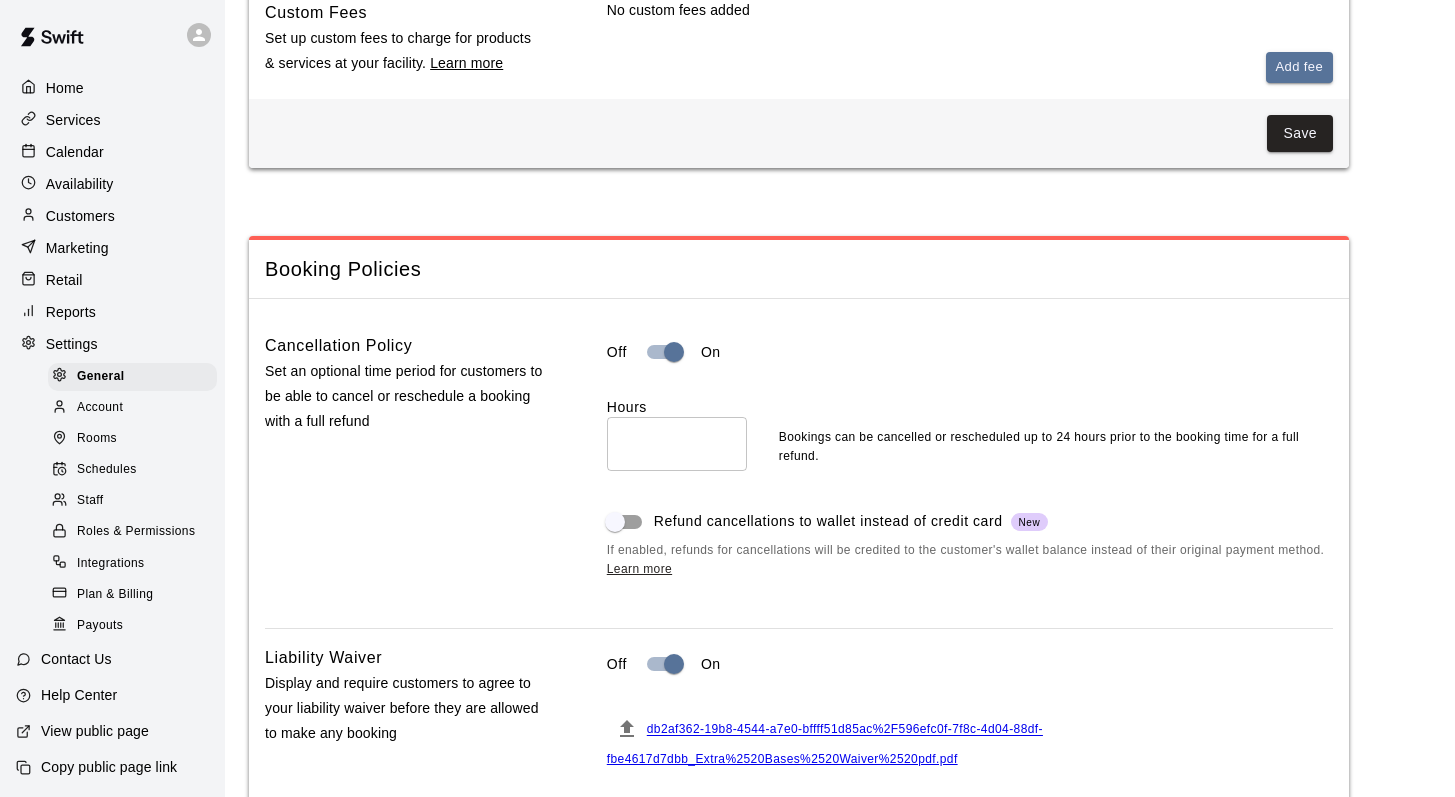 click on "Rooms" at bounding box center [136, 439] 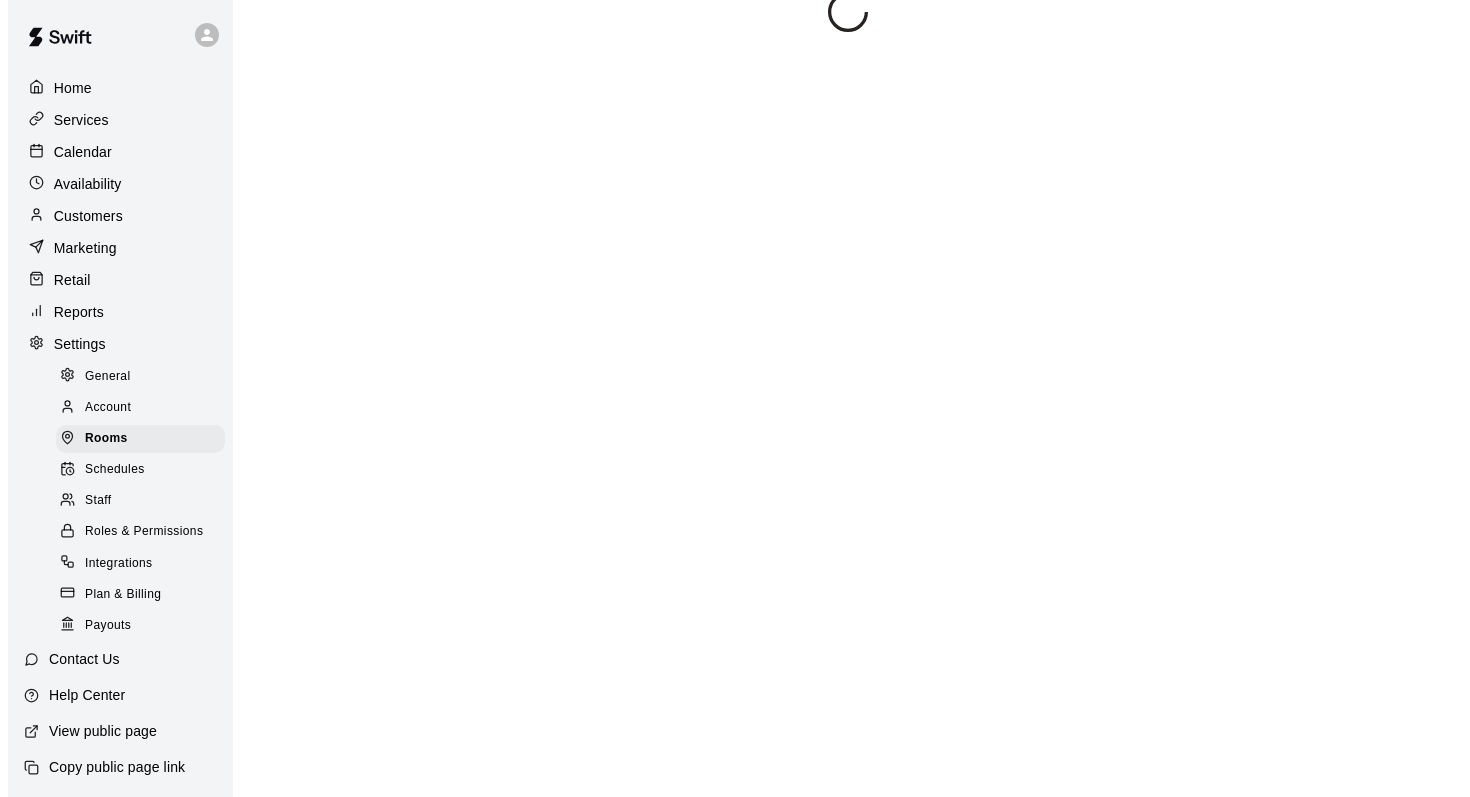 scroll, scrollTop: 0, scrollLeft: 0, axis: both 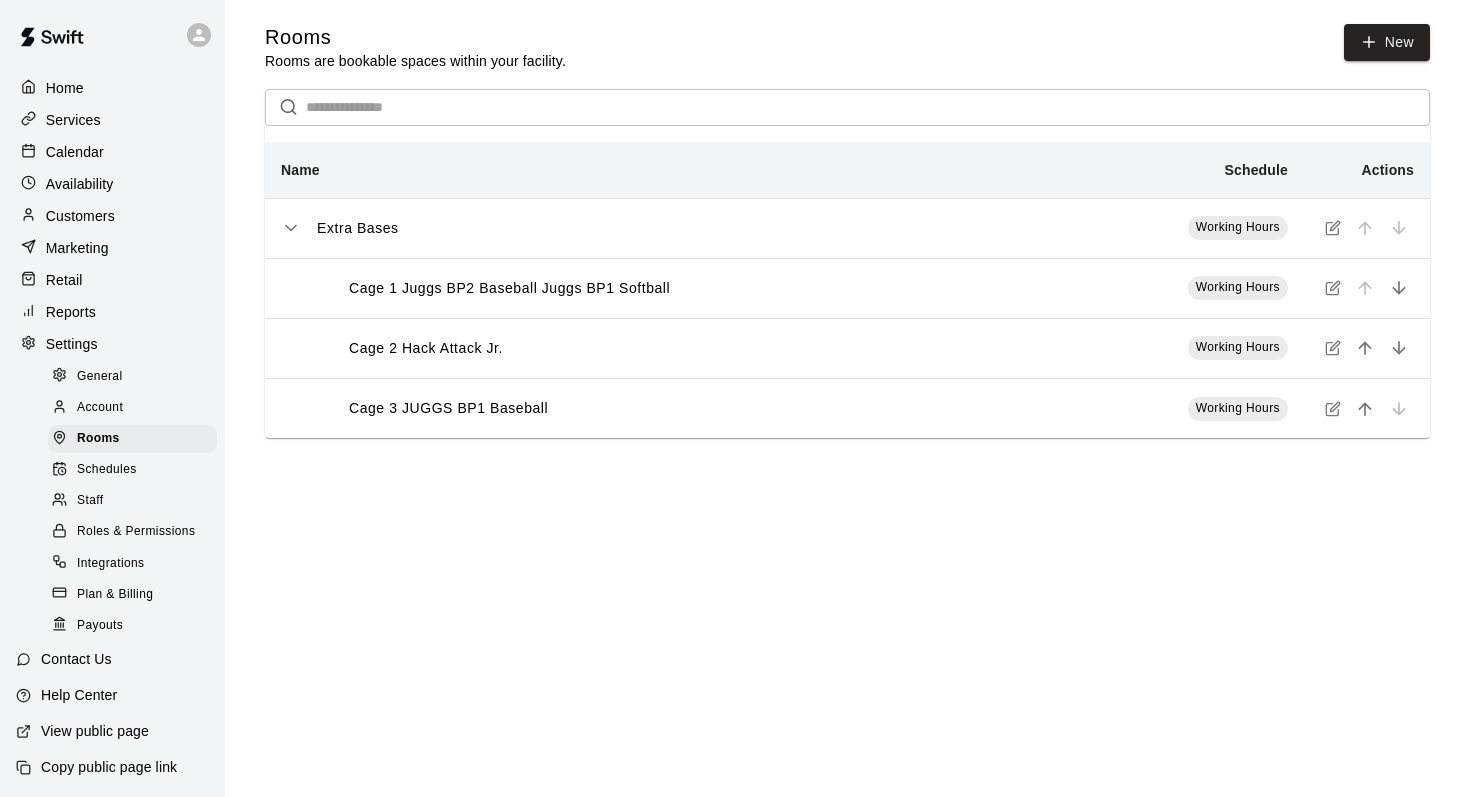 click on "Cage 1 Juggs BP2 Baseball Juggs BP1 Softball" at bounding box center (509, 288) 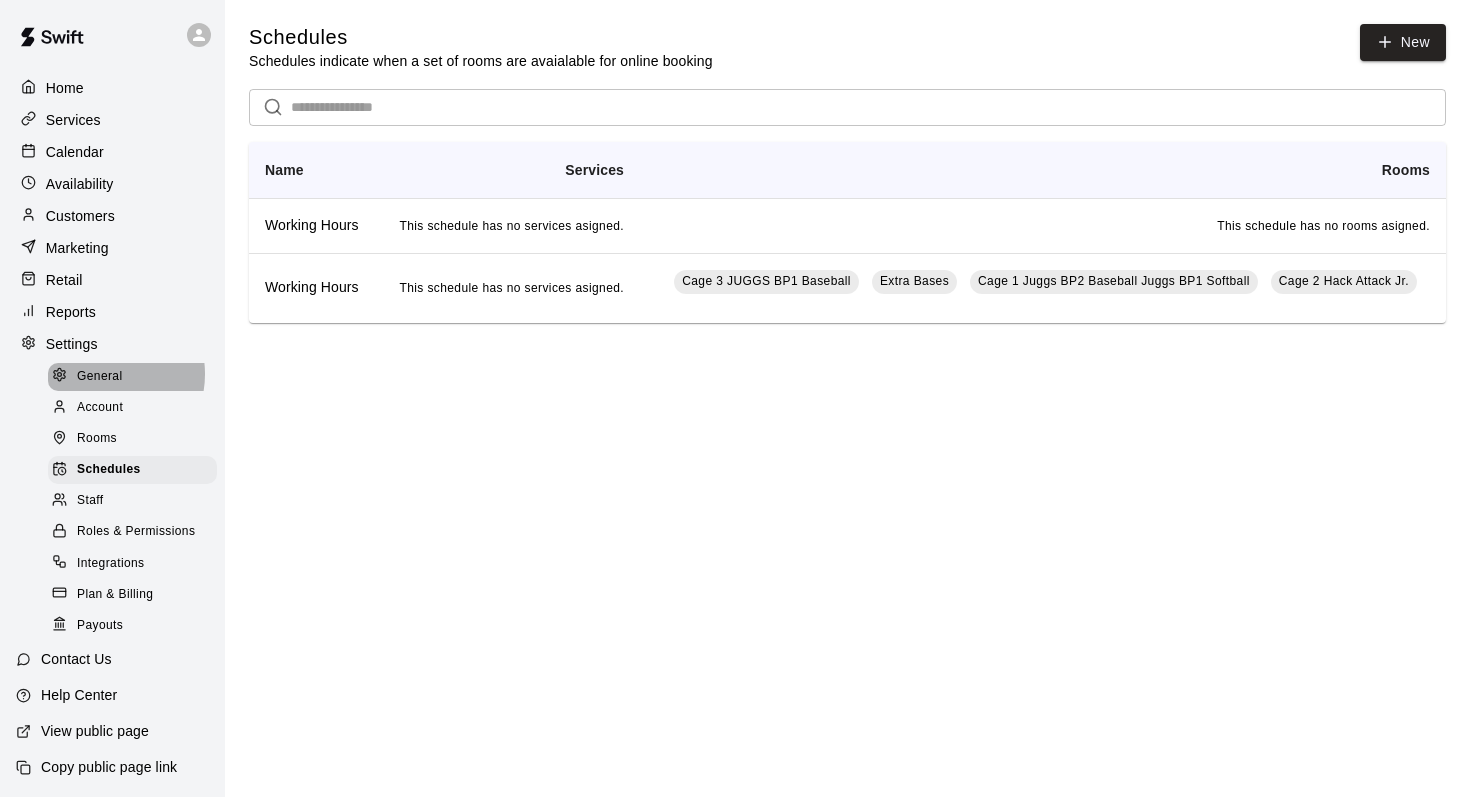 click on "General" at bounding box center [100, 377] 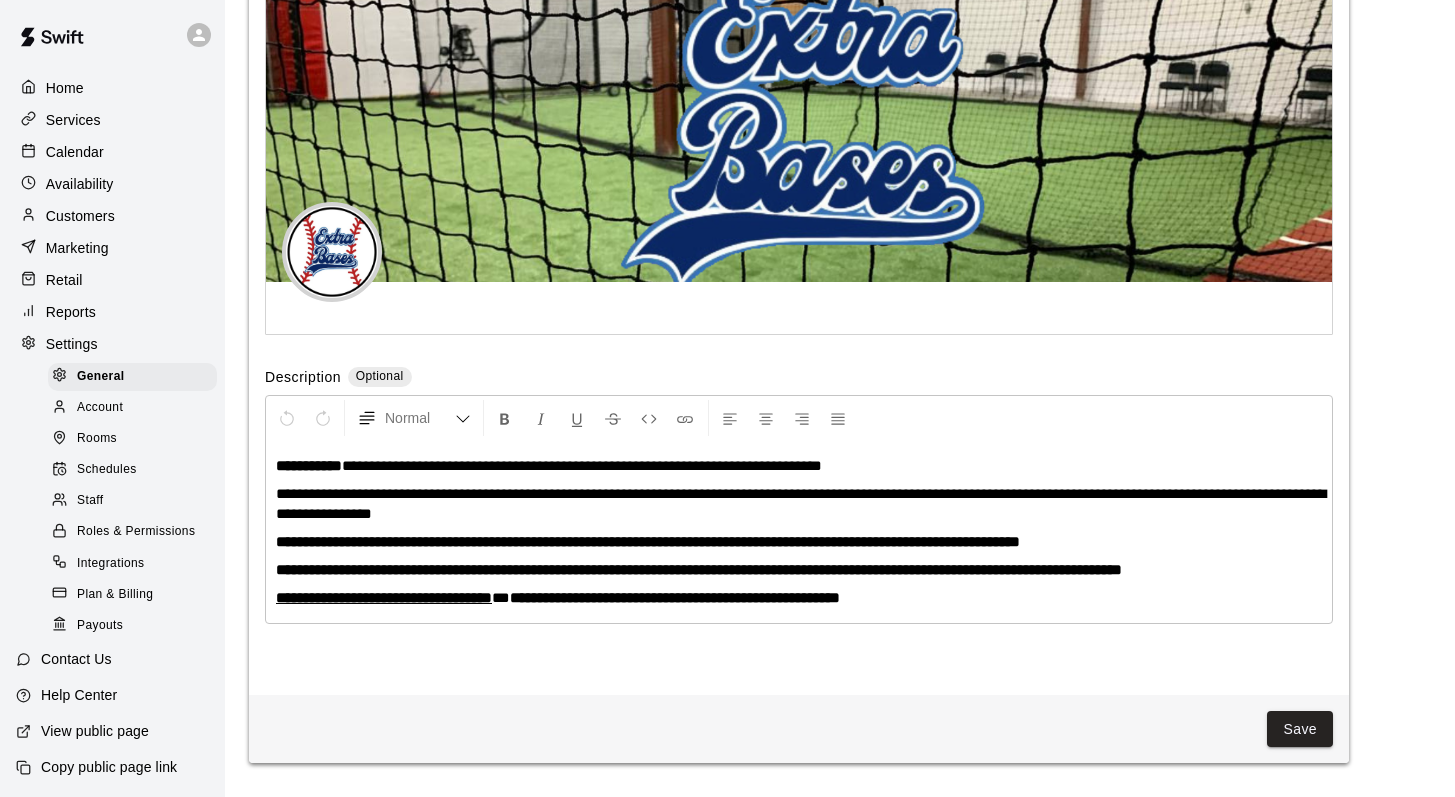 scroll, scrollTop: 4295, scrollLeft: 0, axis: vertical 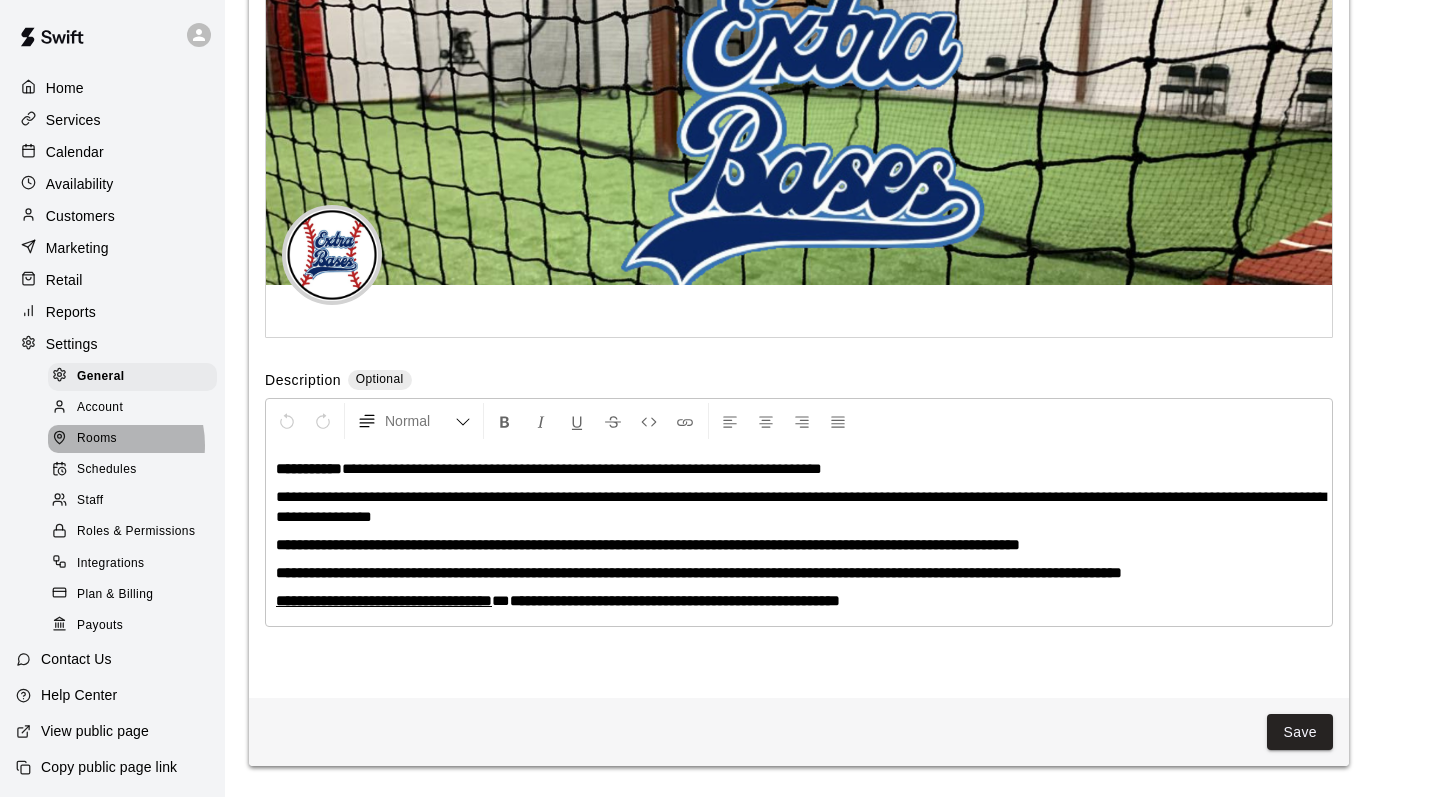 click on "Rooms" at bounding box center [97, 439] 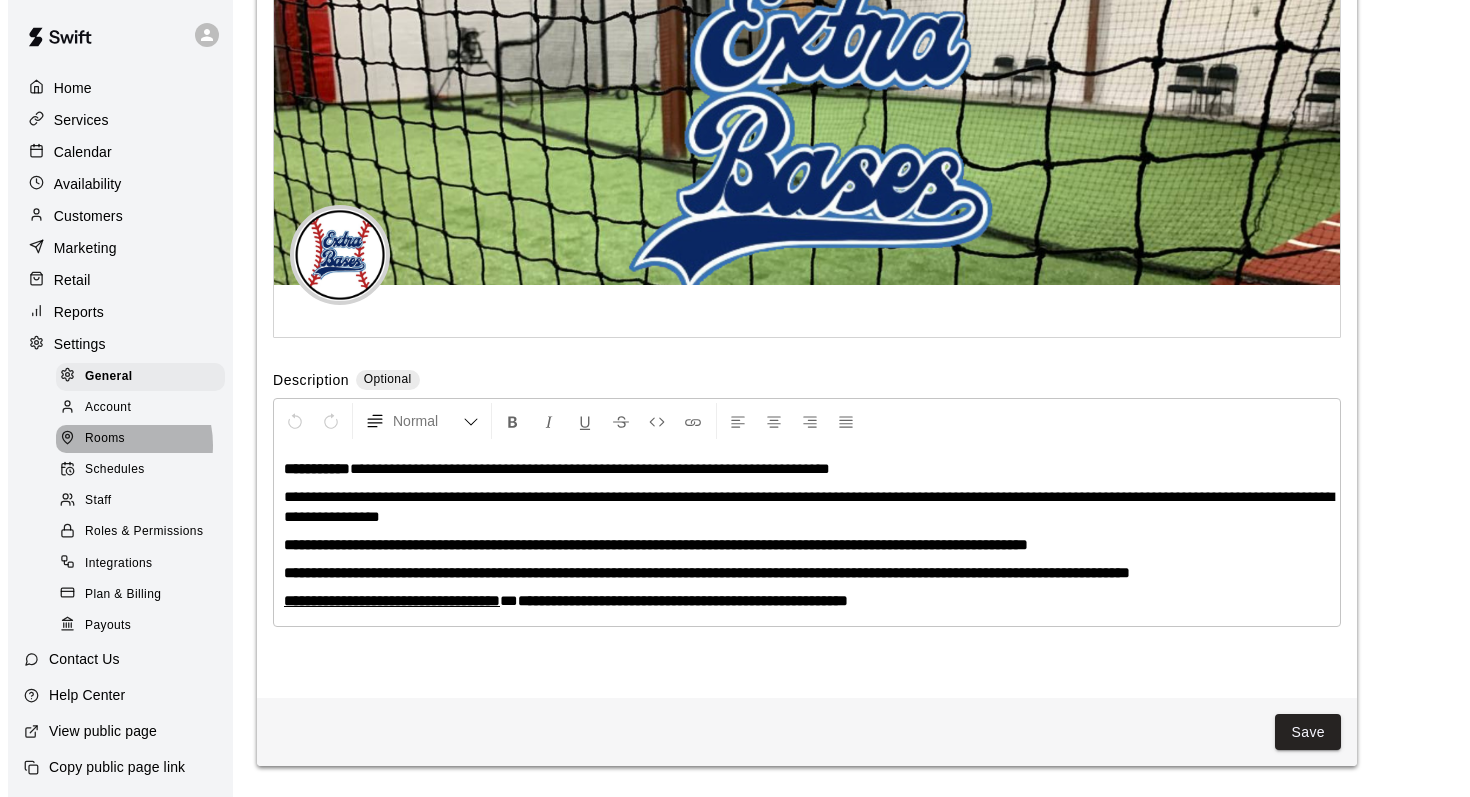 scroll, scrollTop: 0, scrollLeft: 0, axis: both 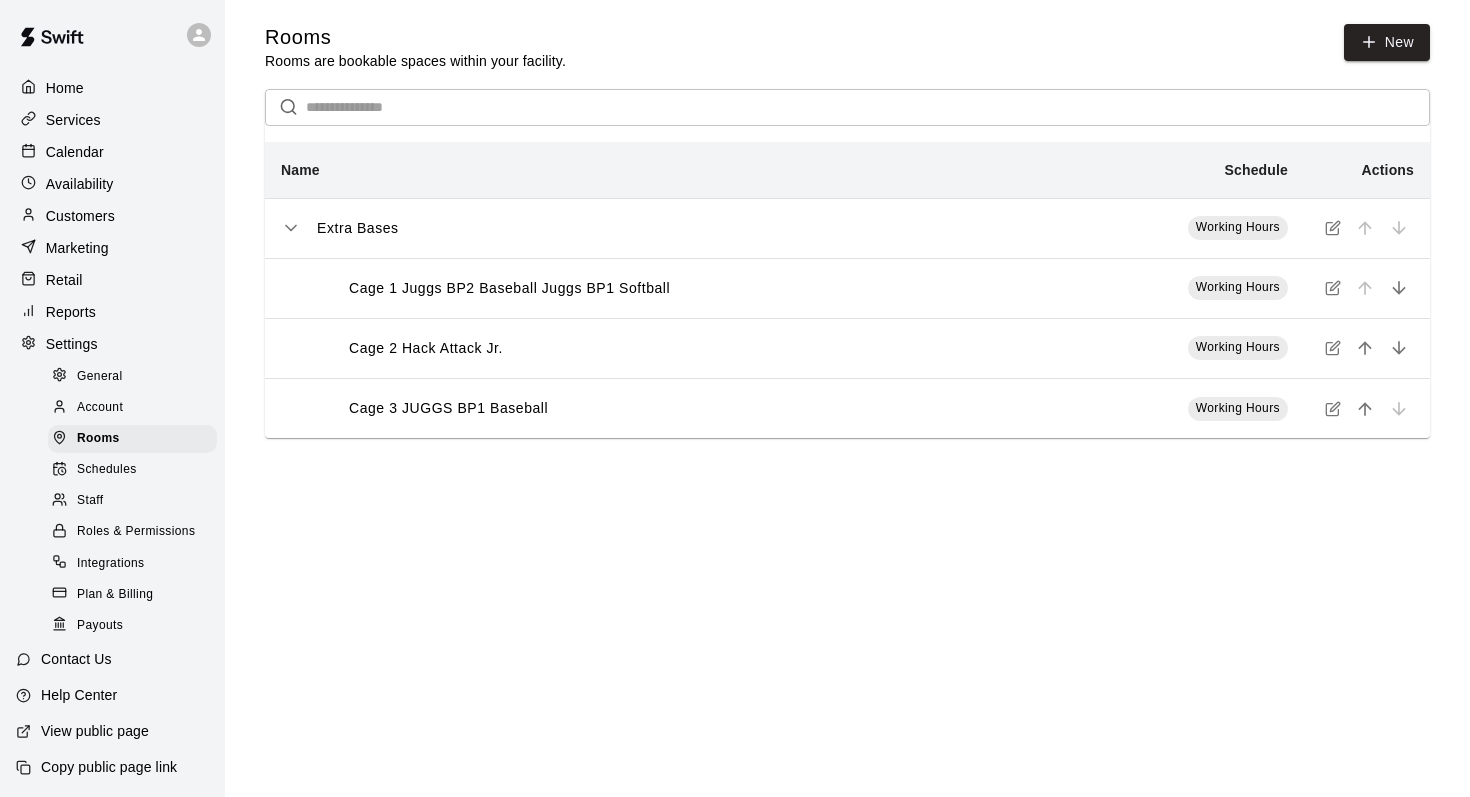 click on "Cage 3 JUGGS BP1 Baseball" at bounding box center [448, 408] 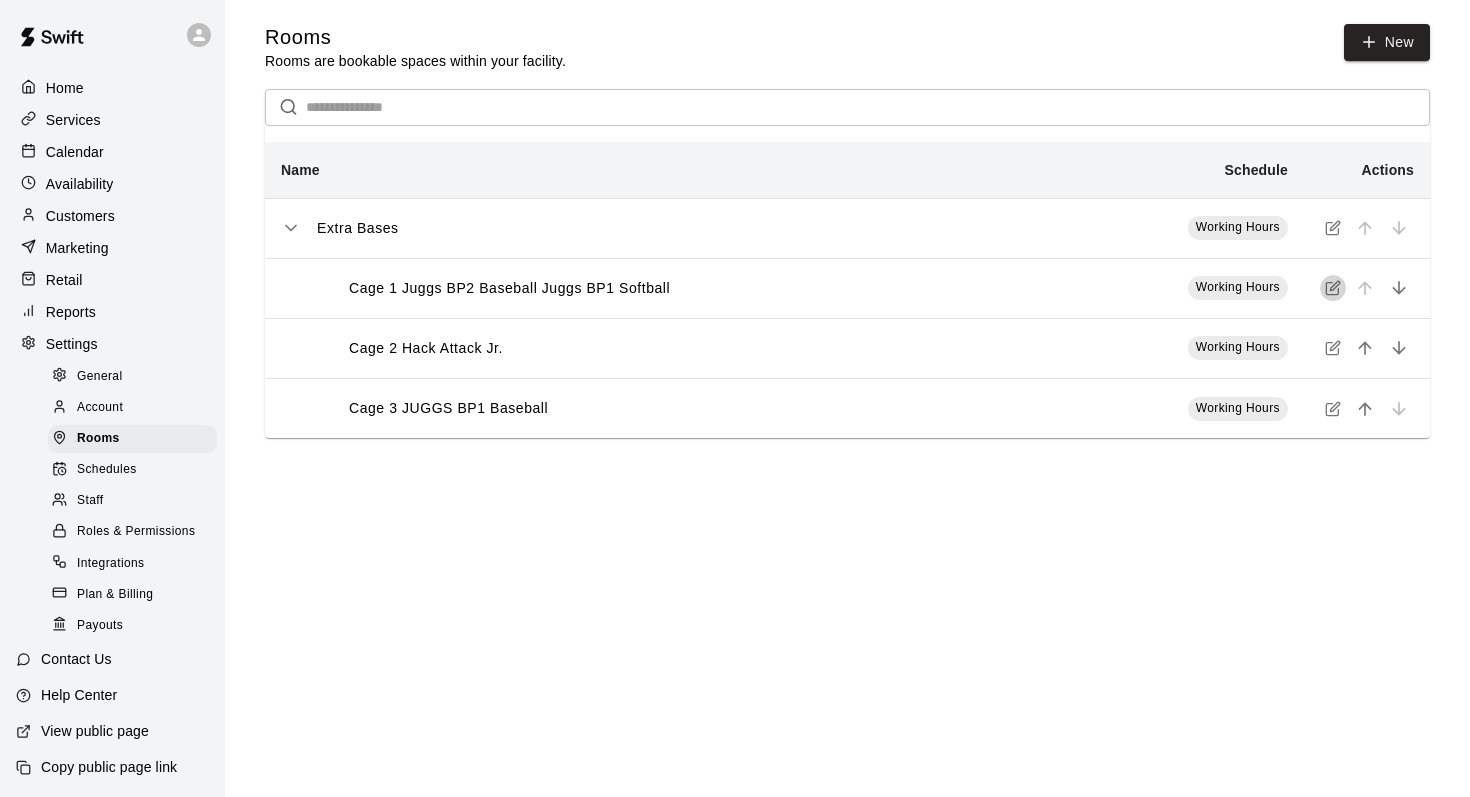 click 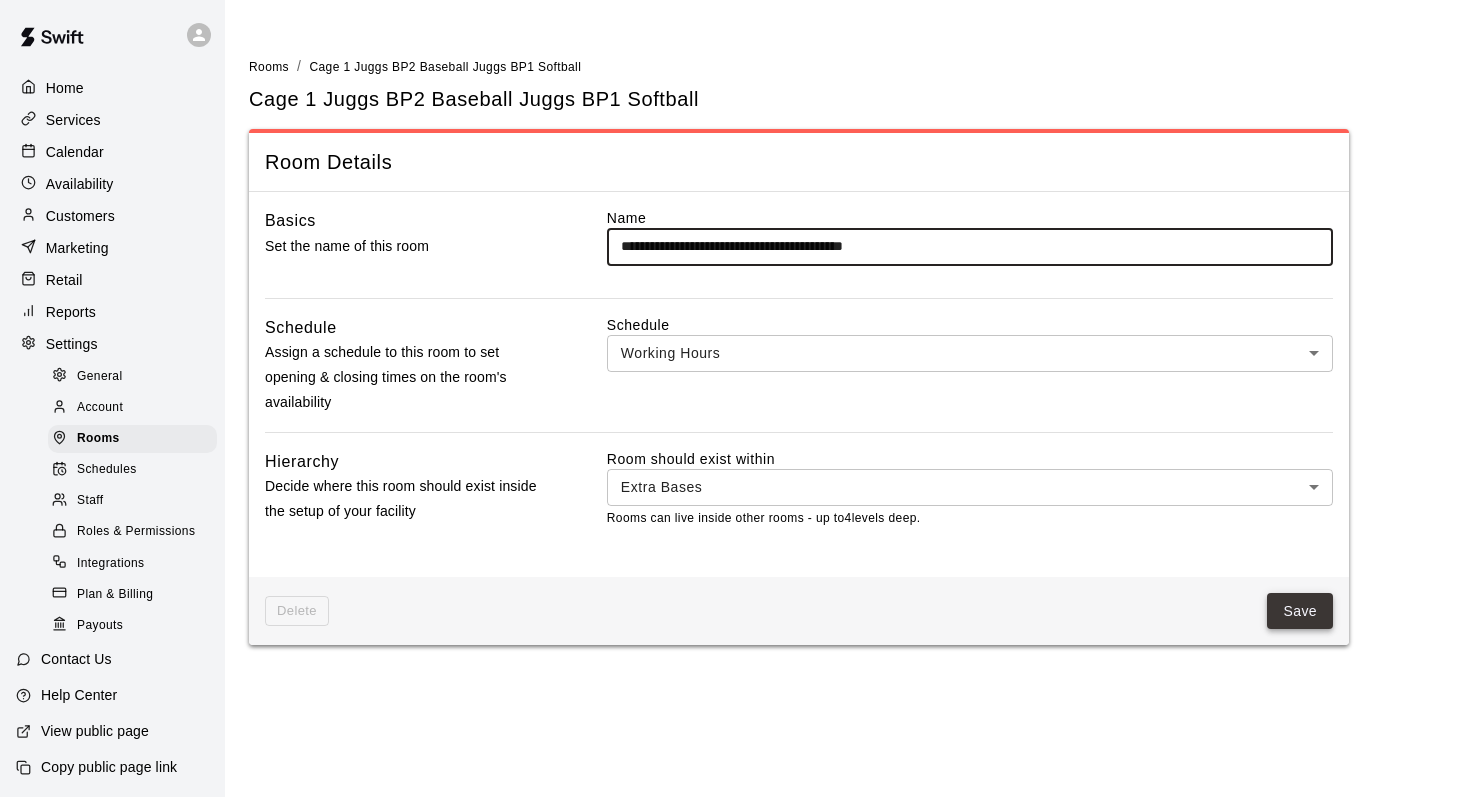 click on "Save" at bounding box center (1300, 611) 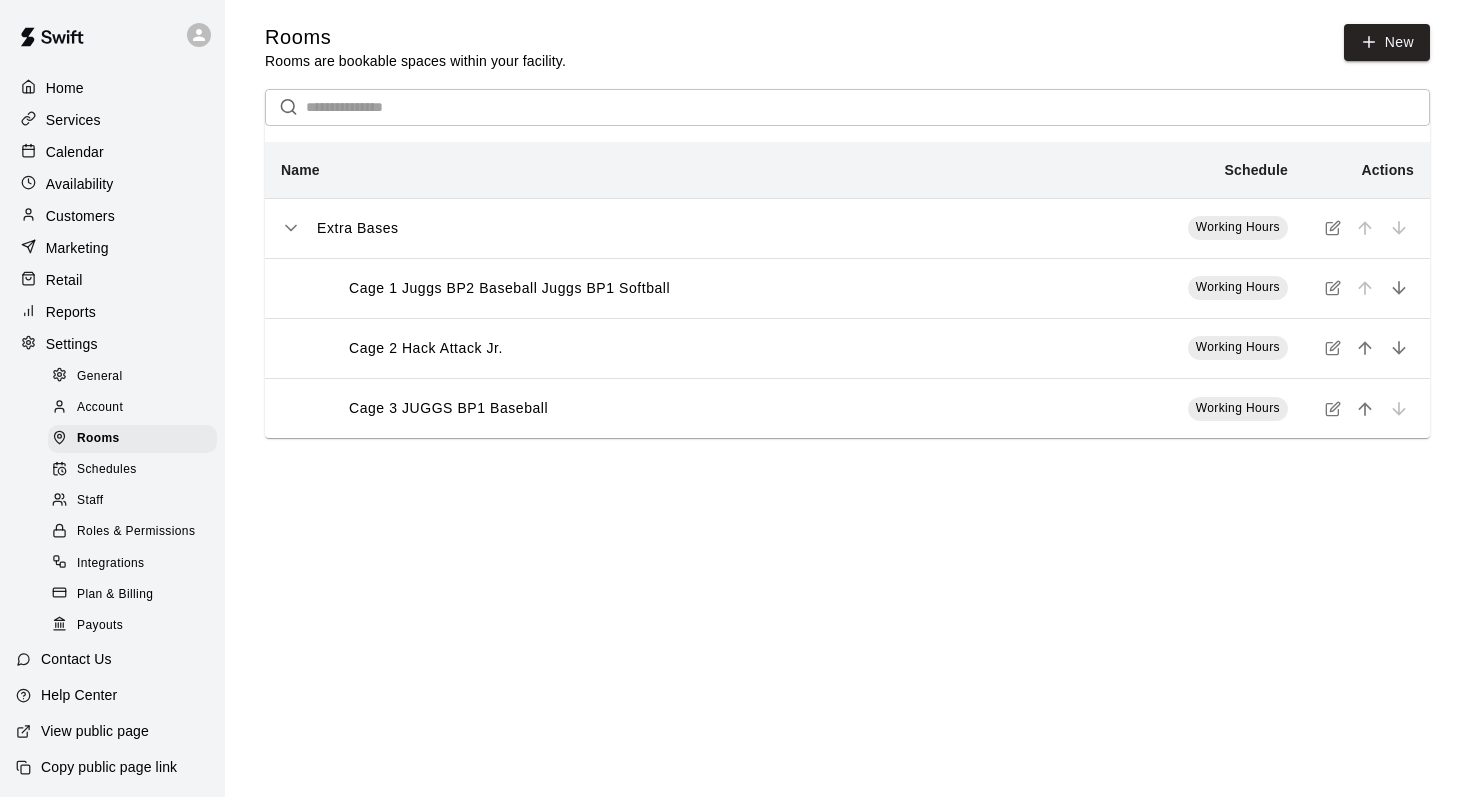 click on "View public page" at bounding box center (95, 731) 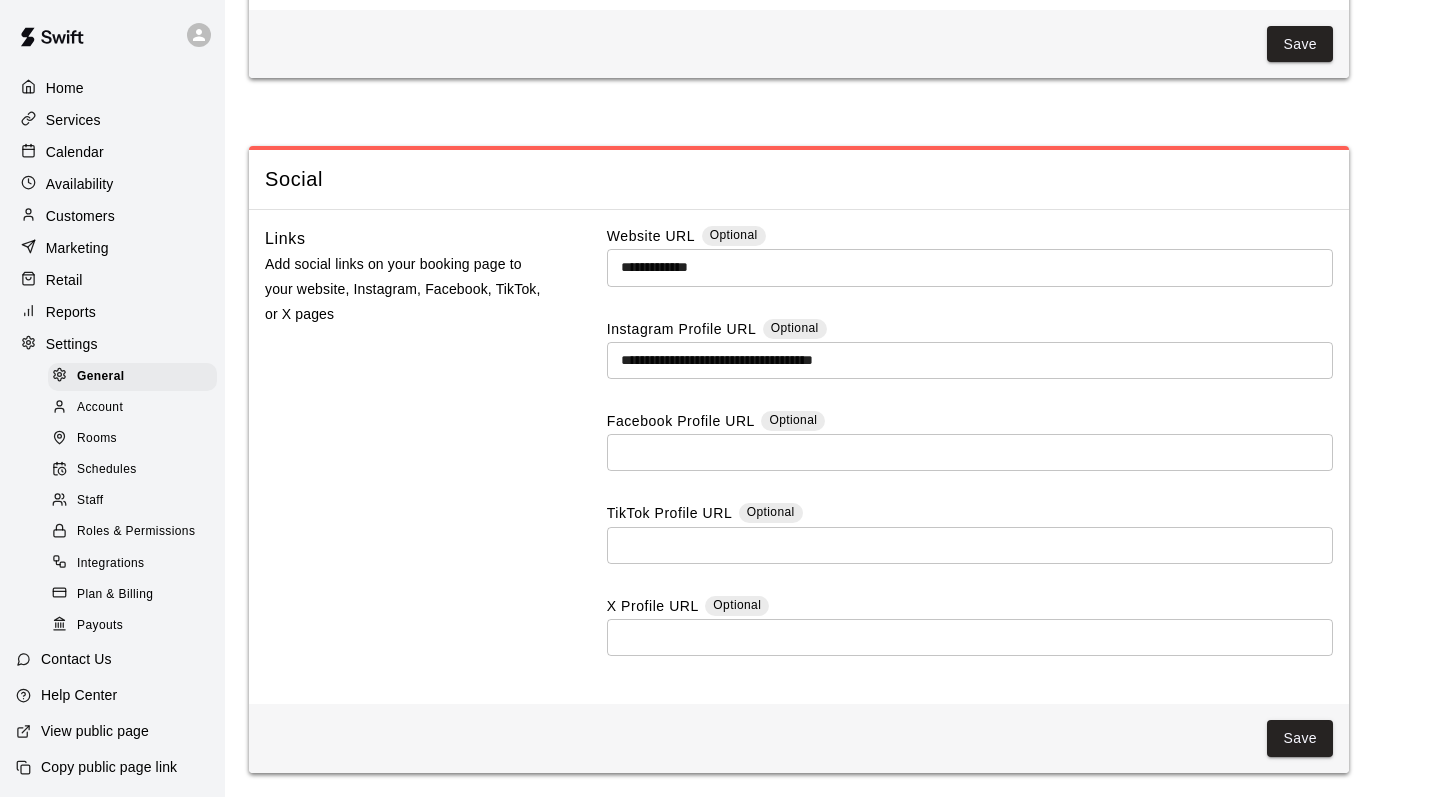scroll, scrollTop: 5040, scrollLeft: 0, axis: vertical 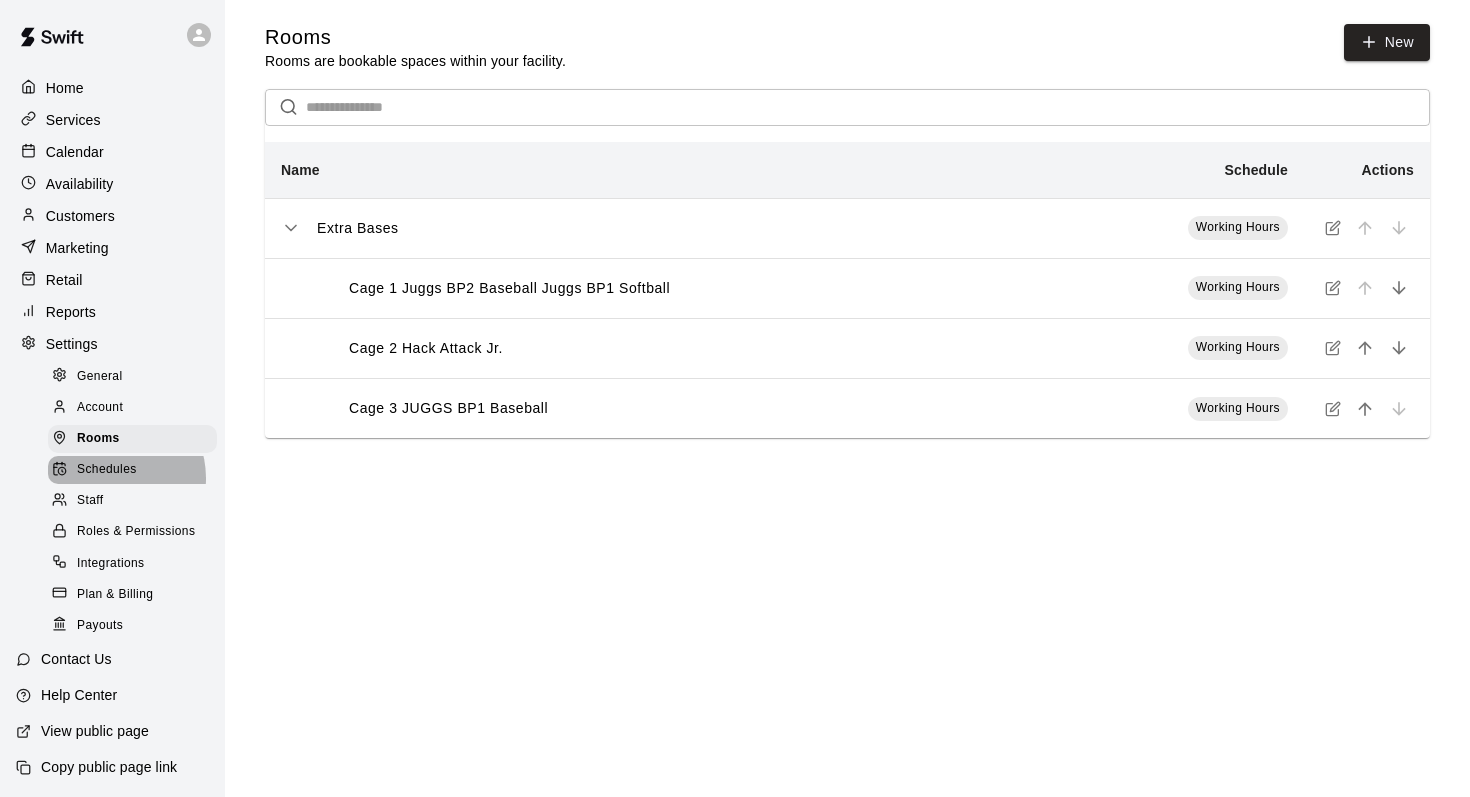 click on "Schedules" at bounding box center (107, 470) 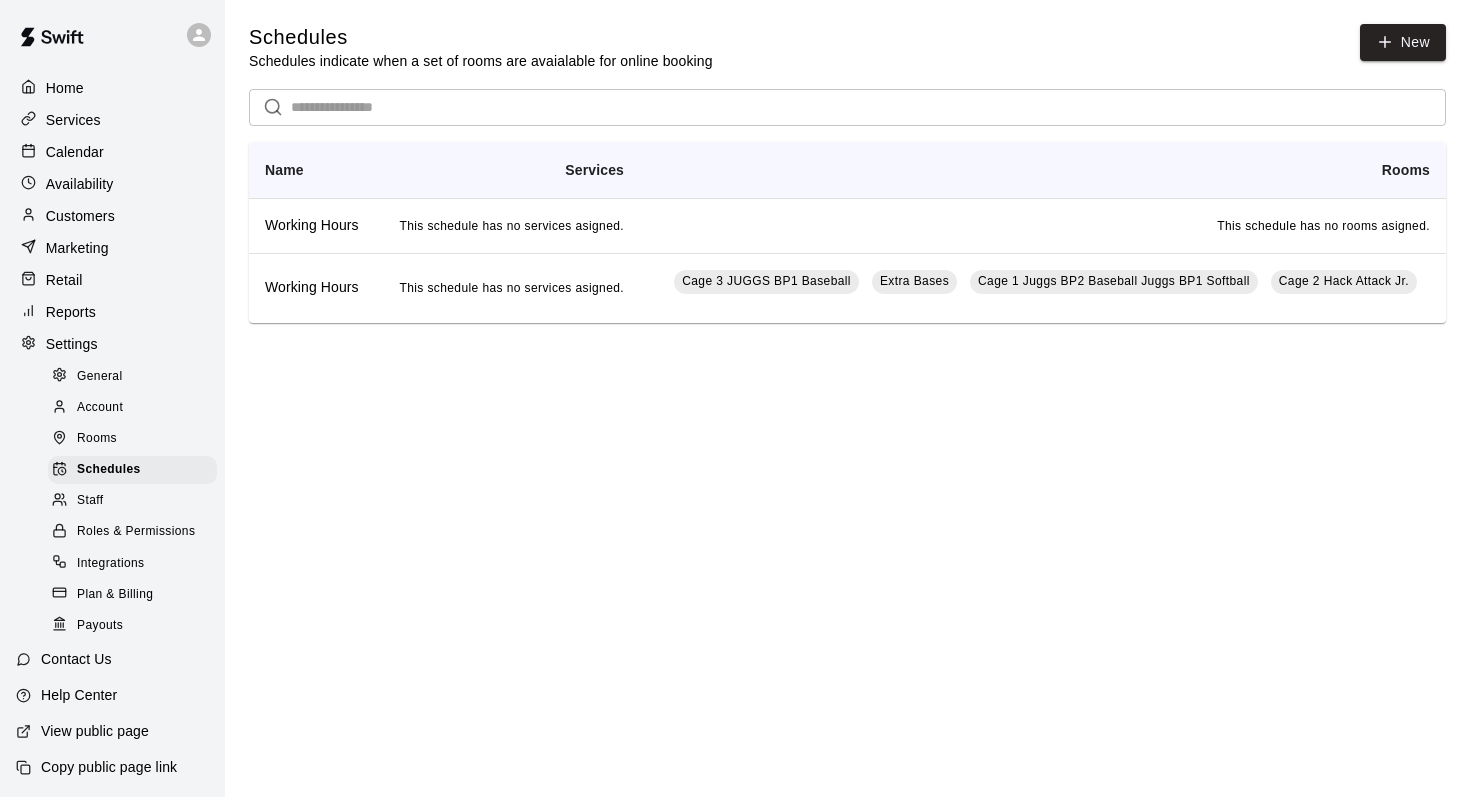 click on "Rooms" at bounding box center (97, 439) 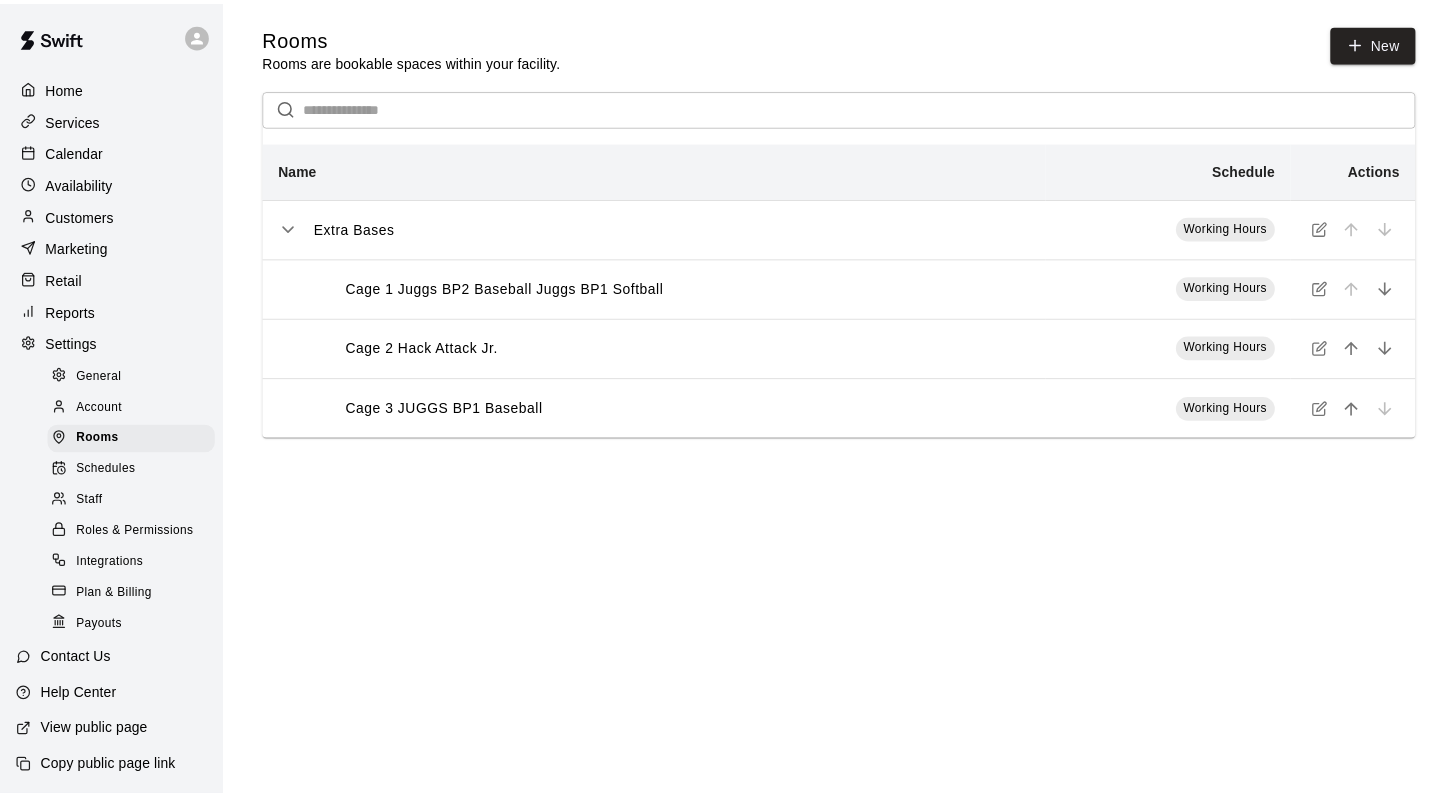 scroll, scrollTop: 0, scrollLeft: 0, axis: both 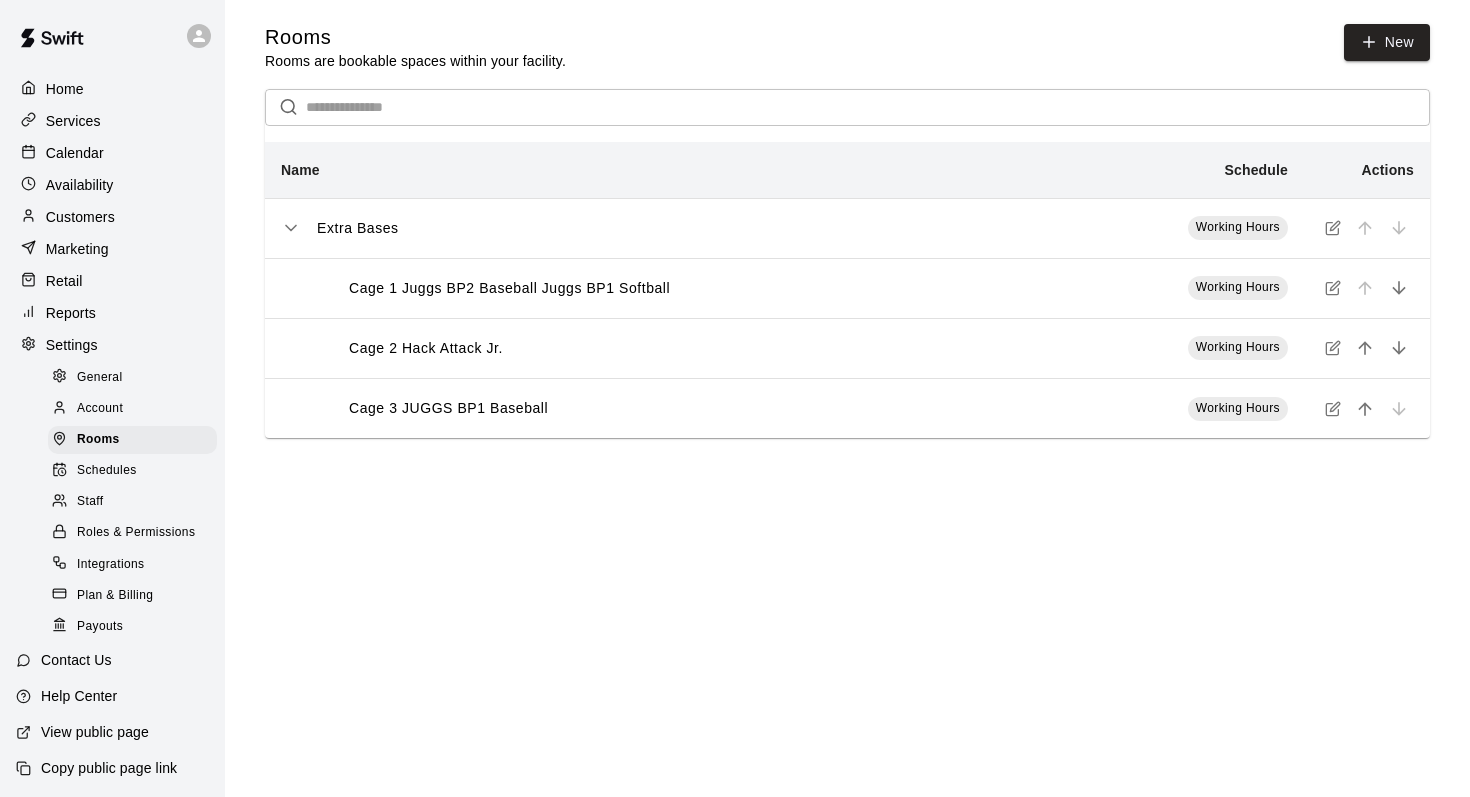 click on "Home Services Calendar Availability Customers Marketing Retail Reports Settings General Account Rooms Schedules Staff Roles & Permissions Integrations Plan & Billing Payouts" at bounding box center (112, 357) 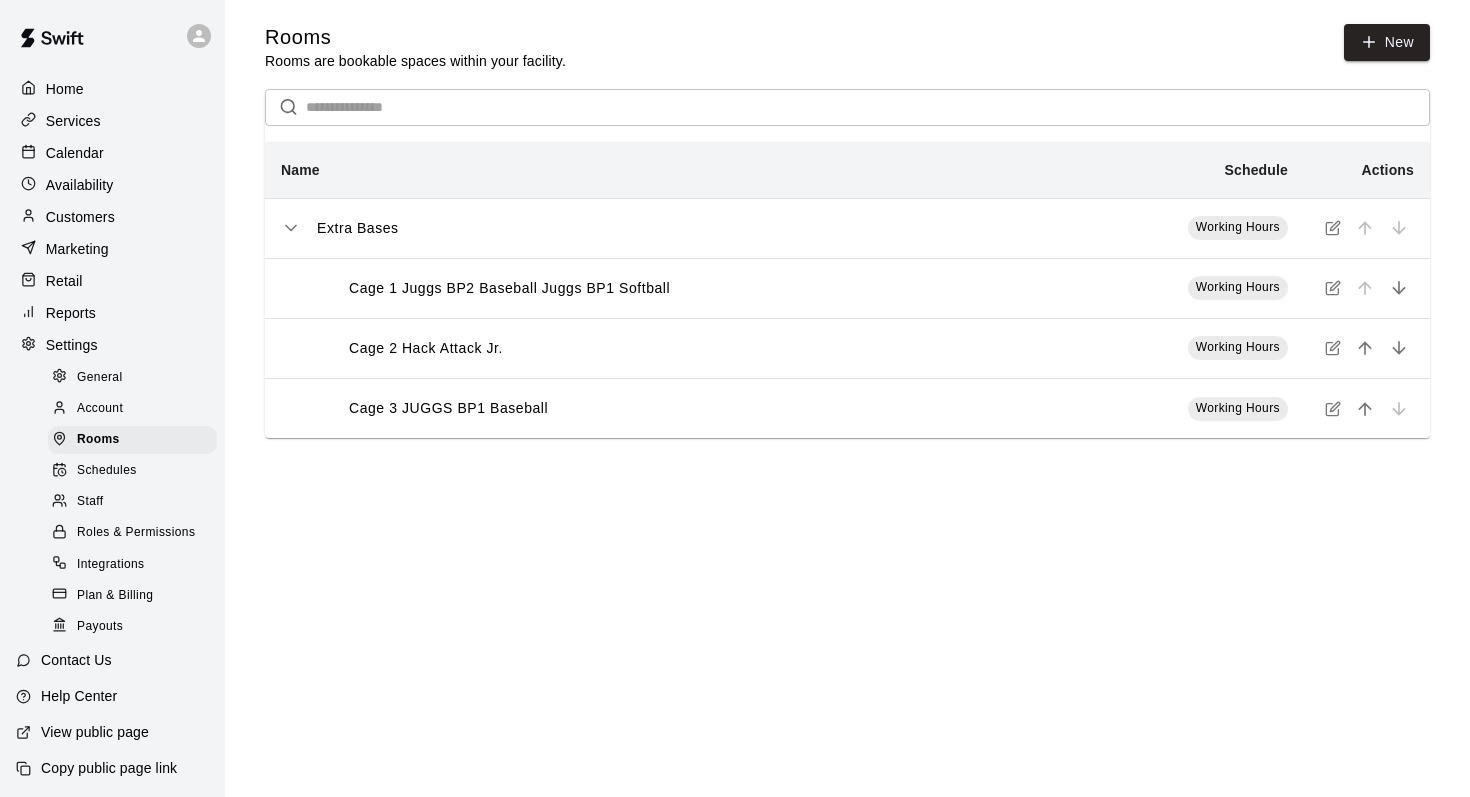 click on "Calendar" at bounding box center [75, 153] 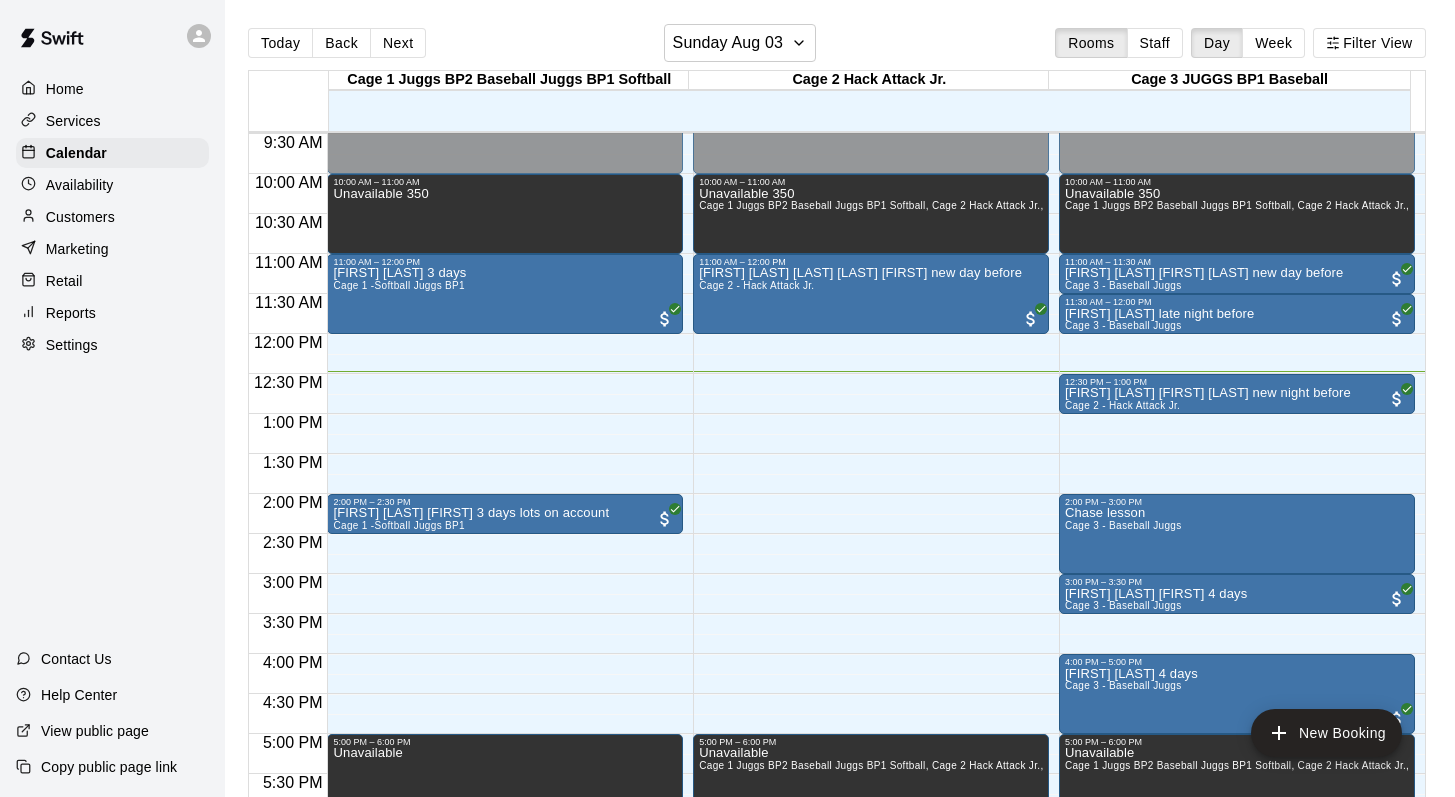 scroll, scrollTop: 754, scrollLeft: 0, axis: vertical 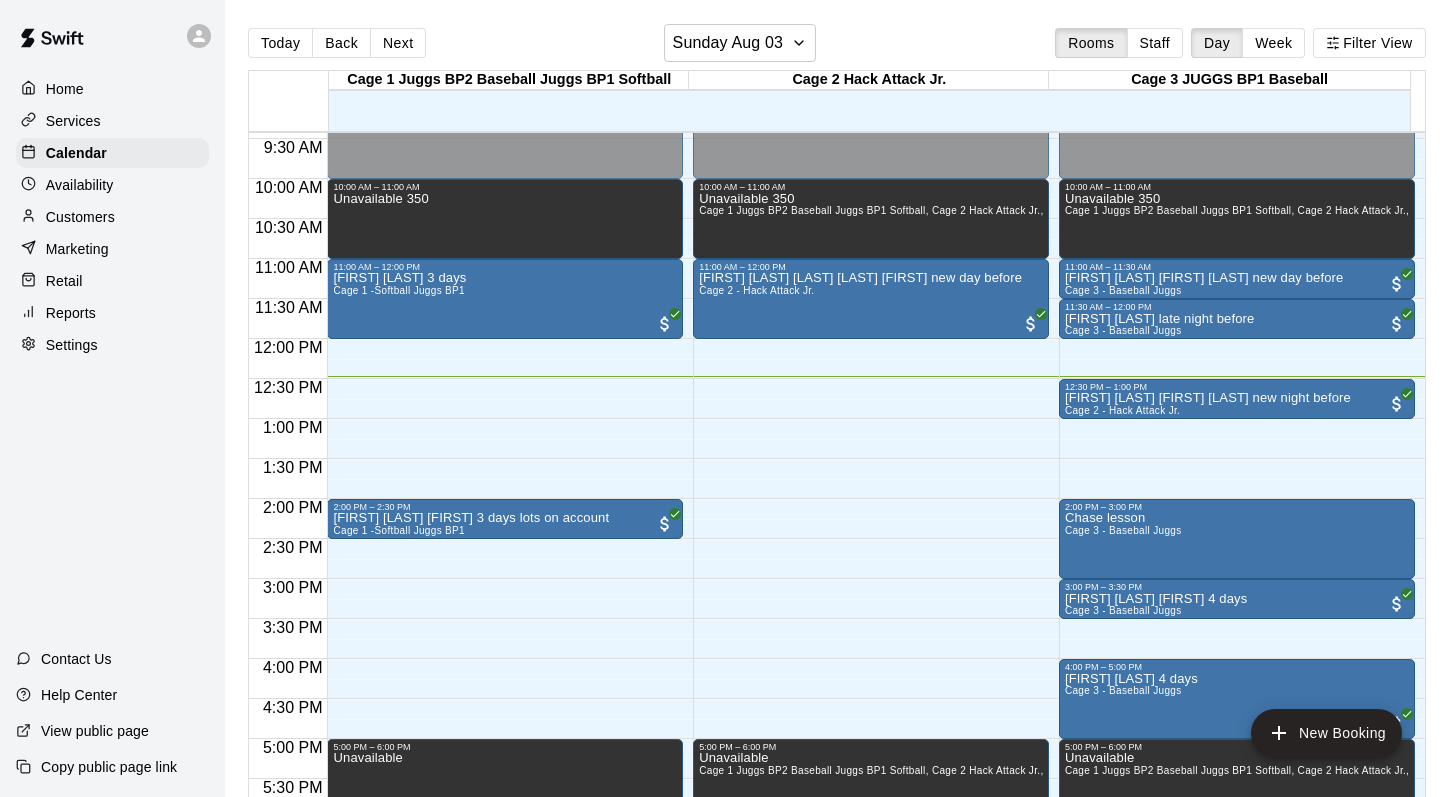 click on "Today Back Next Sunday Aug 03 Rooms Staff Day Week Filter View" at bounding box center [837, 47] 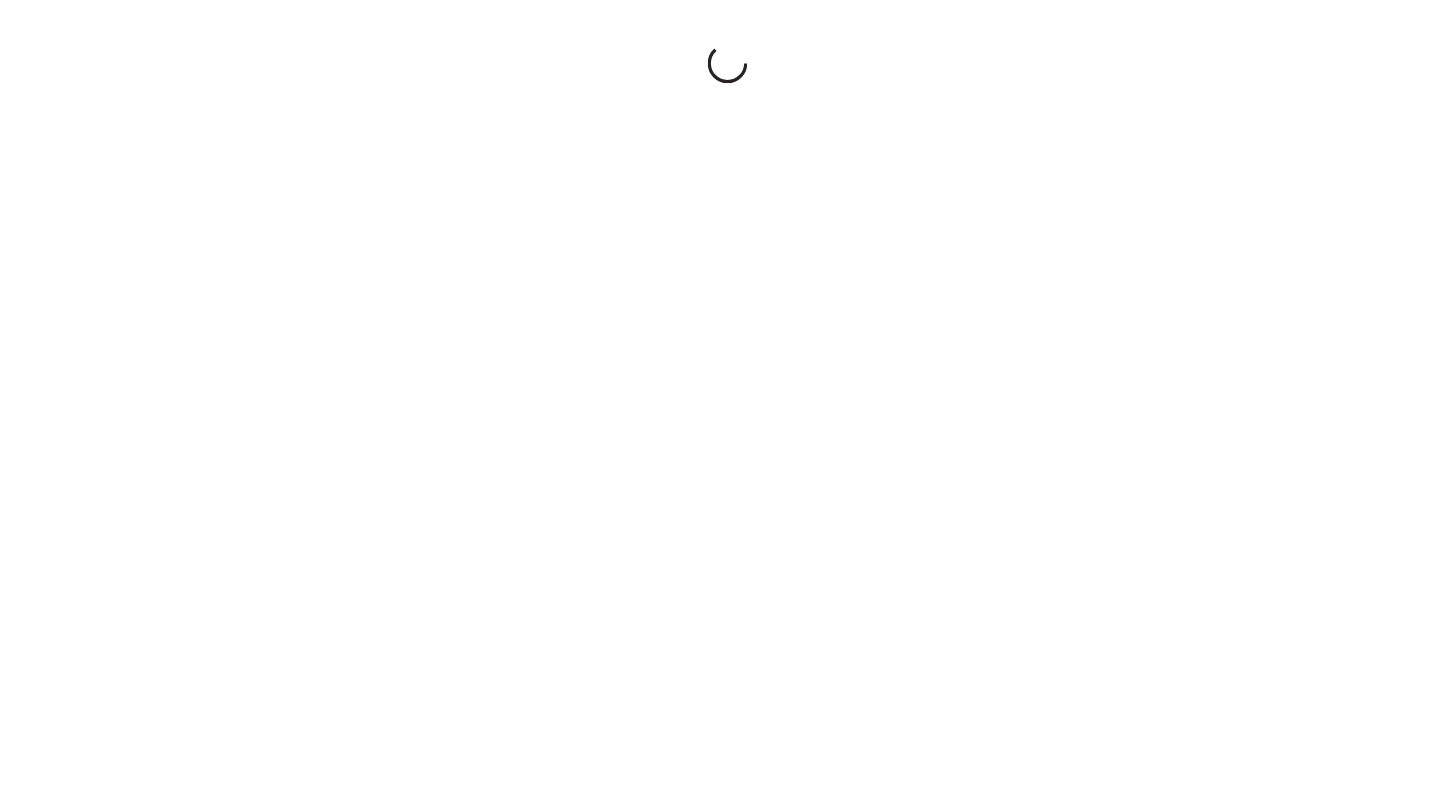 scroll, scrollTop: 0, scrollLeft: 0, axis: both 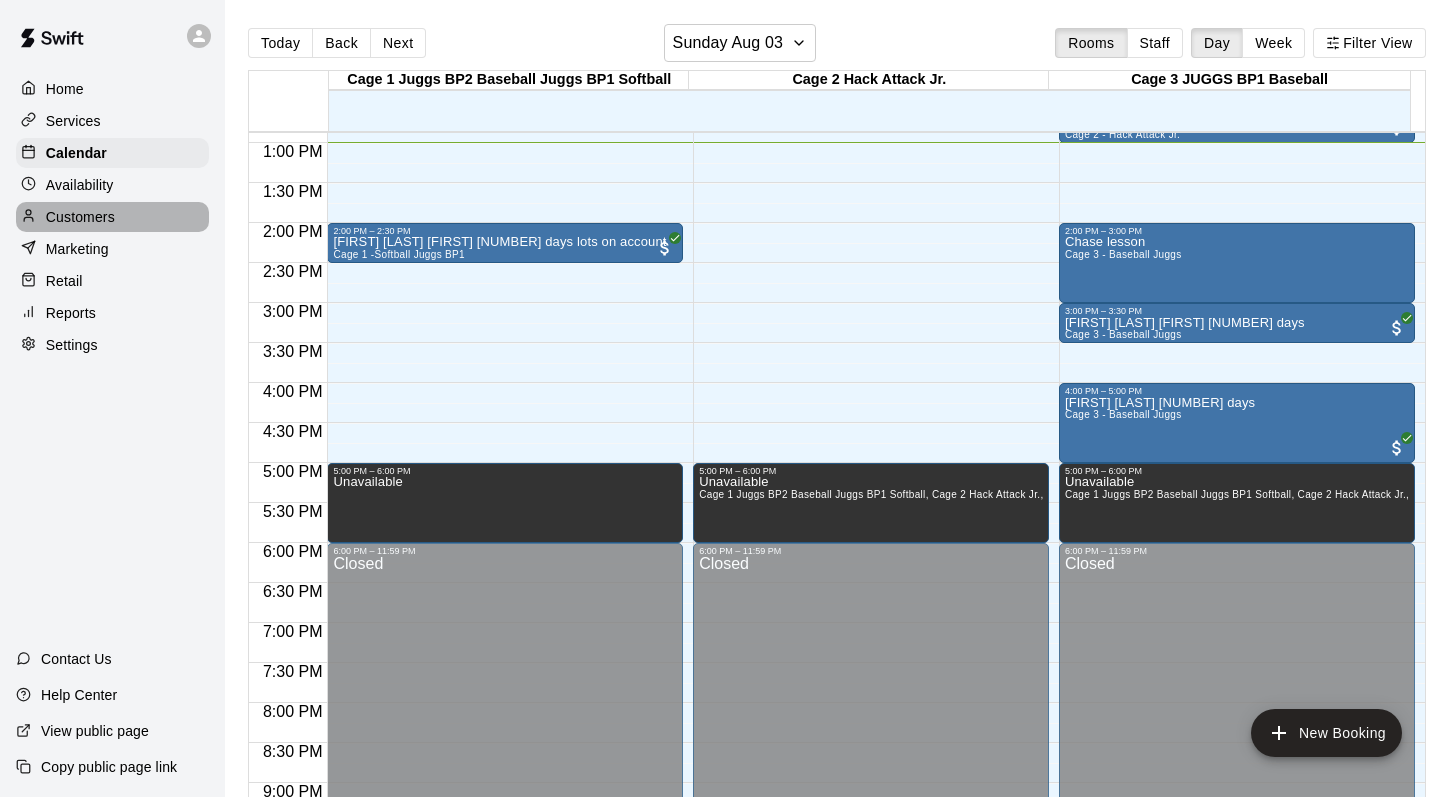 click on "Customers" at bounding box center [80, 217] 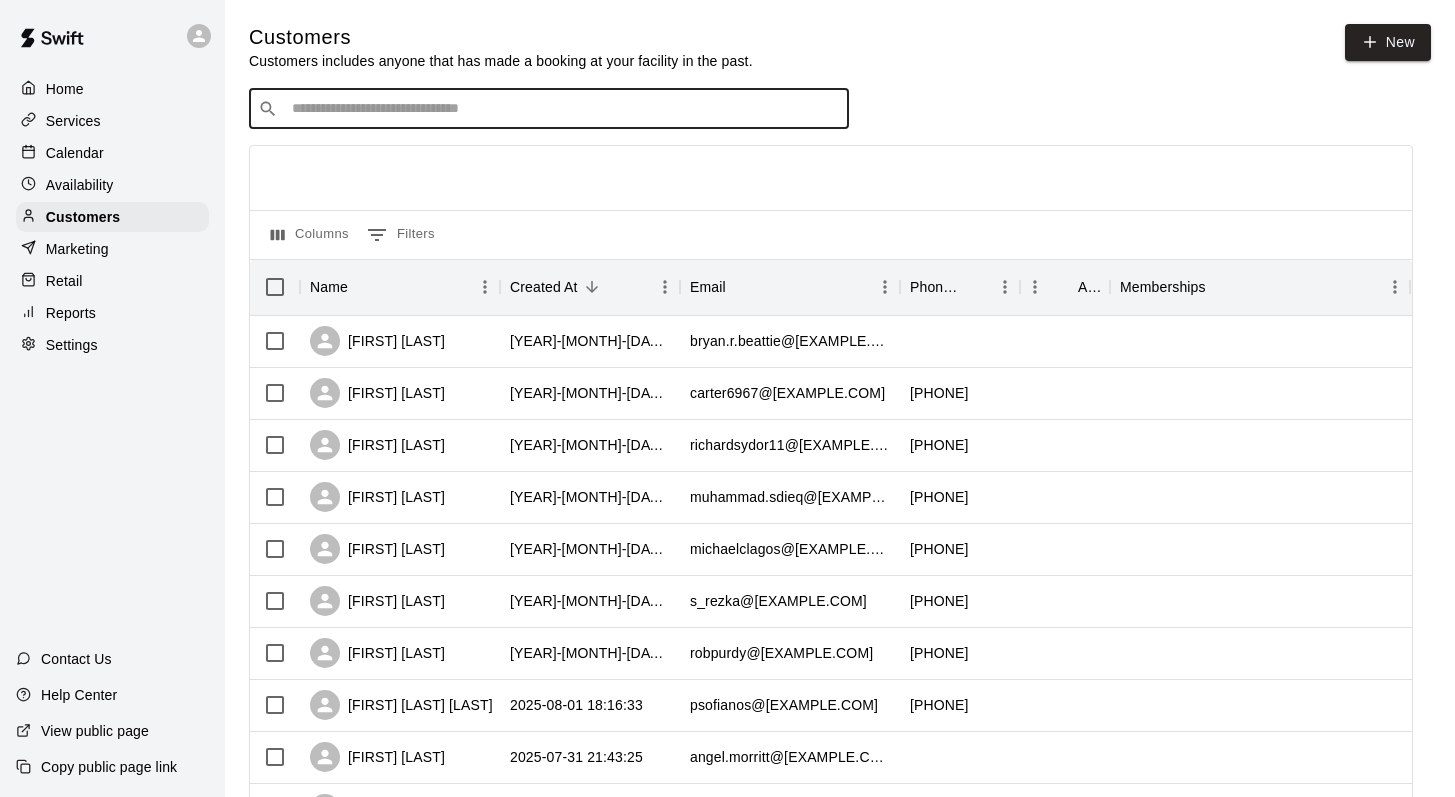 click at bounding box center (563, 109) 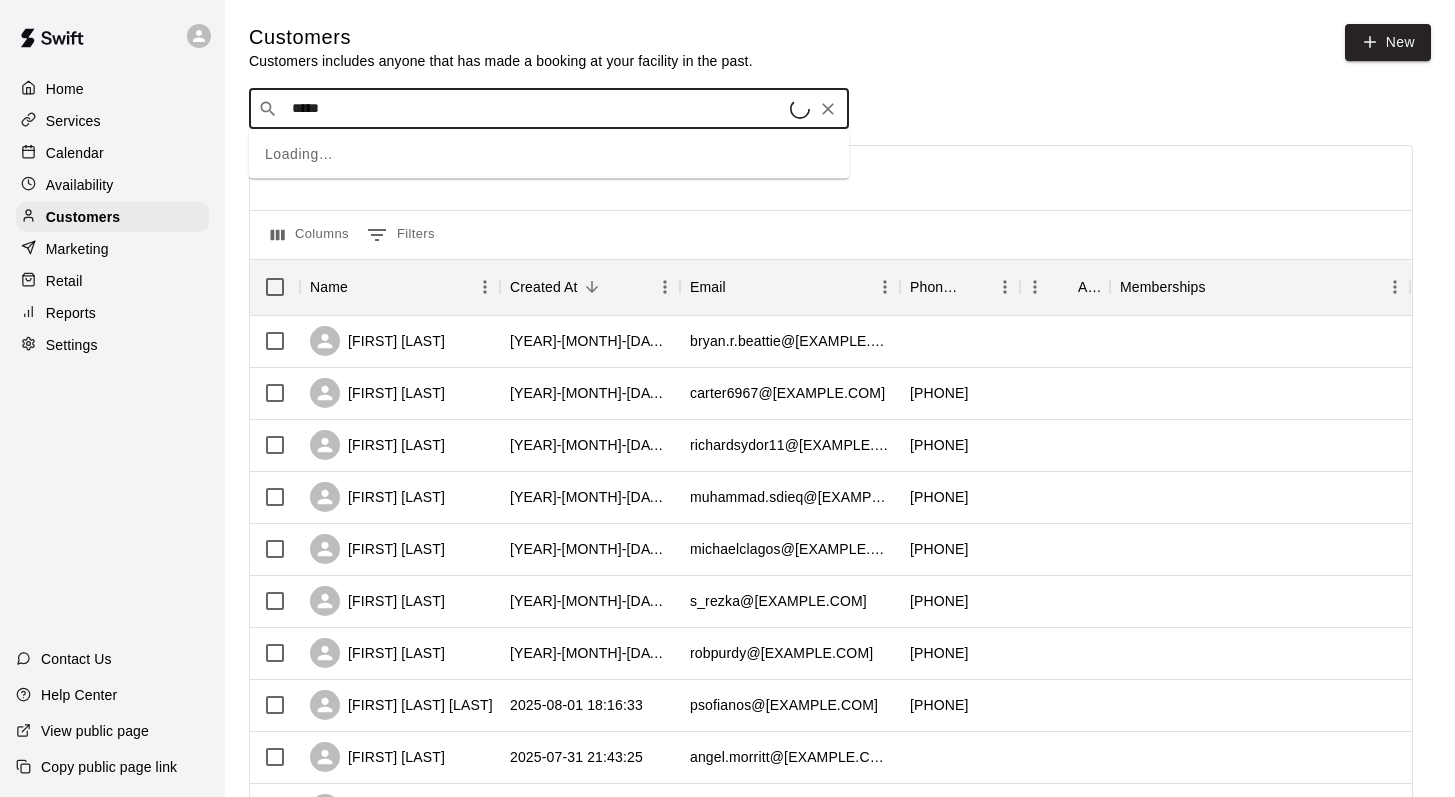 type on "******" 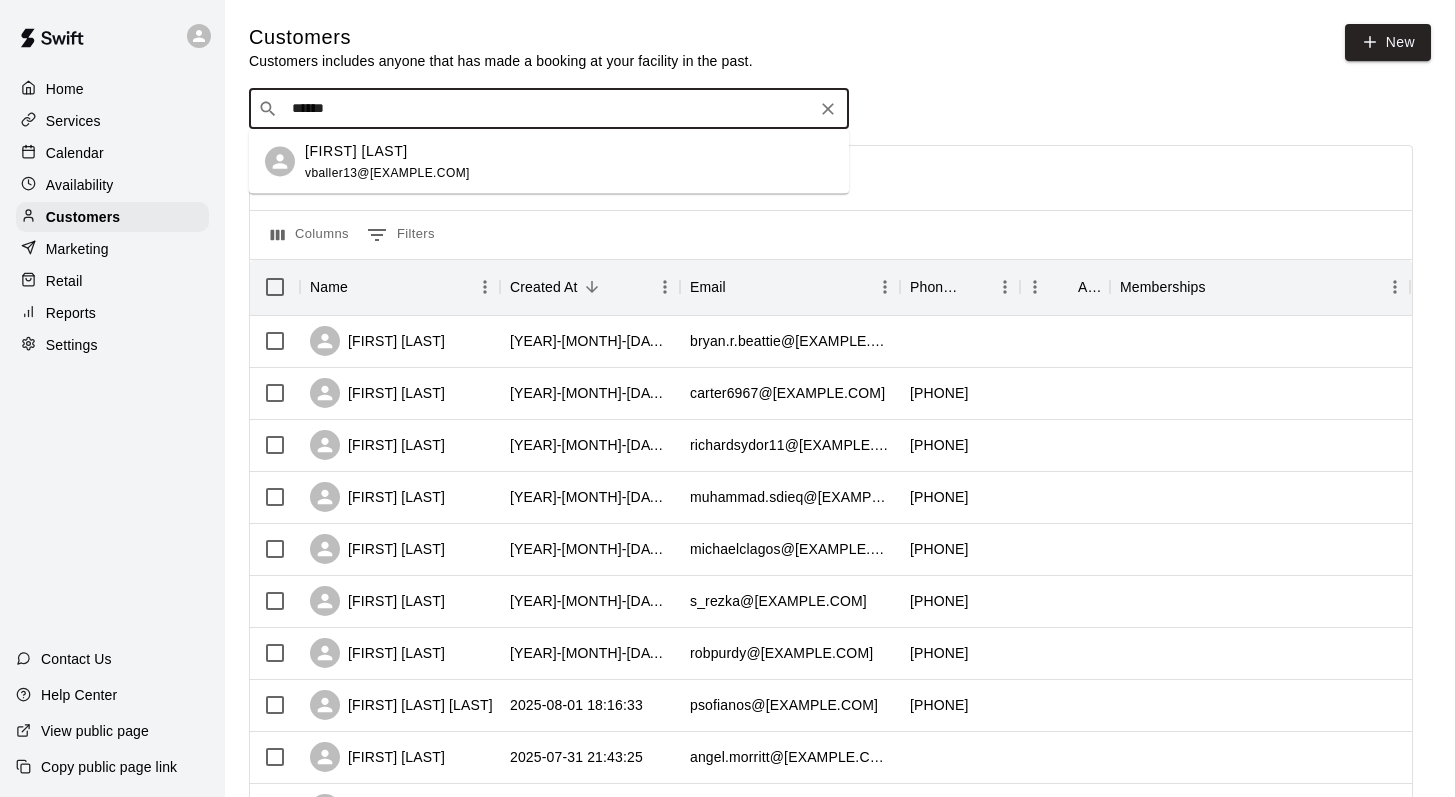 click on "vballer13@[EXAMPLE.COM]" at bounding box center [387, 172] 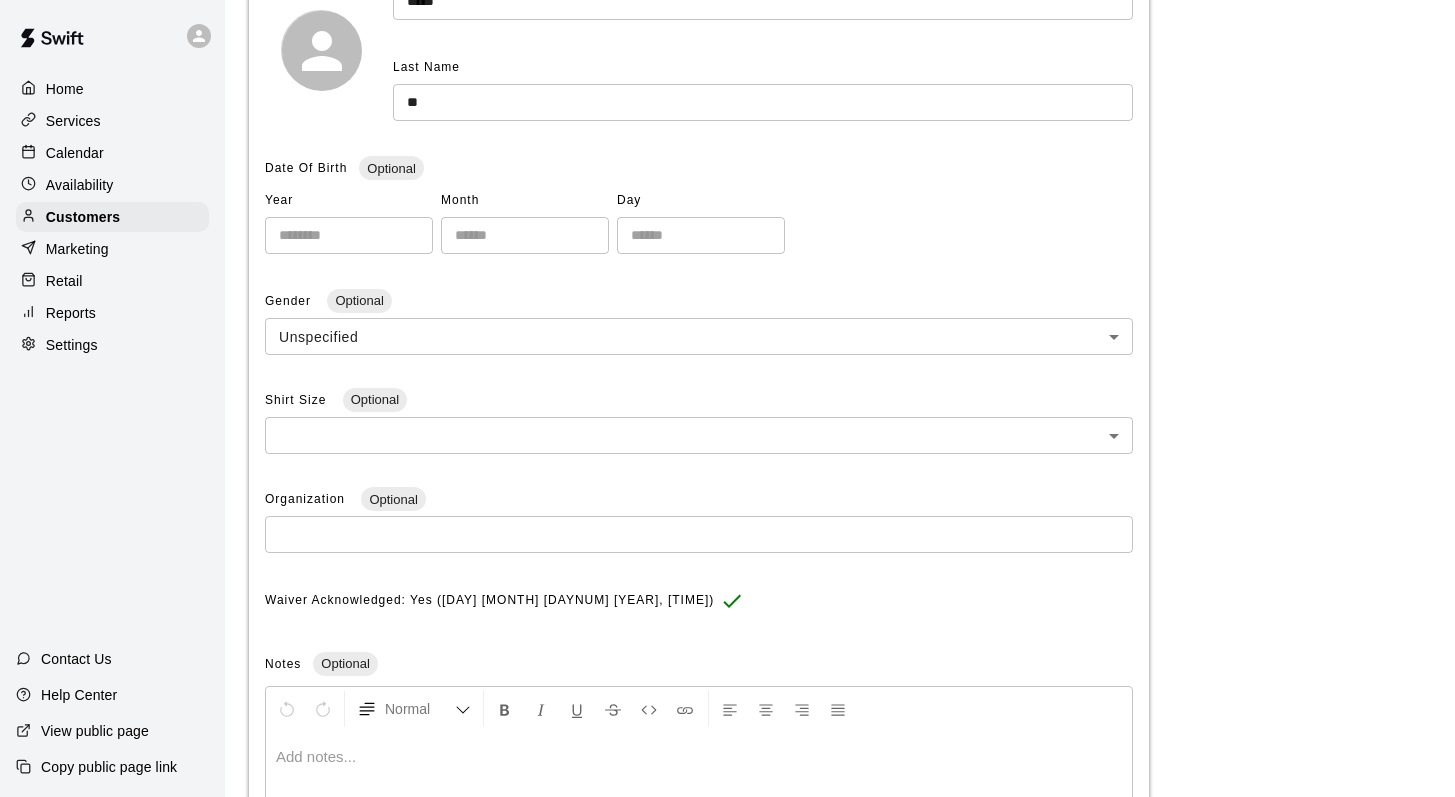 scroll, scrollTop: 0, scrollLeft: 0, axis: both 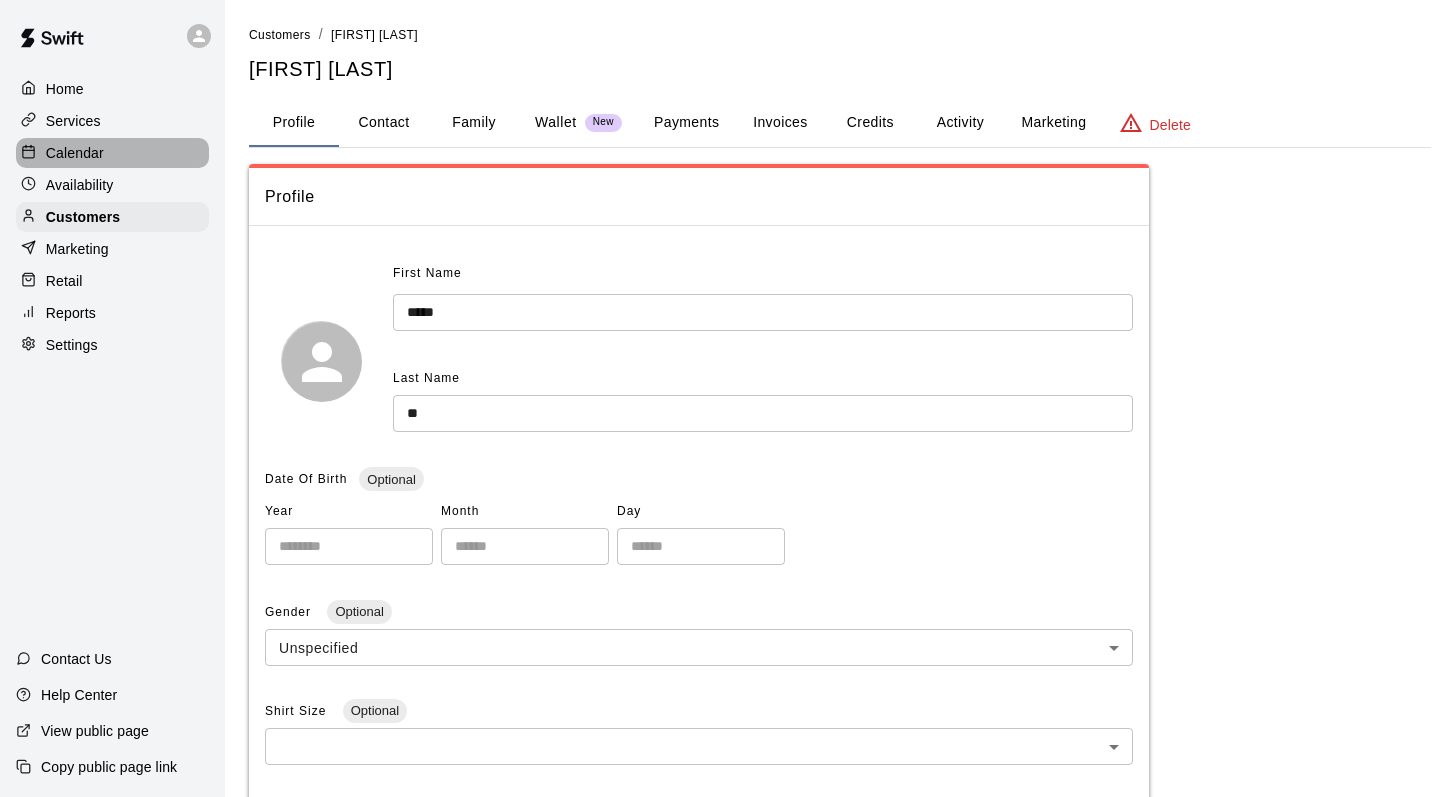 click on "Calendar" at bounding box center [75, 153] 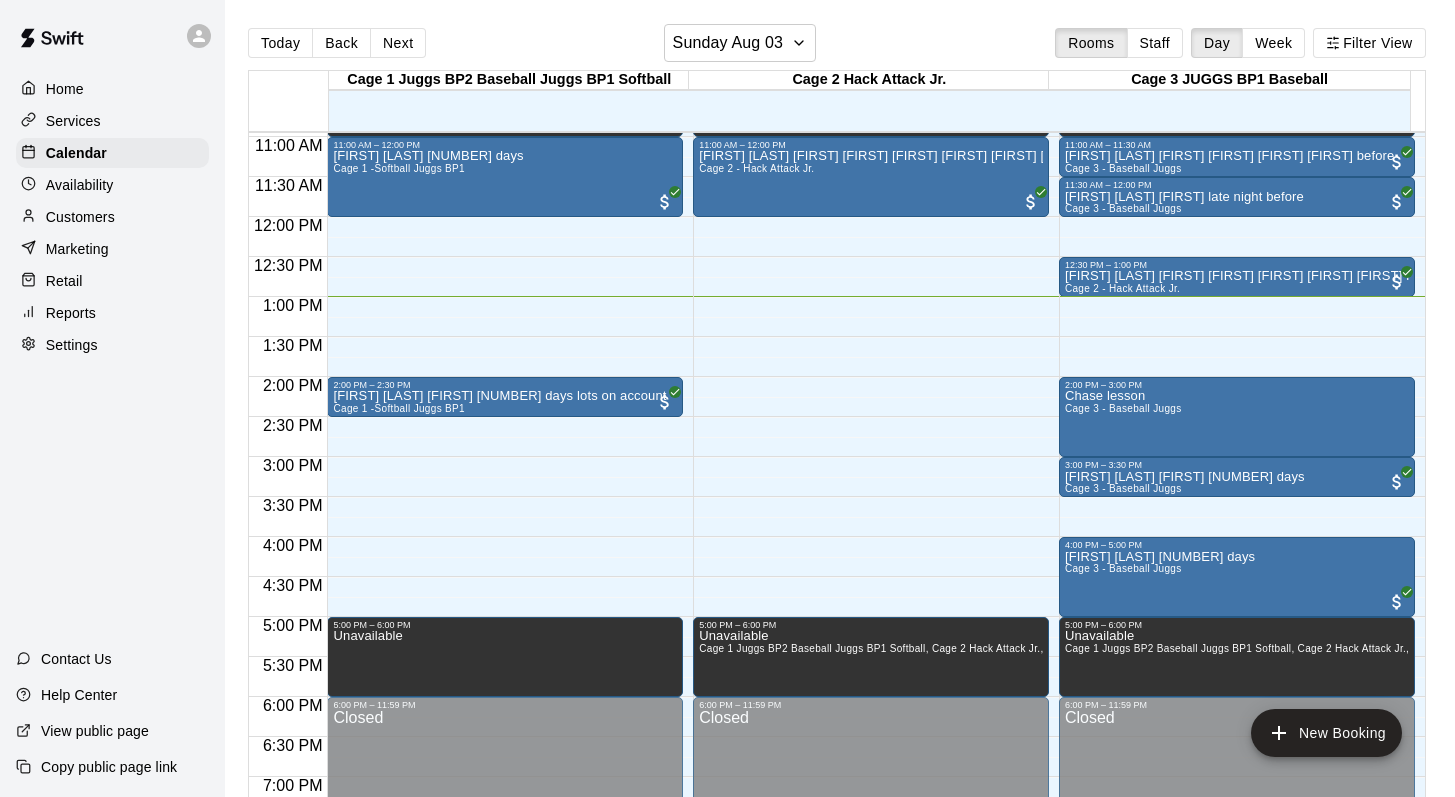 scroll, scrollTop: 859, scrollLeft: 0, axis: vertical 